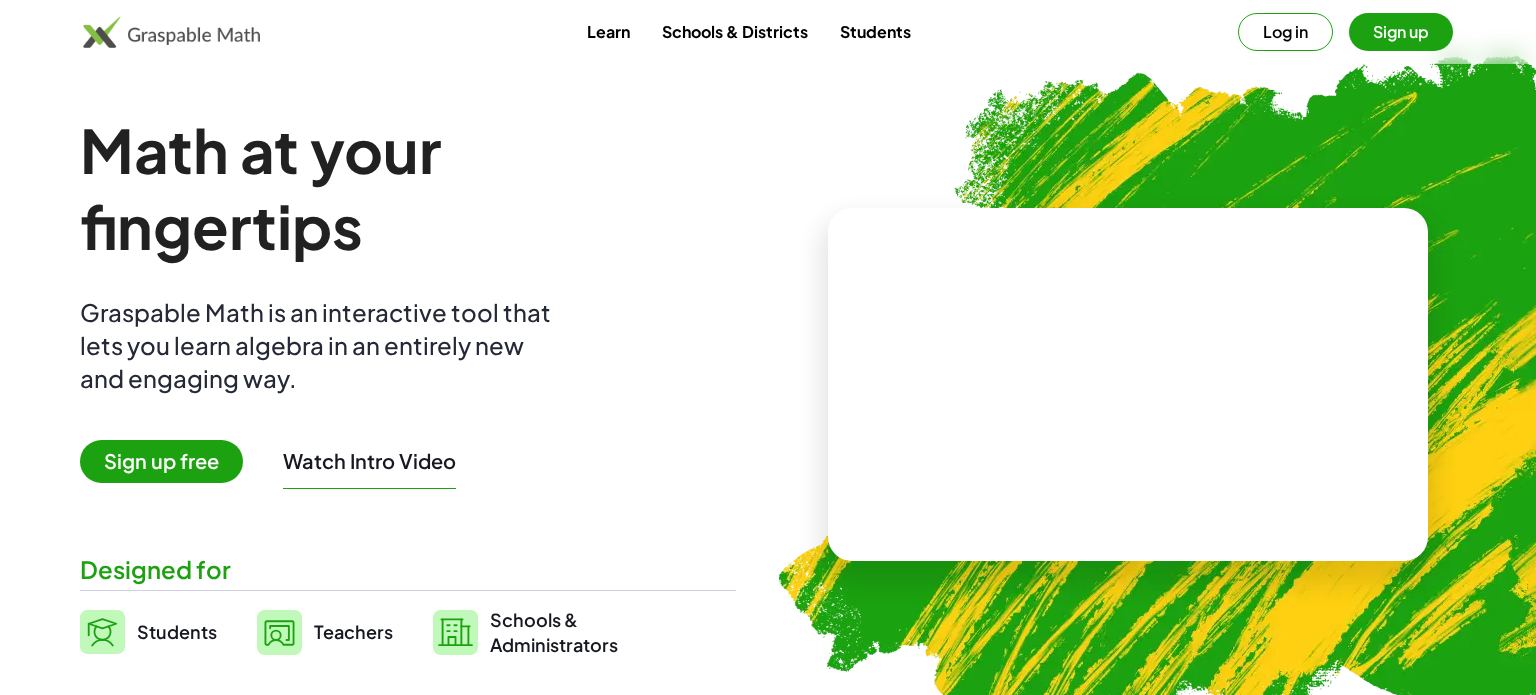 scroll, scrollTop: 0, scrollLeft: 0, axis: both 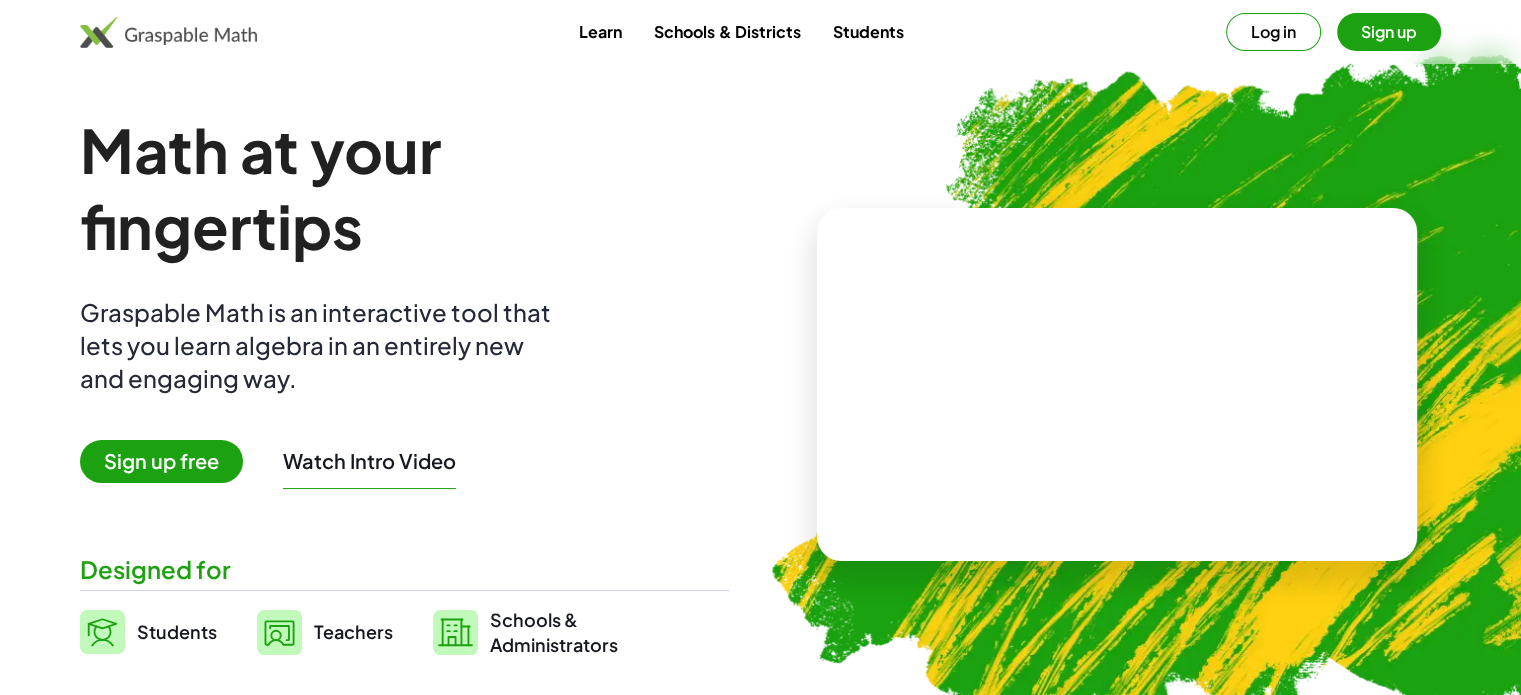 click on "Sign up free" at bounding box center (161, 461) 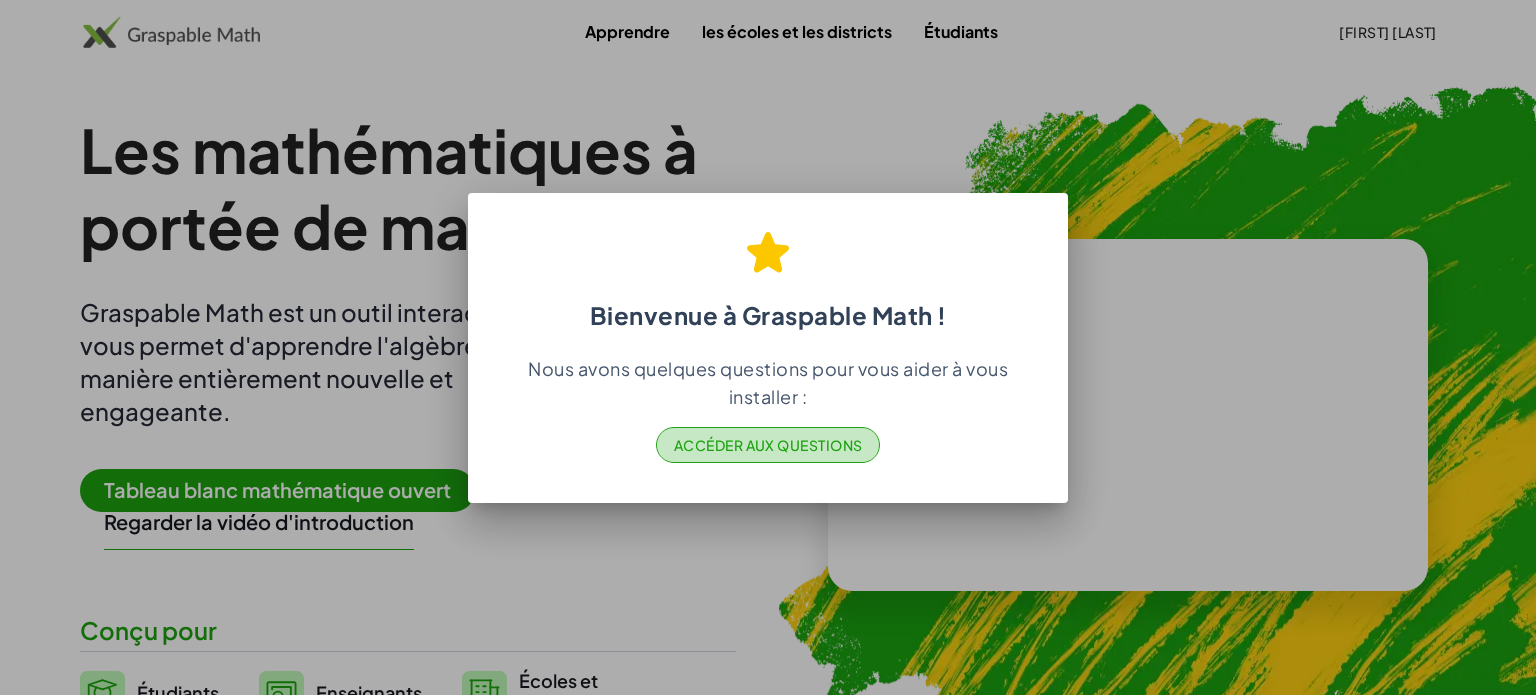 click on "Accéder aux questions" at bounding box center [768, 445] 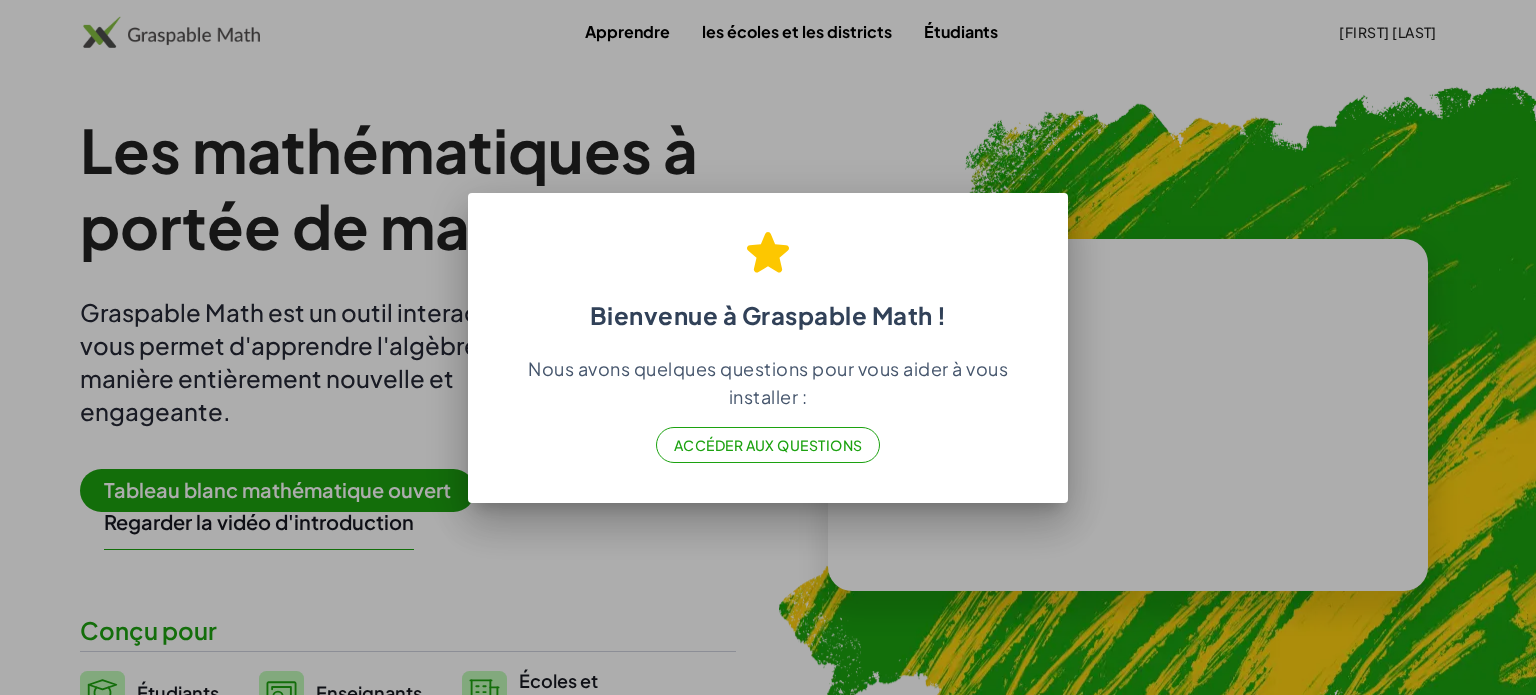 click at bounding box center [768, 347] 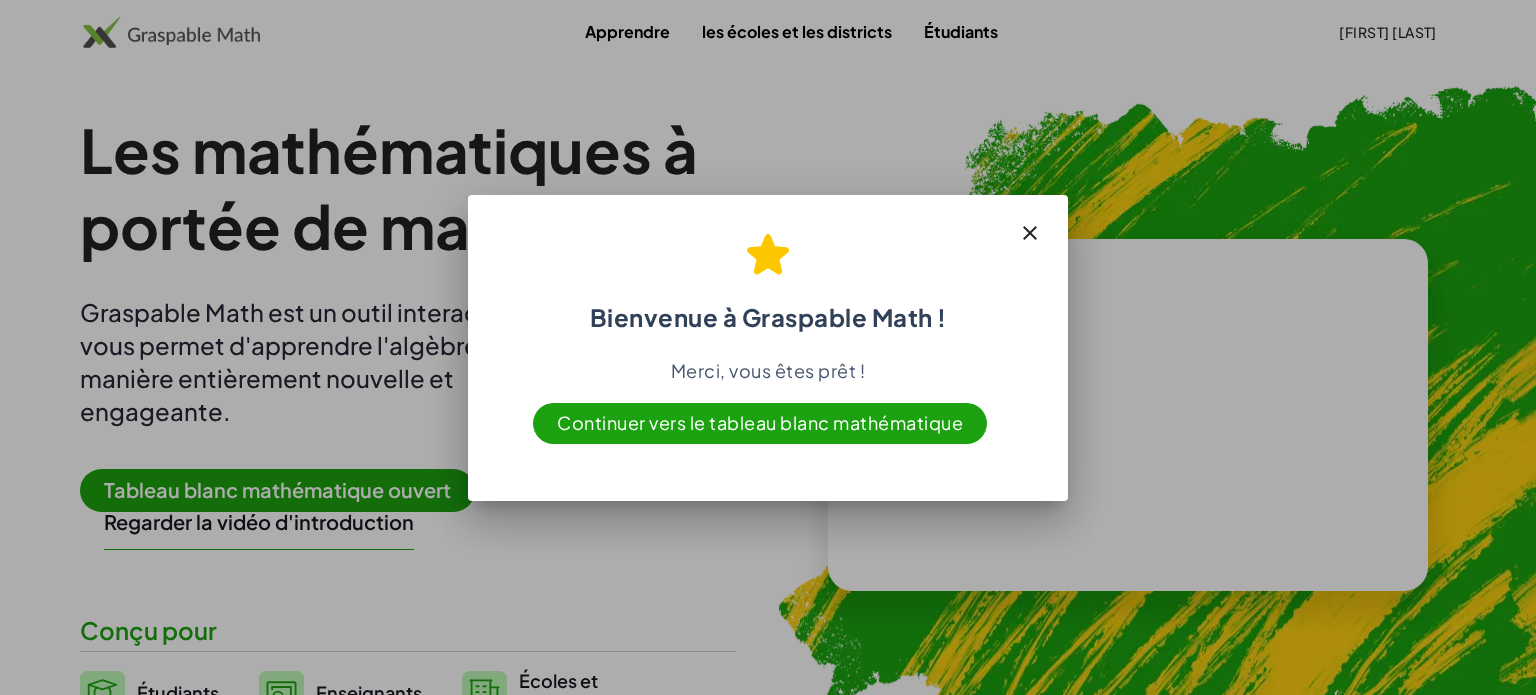 click on "Continuer vers le tableau blanc mathématique" at bounding box center (760, 423) 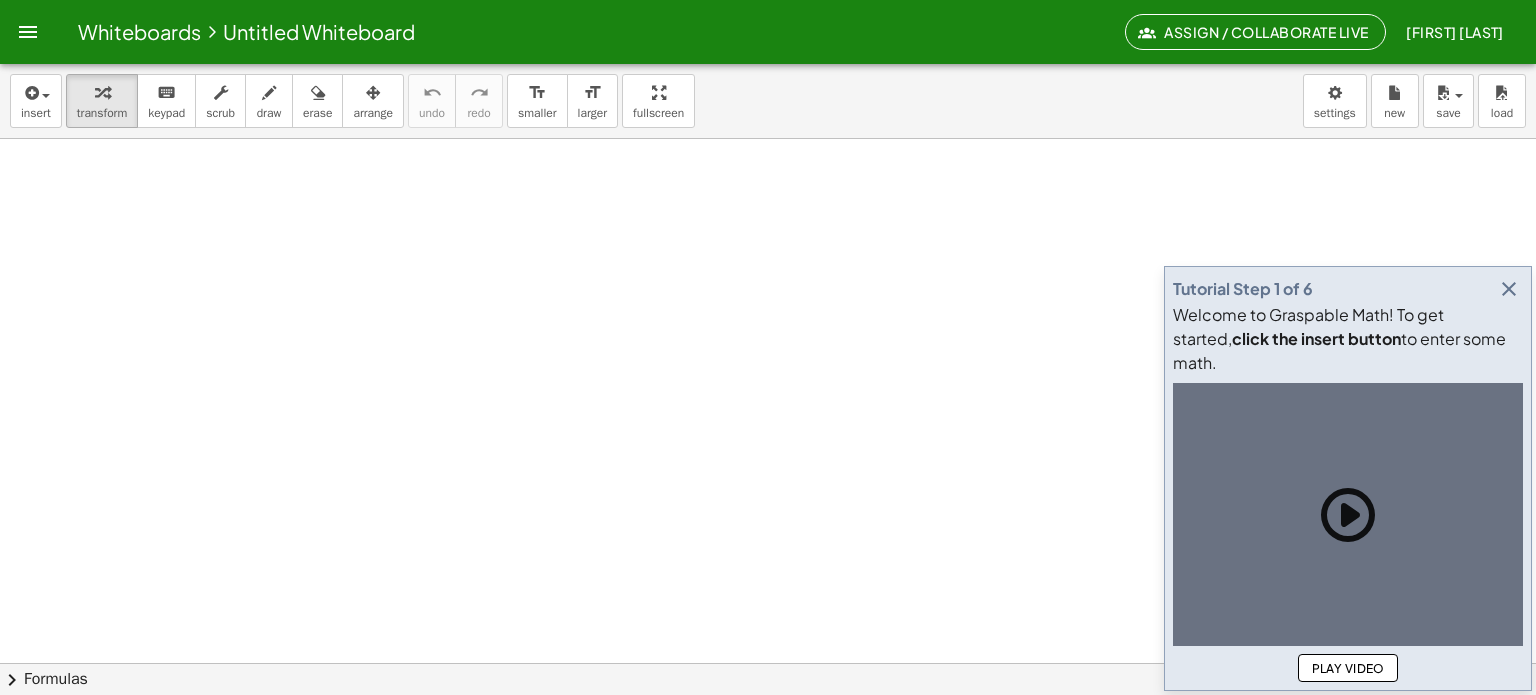 click at bounding box center [768, 728] 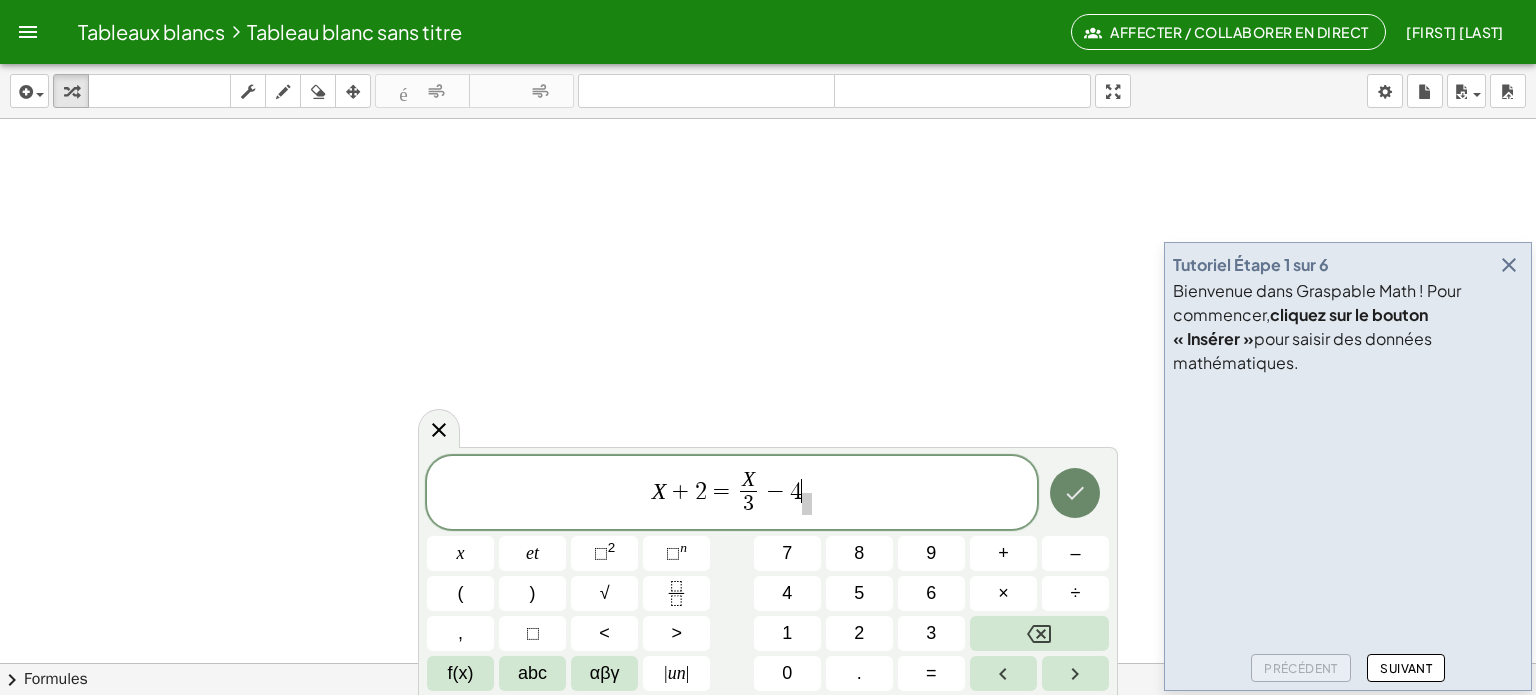 click at bounding box center [1075, 493] 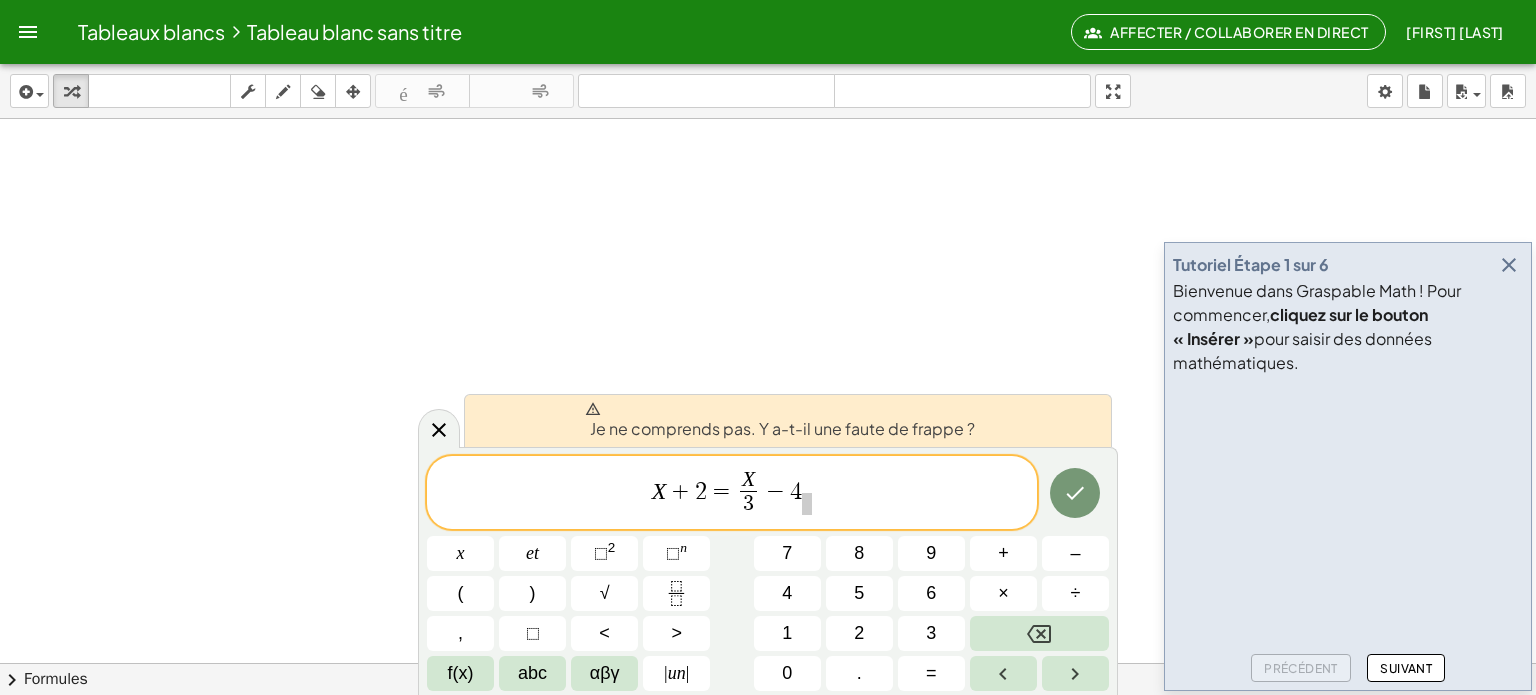 click on "+" at bounding box center [680, 491] 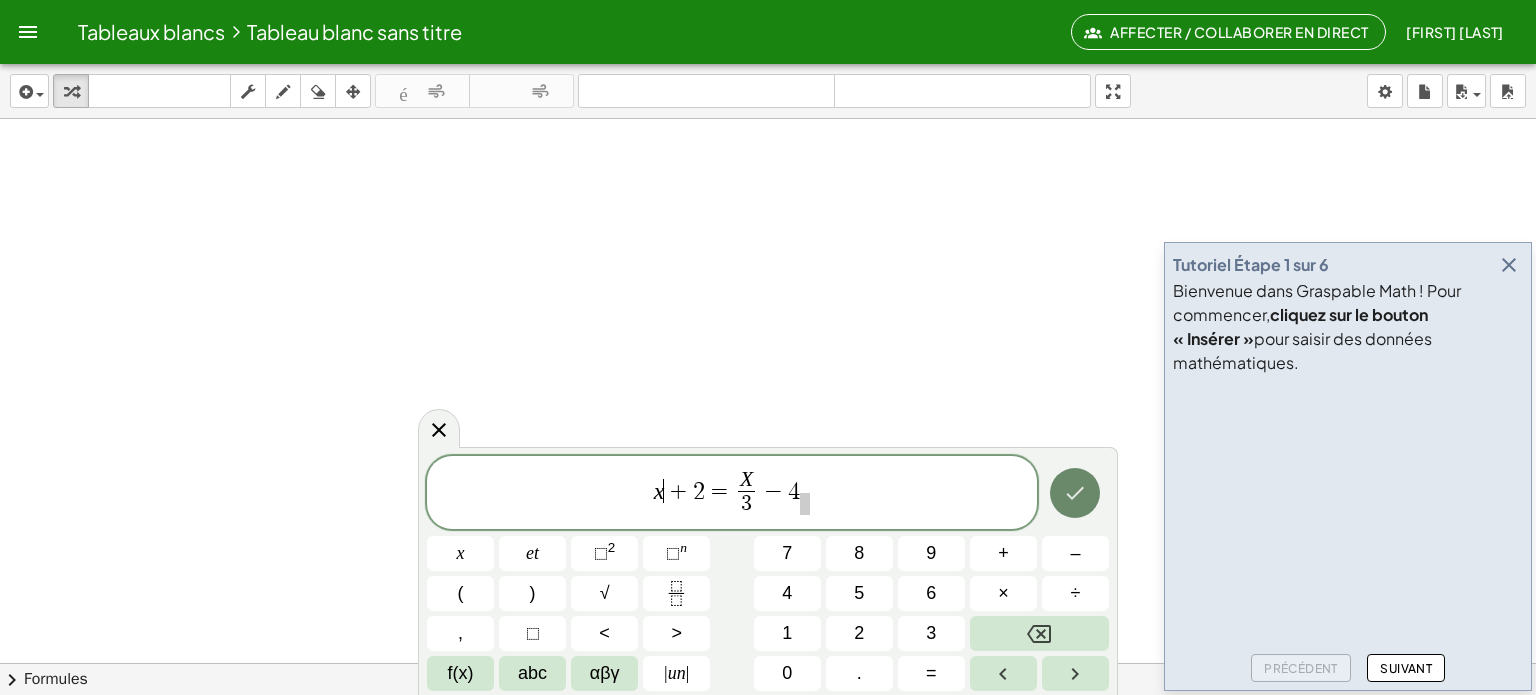 click 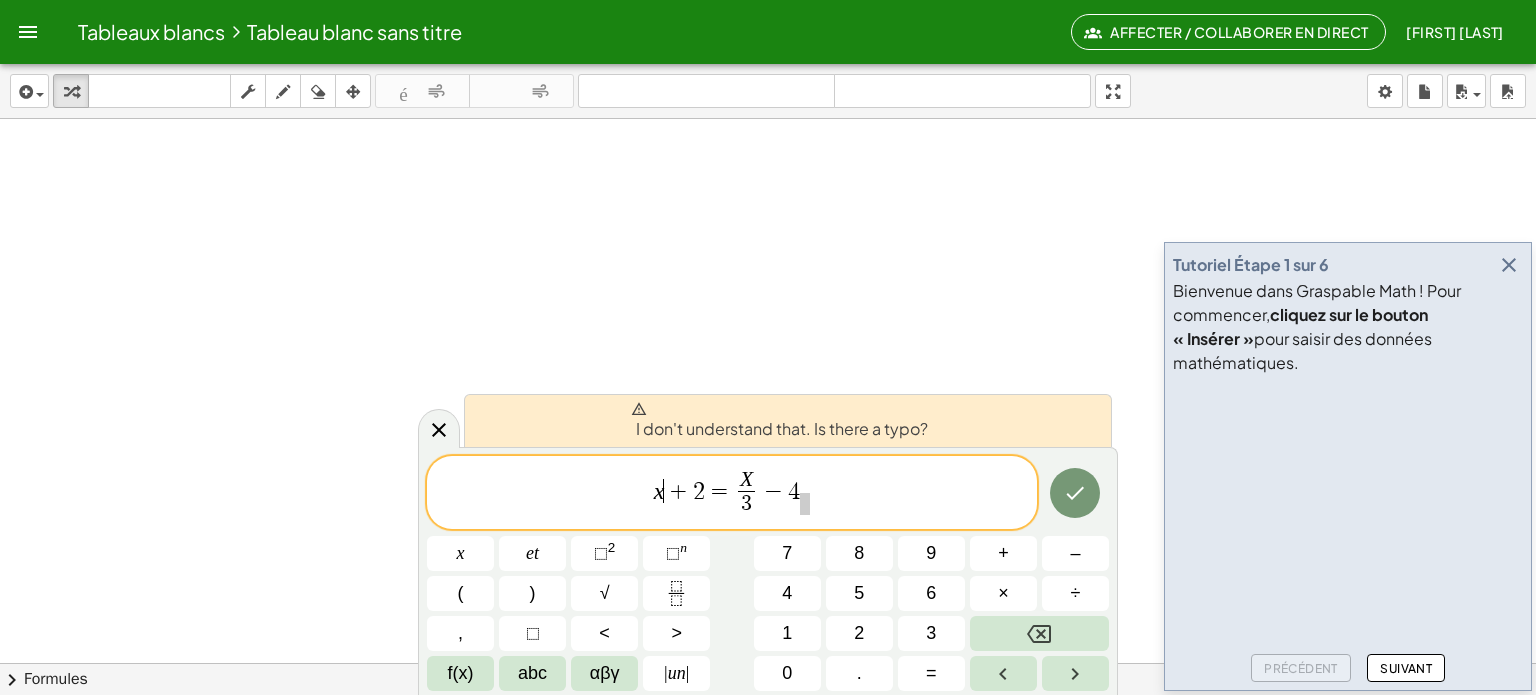 click on "−" at bounding box center (774, 491) 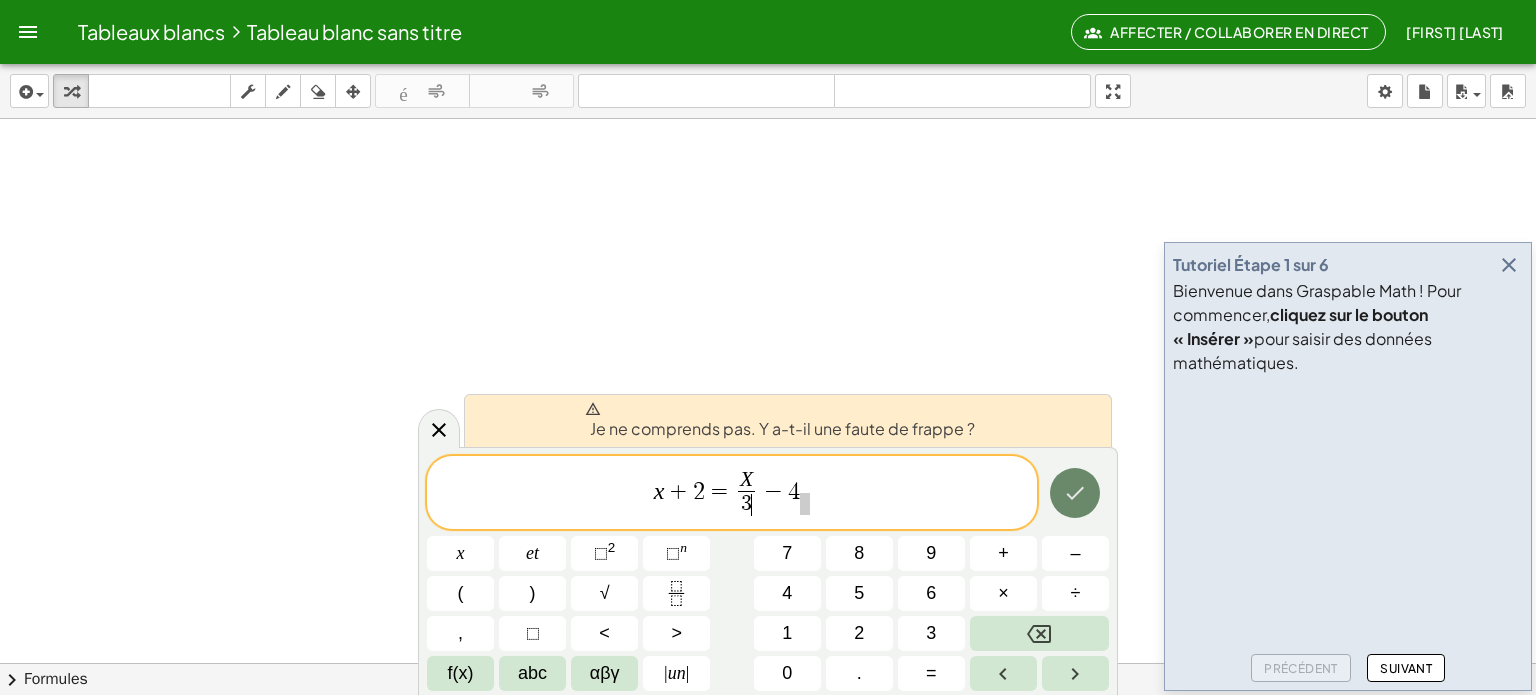 click at bounding box center [1075, 493] 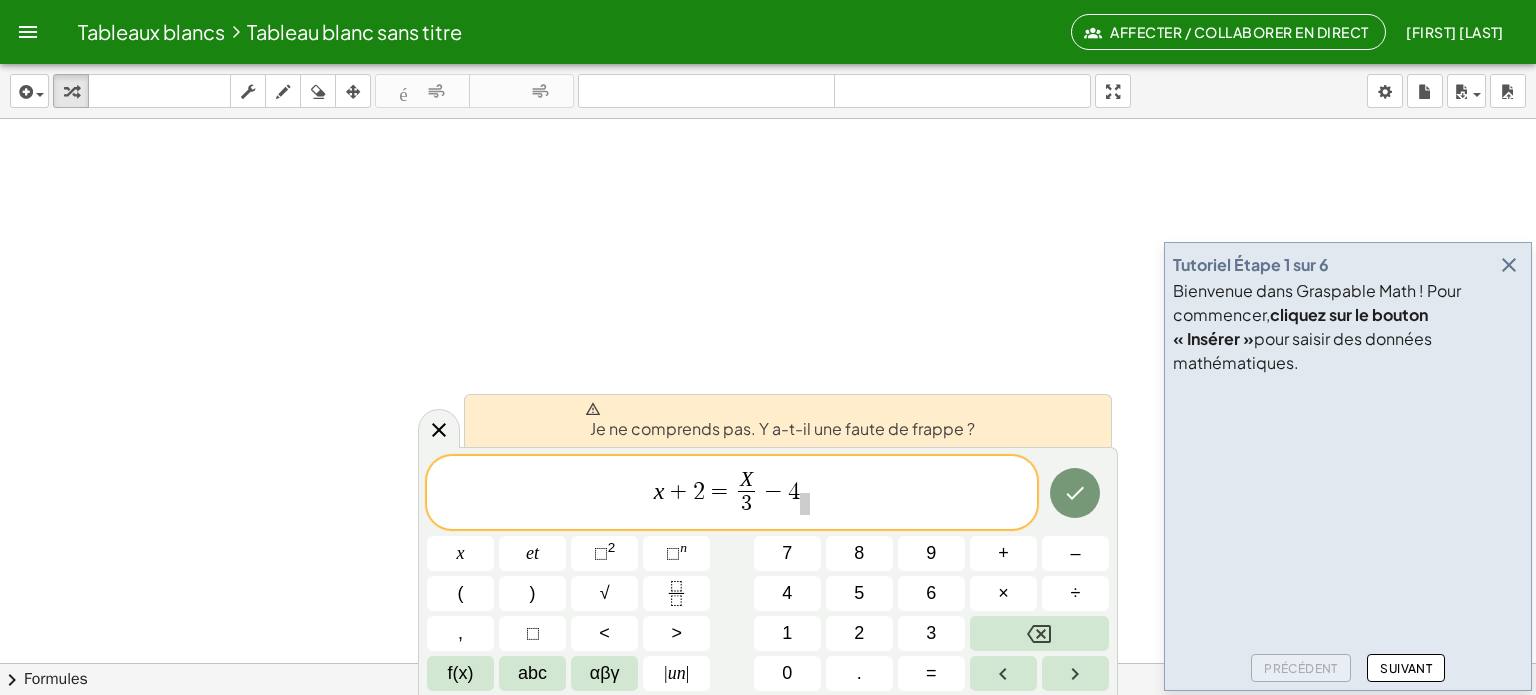 click on "x + 2 = X 3 ​ ​ − 4 ​" at bounding box center [732, 494] 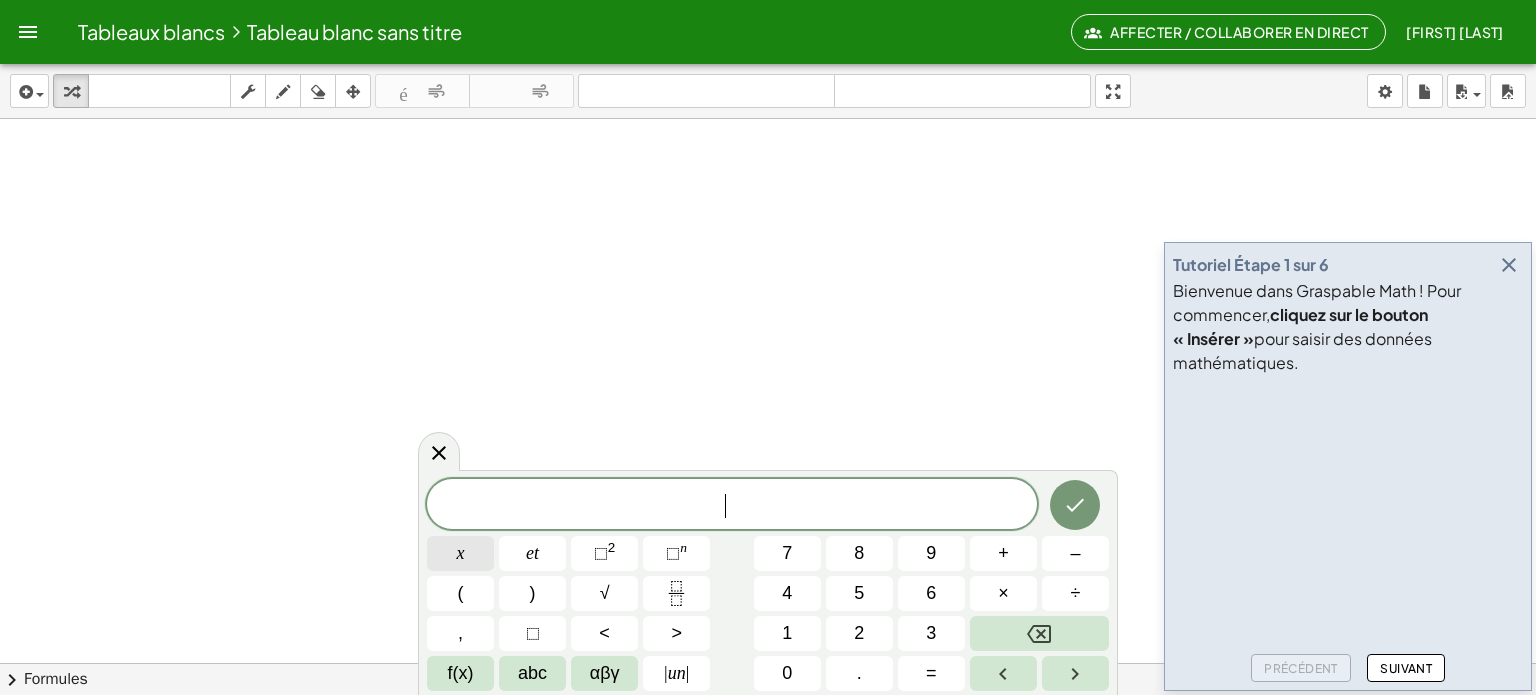 click on "x" at bounding box center (461, 553) 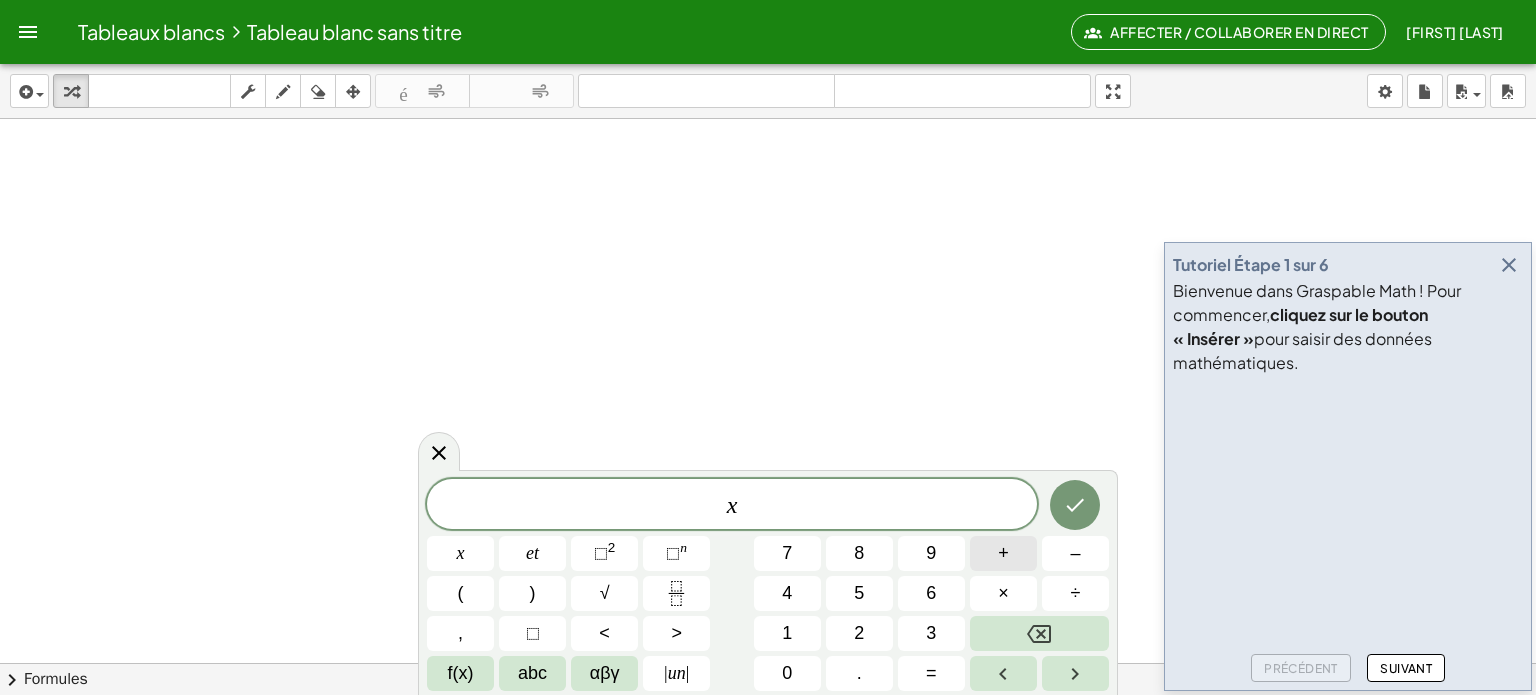 click on "+" at bounding box center (1003, 553) 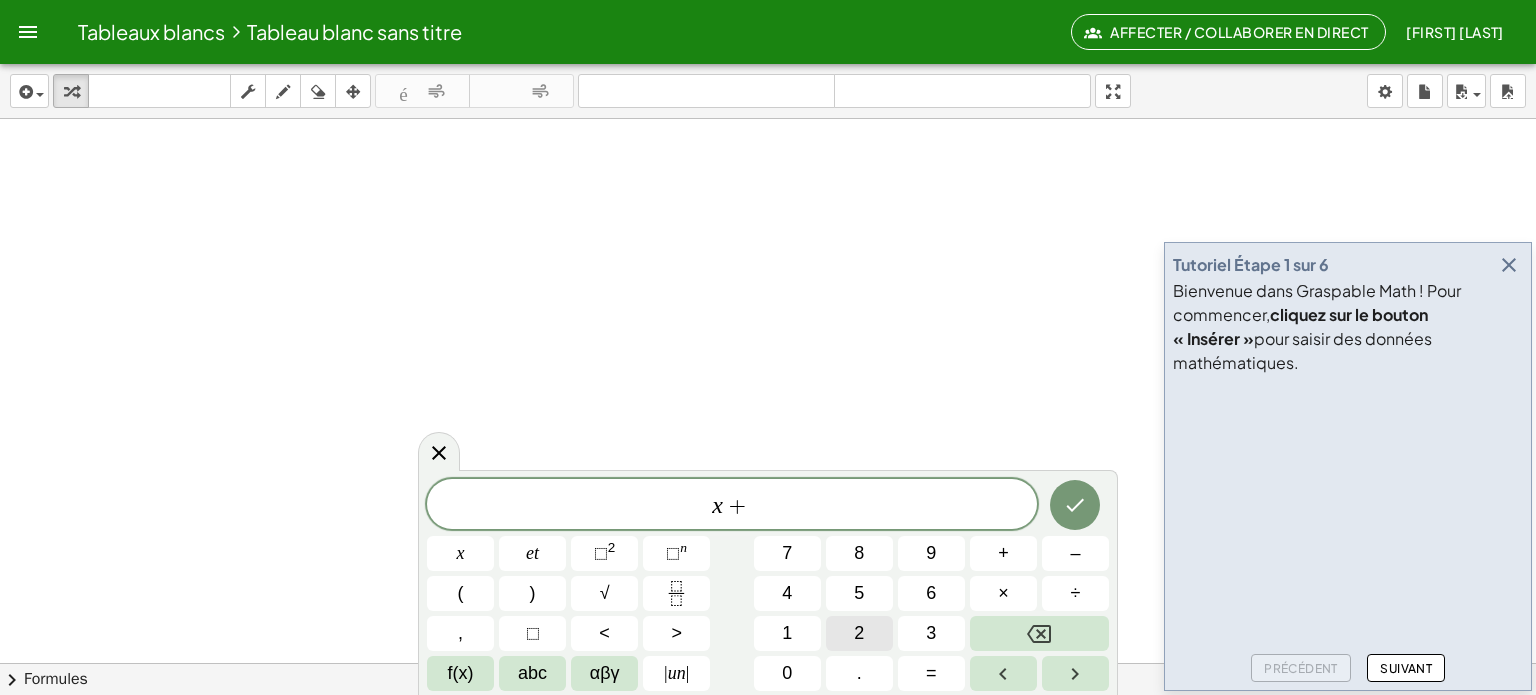 click on "2" at bounding box center (859, 633) 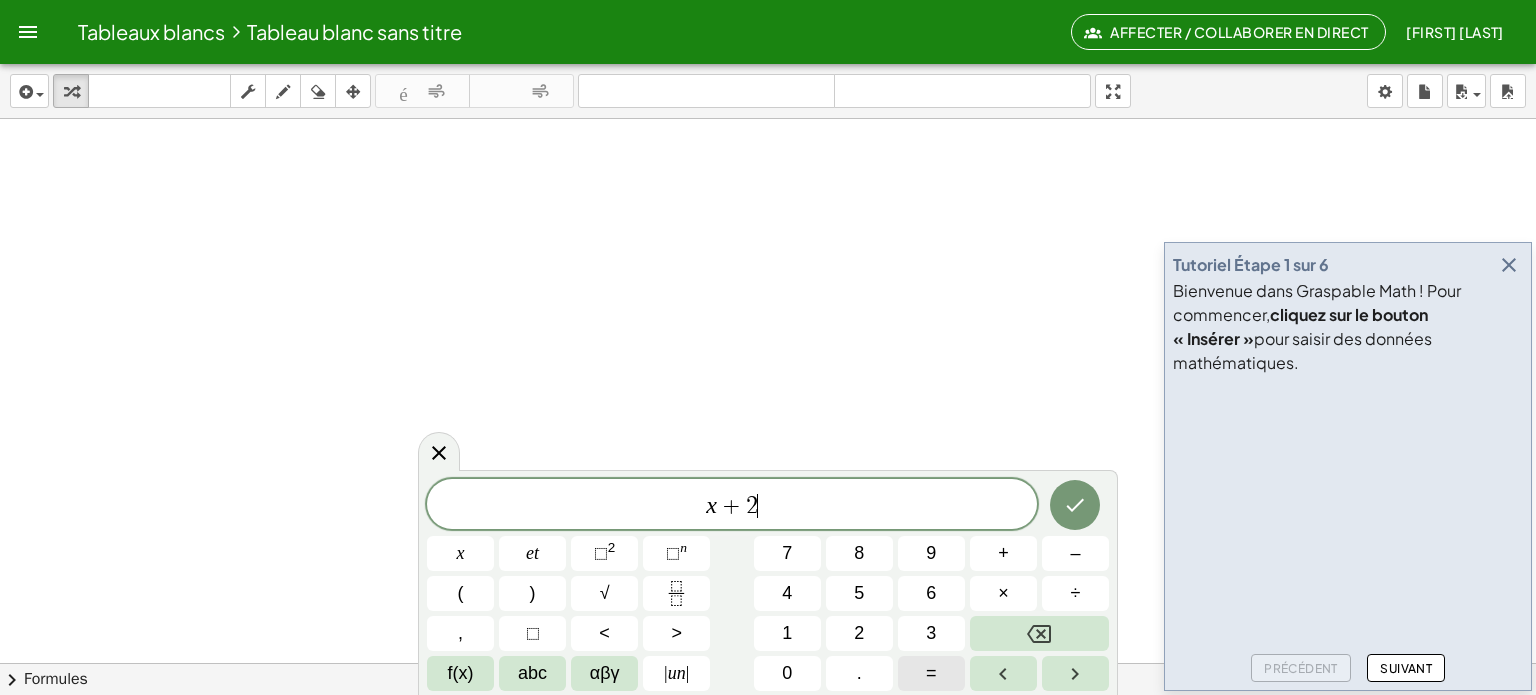 click on "=" at bounding box center (931, 673) 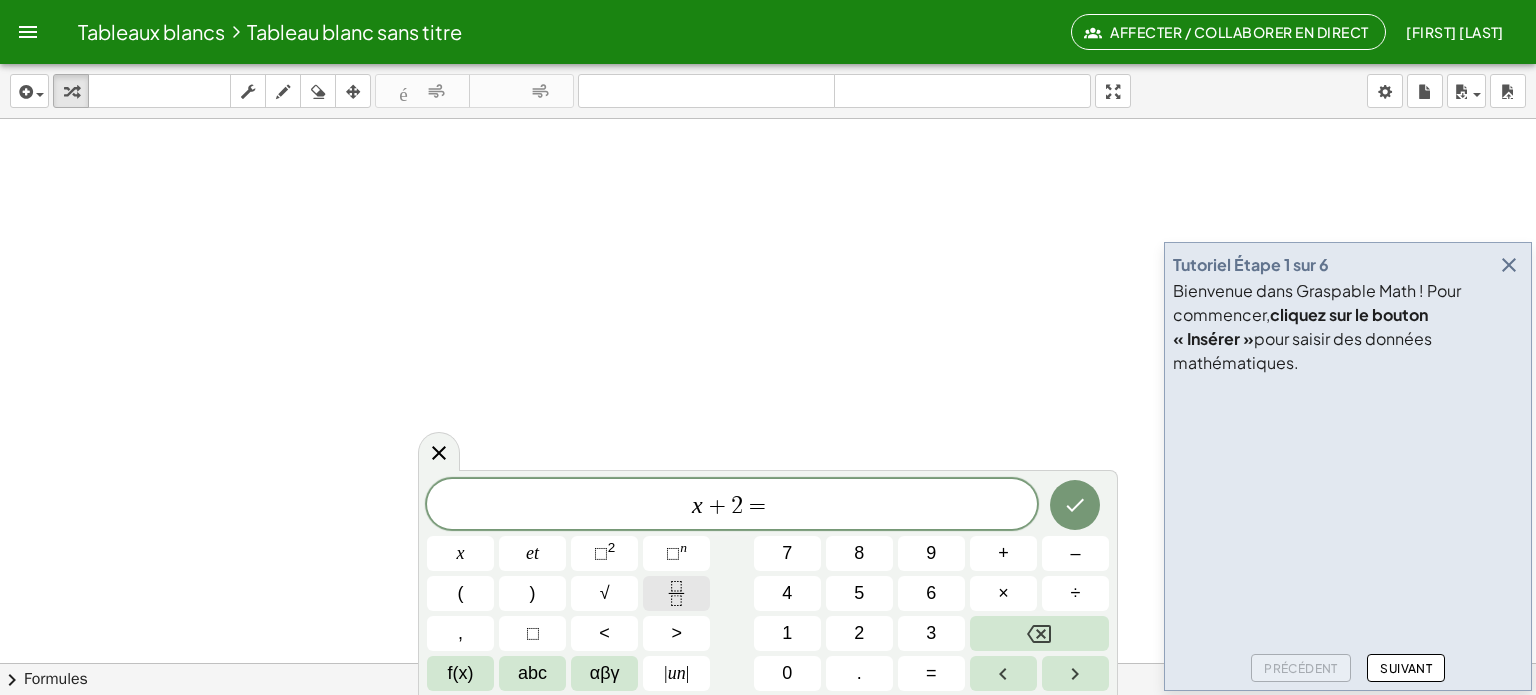 click 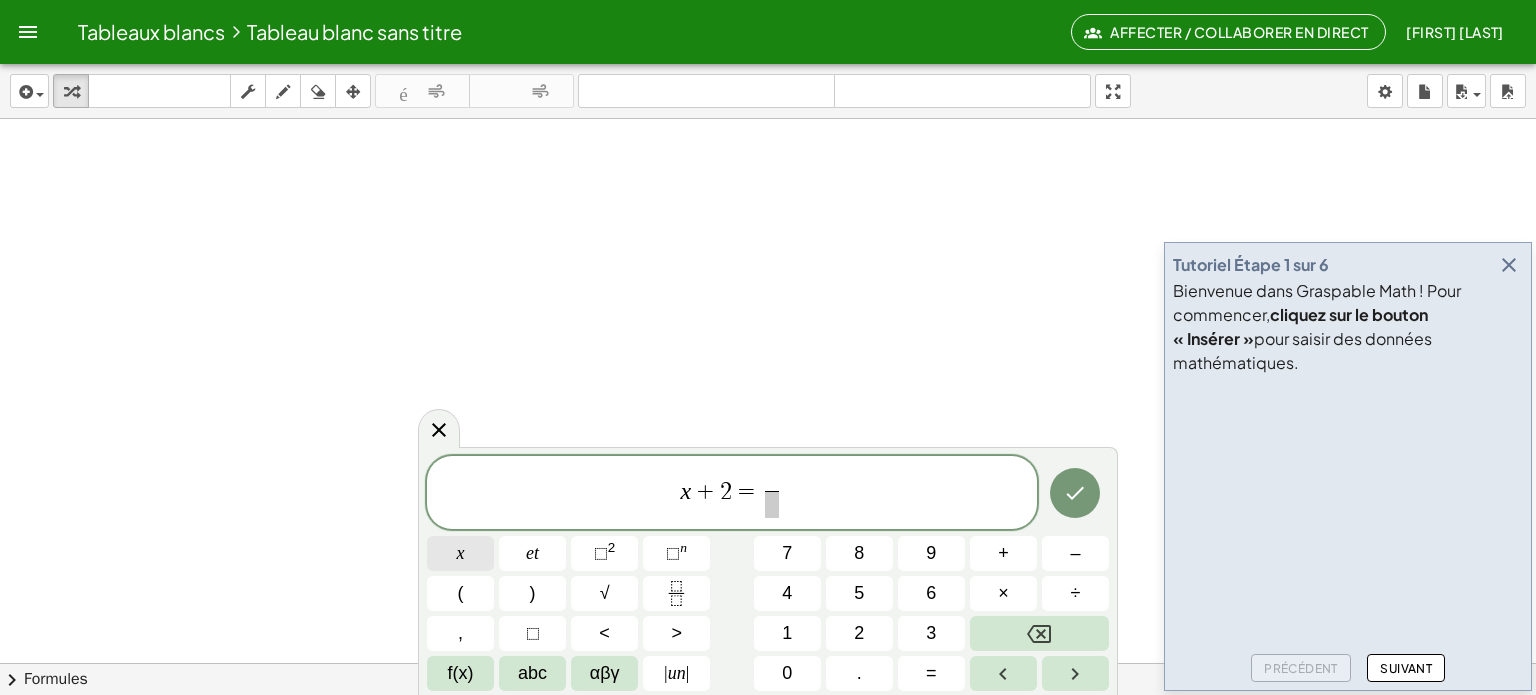 click on "x" at bounding box center (460, 553) 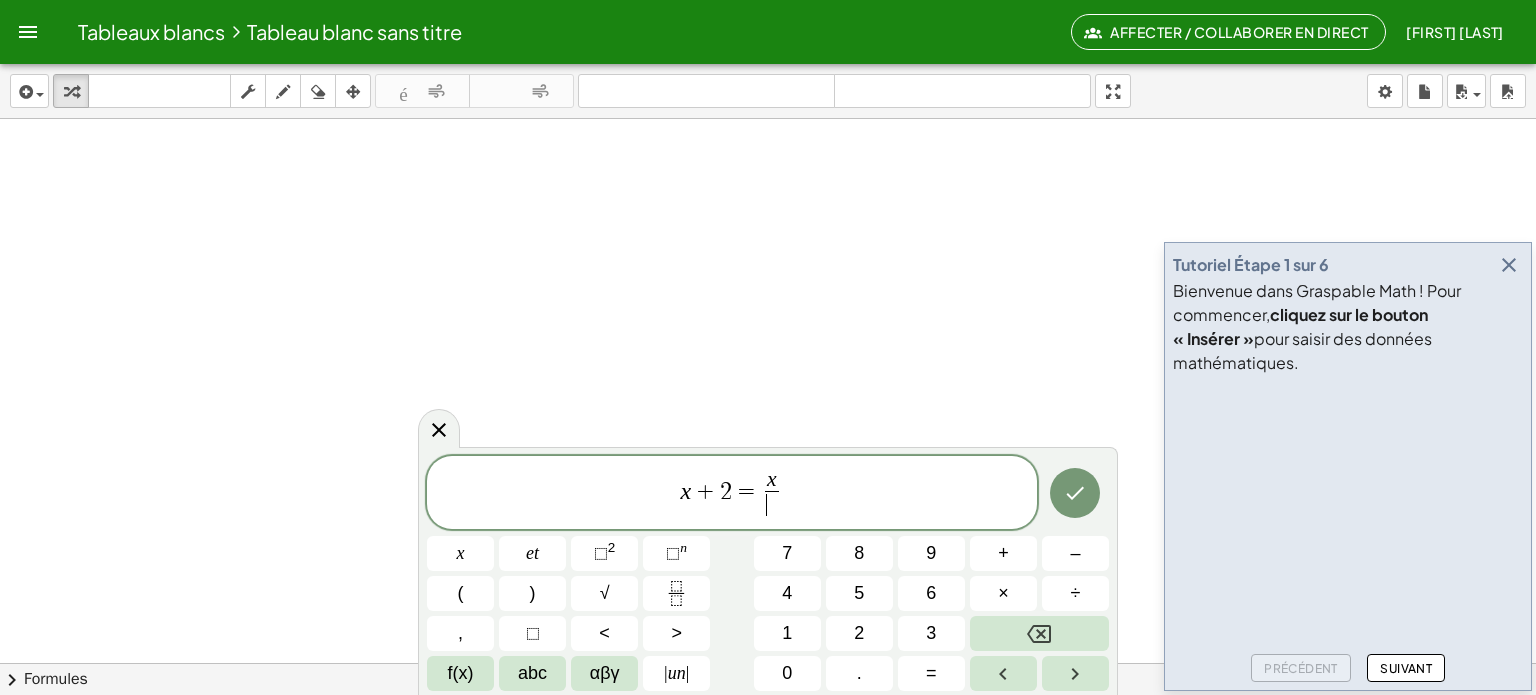click on "​" at bounding box center (772, 504) 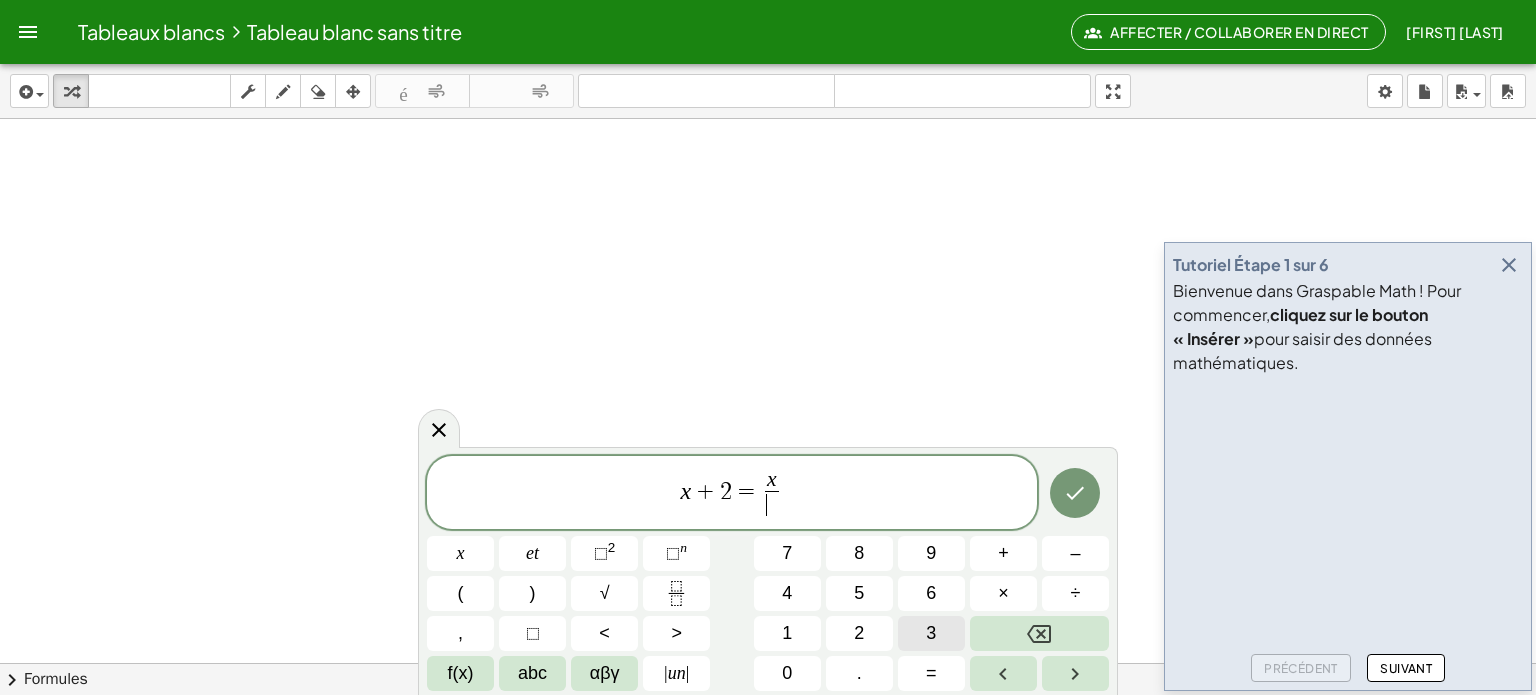 click on "3" at bounding box center (931, 633) 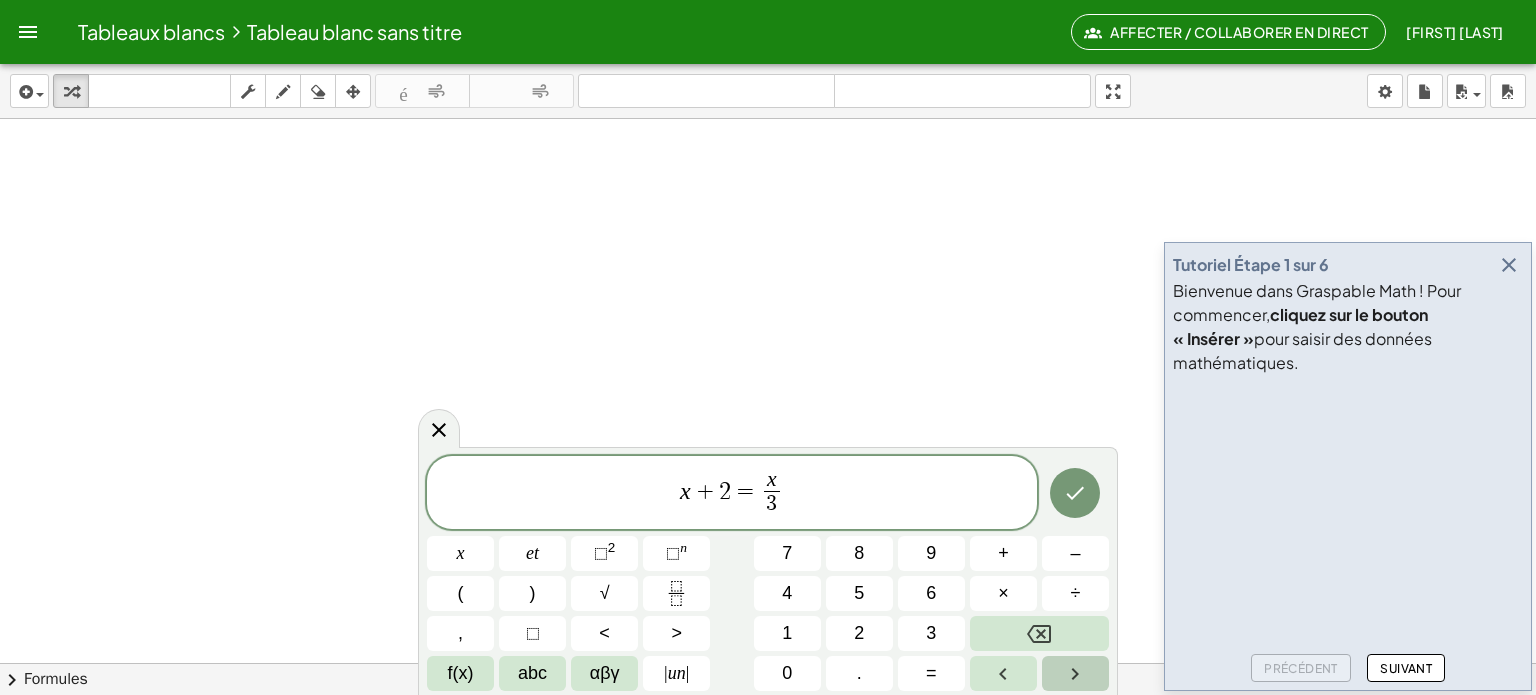 click 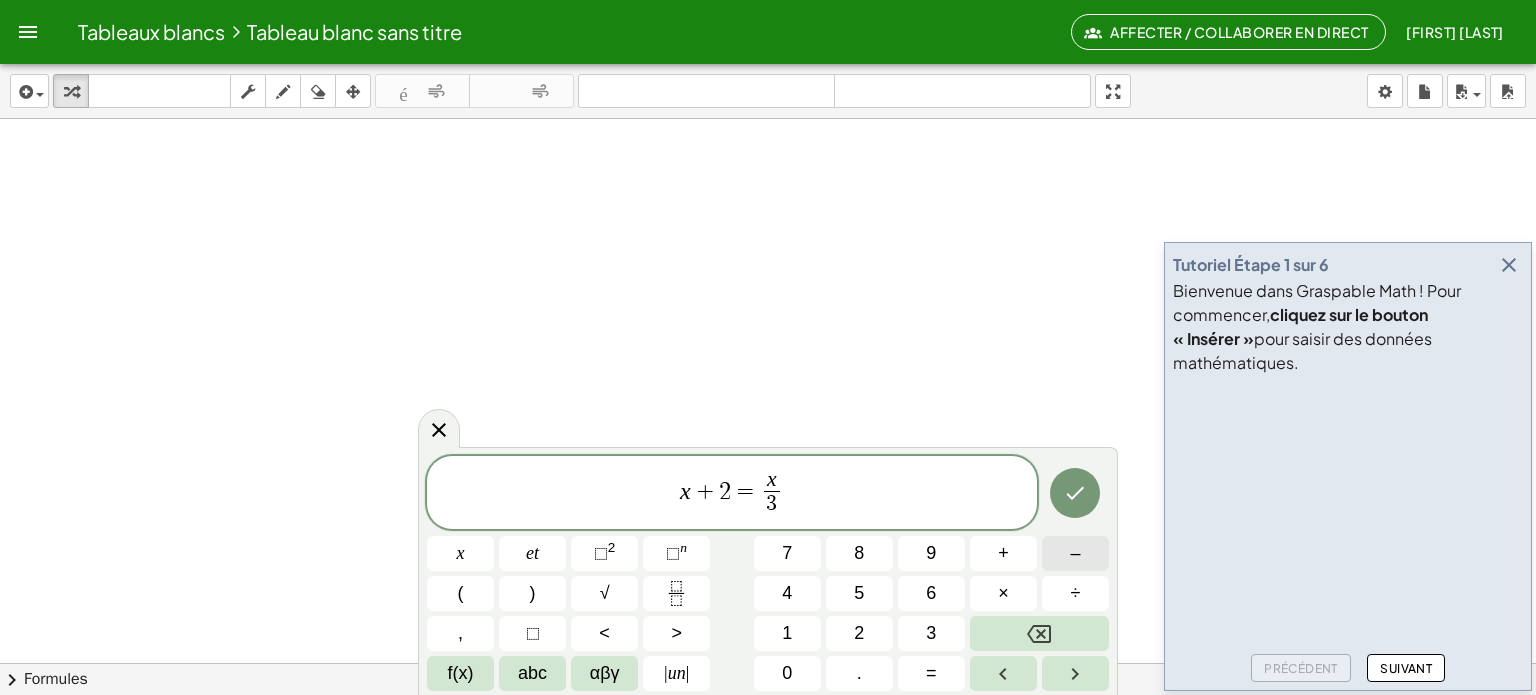 click on "–" at bounding box center [1075, 553] 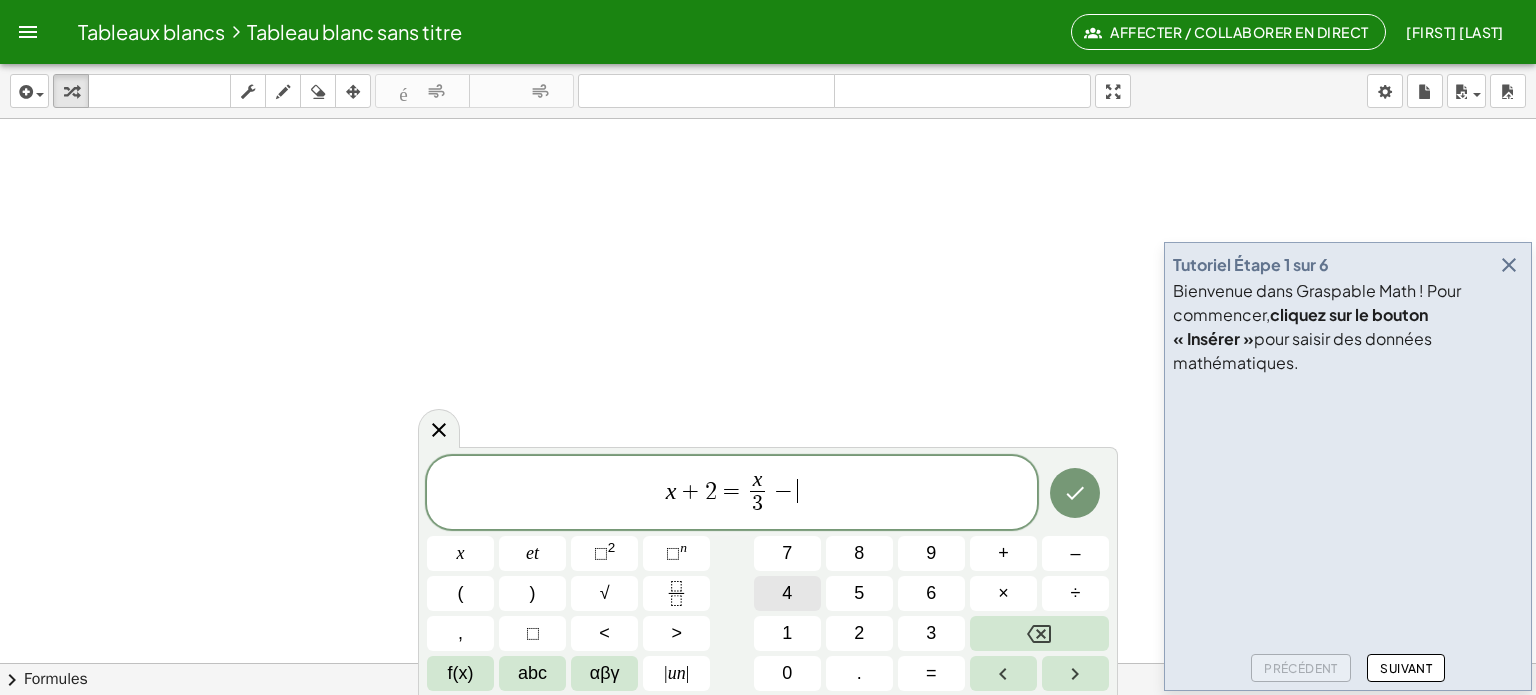 click on "4" at bounding box center (787, 593) 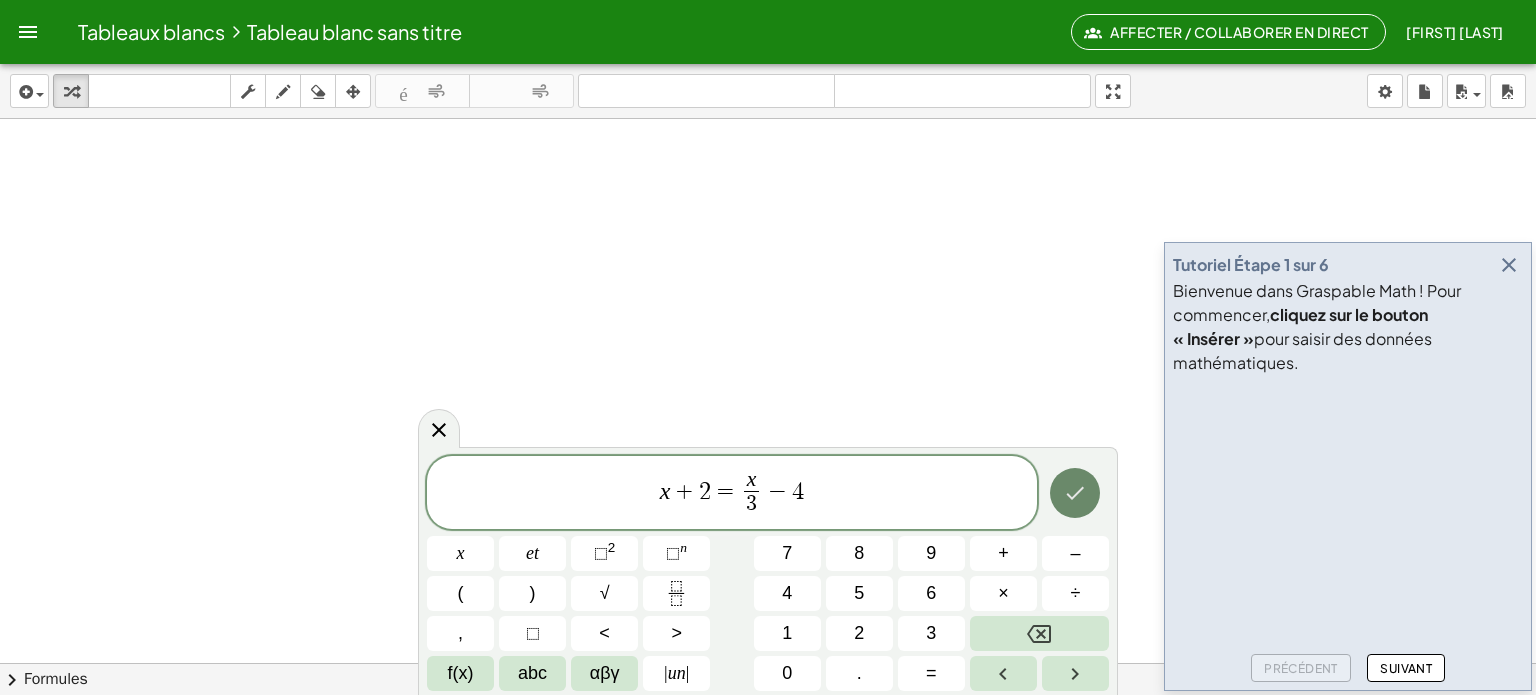 click at bounding box center (1075, 493) 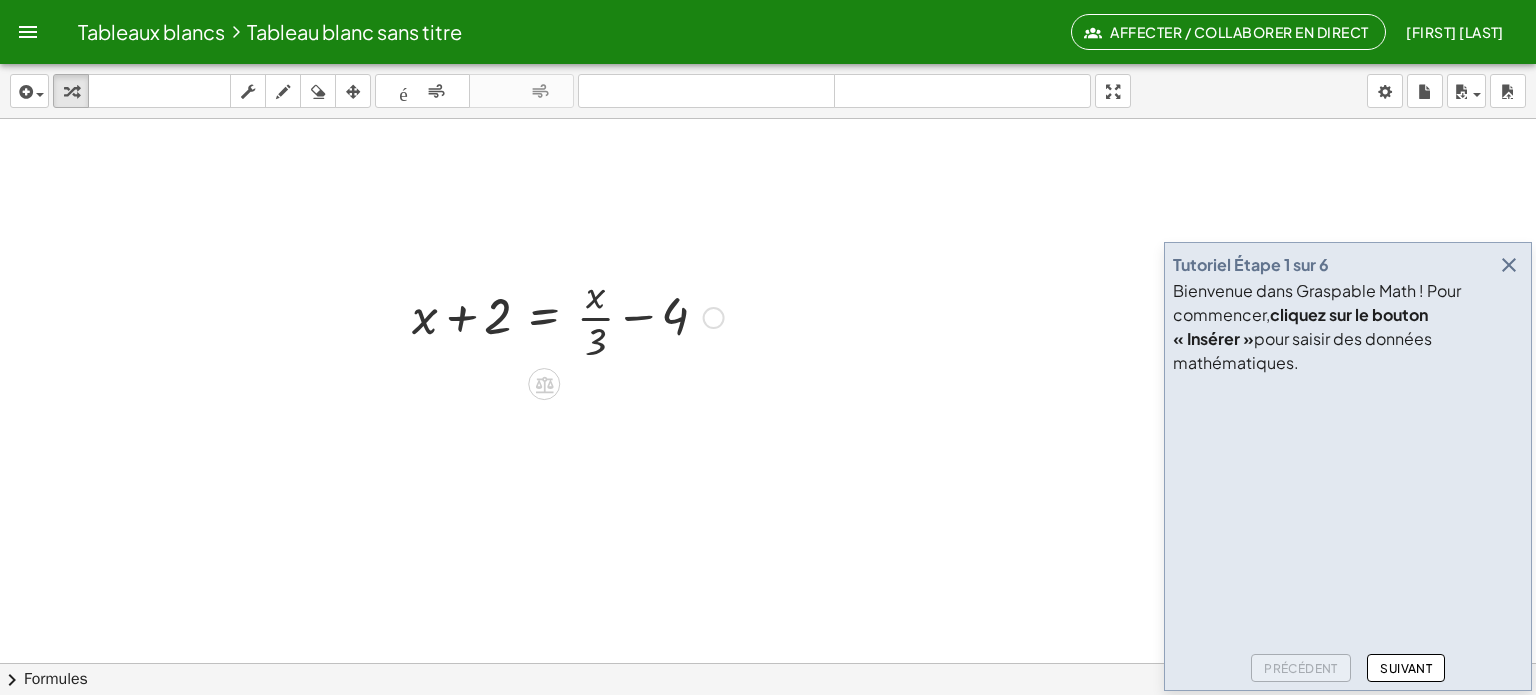 click at bounding box center (568, 316) 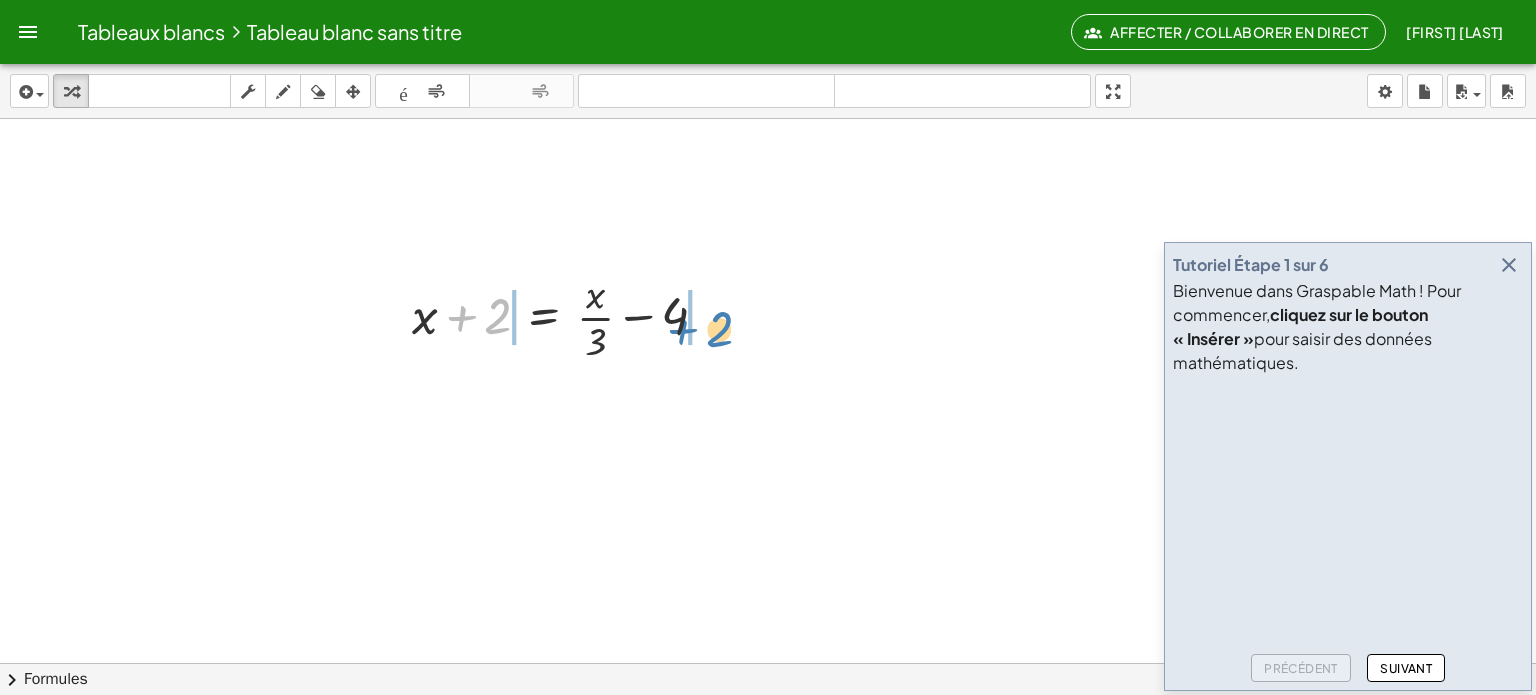 drag, startPoint x: 492, startPoint y: 318, endPoint x: 734, endPoint y: 311, distance: 242.10121 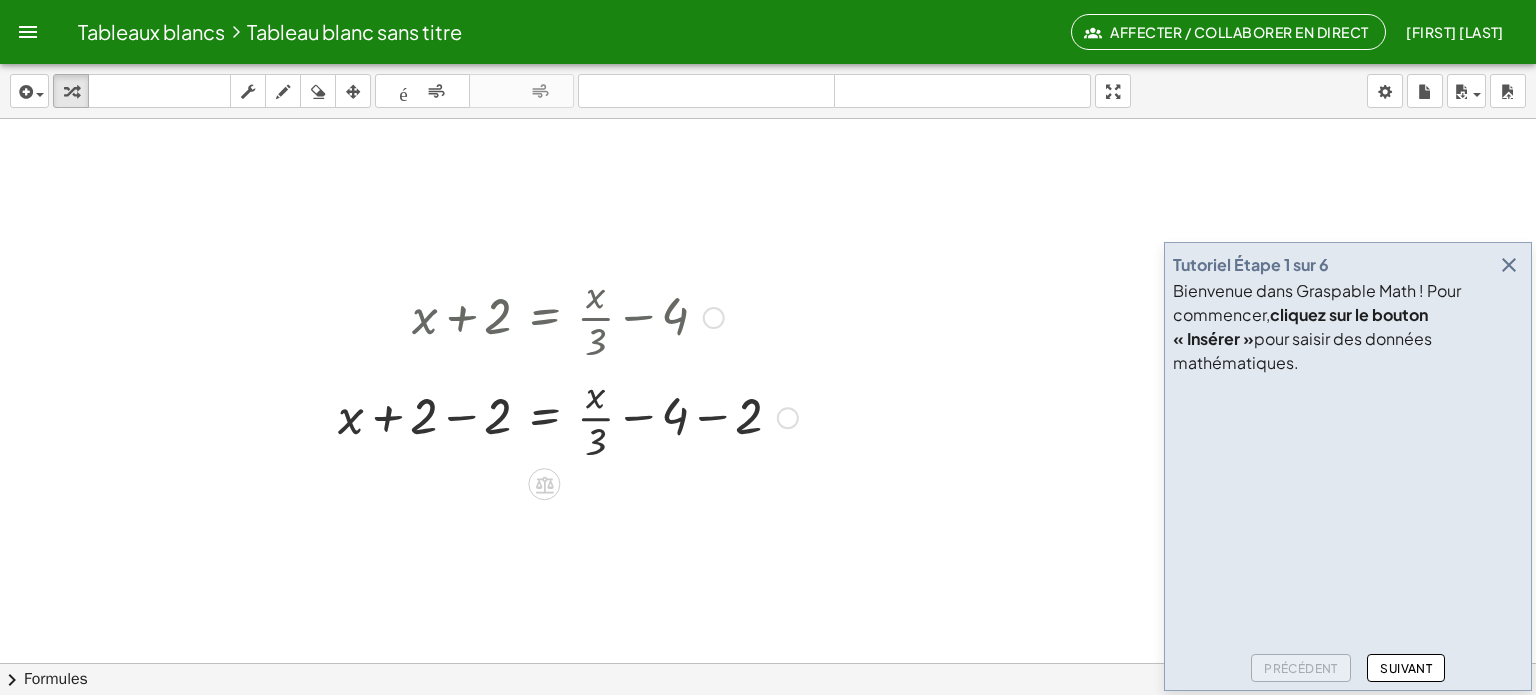 click at bounding box center (568, 416) 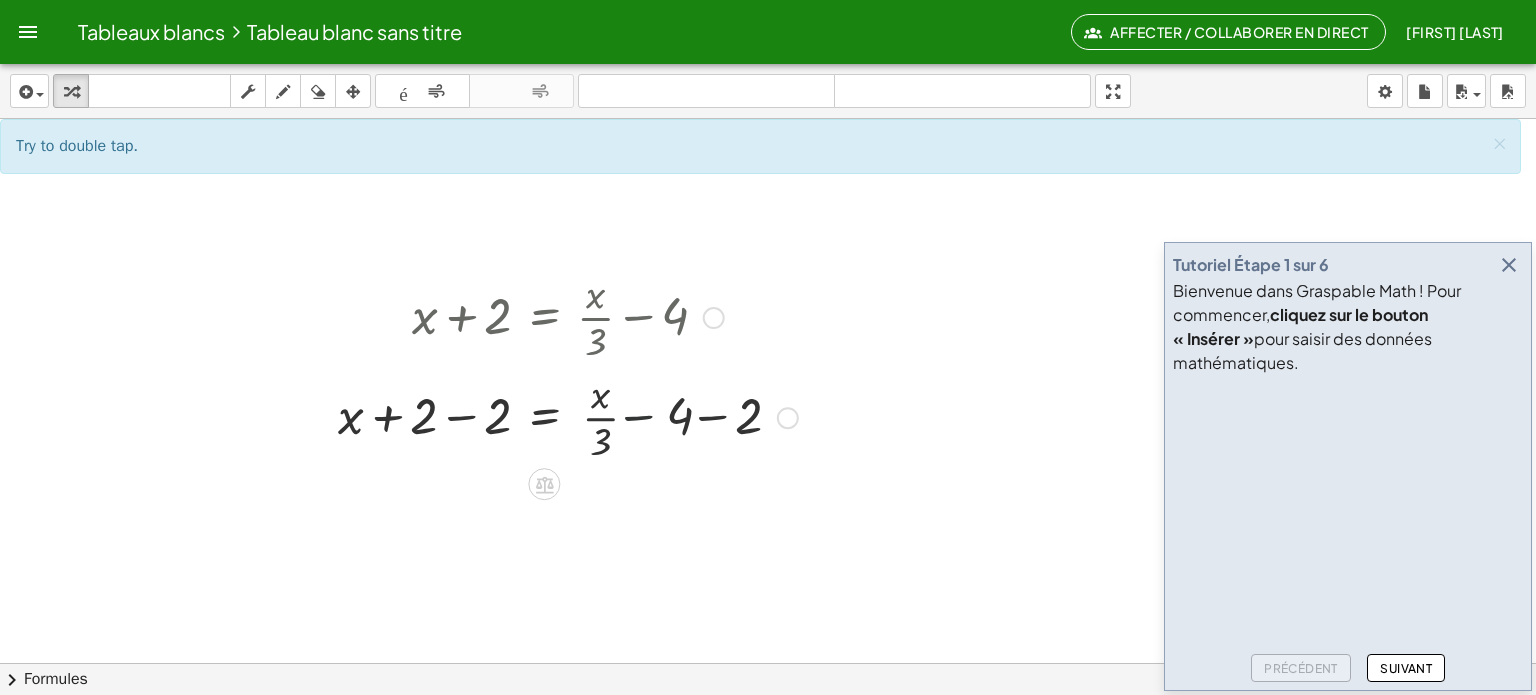 click at bounding box center [568, 416] 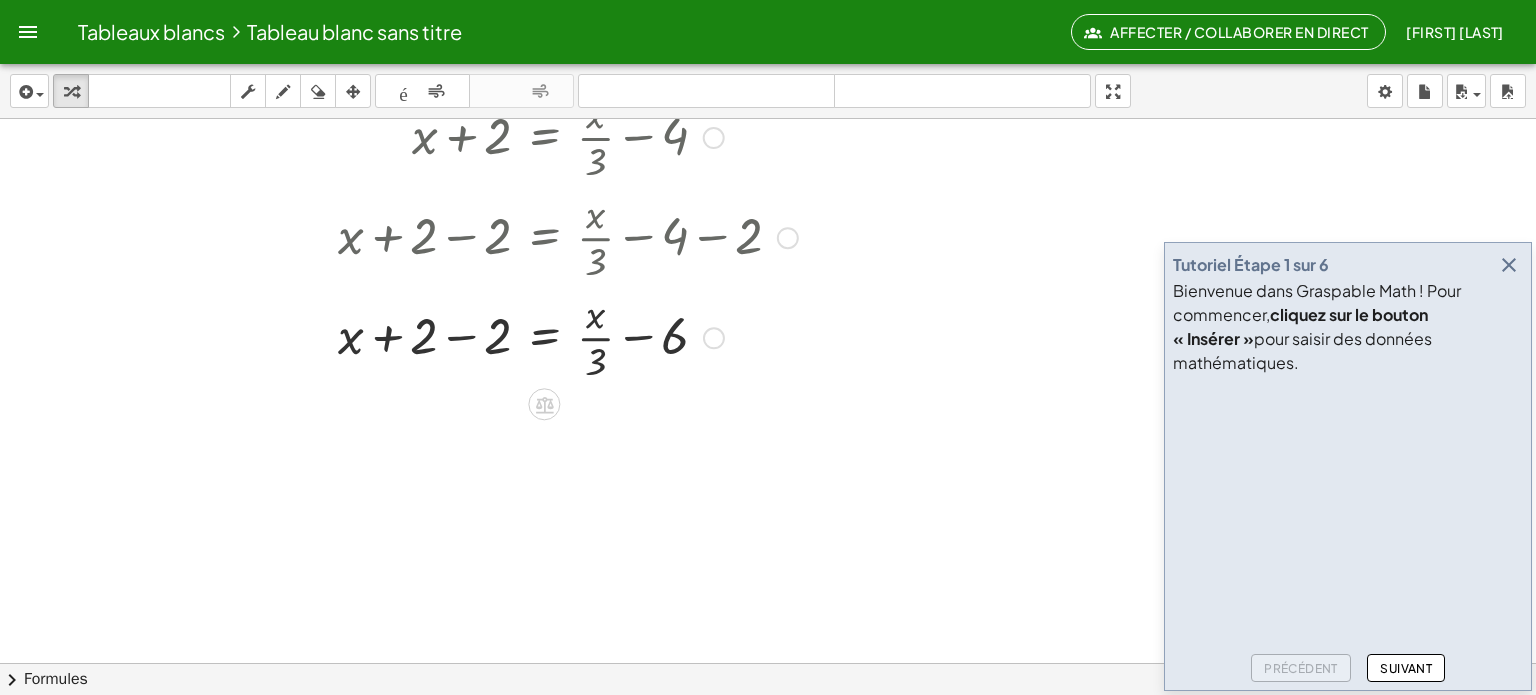 scroll, scrollTop: 180, scrollLeft: 0, axis: vertical 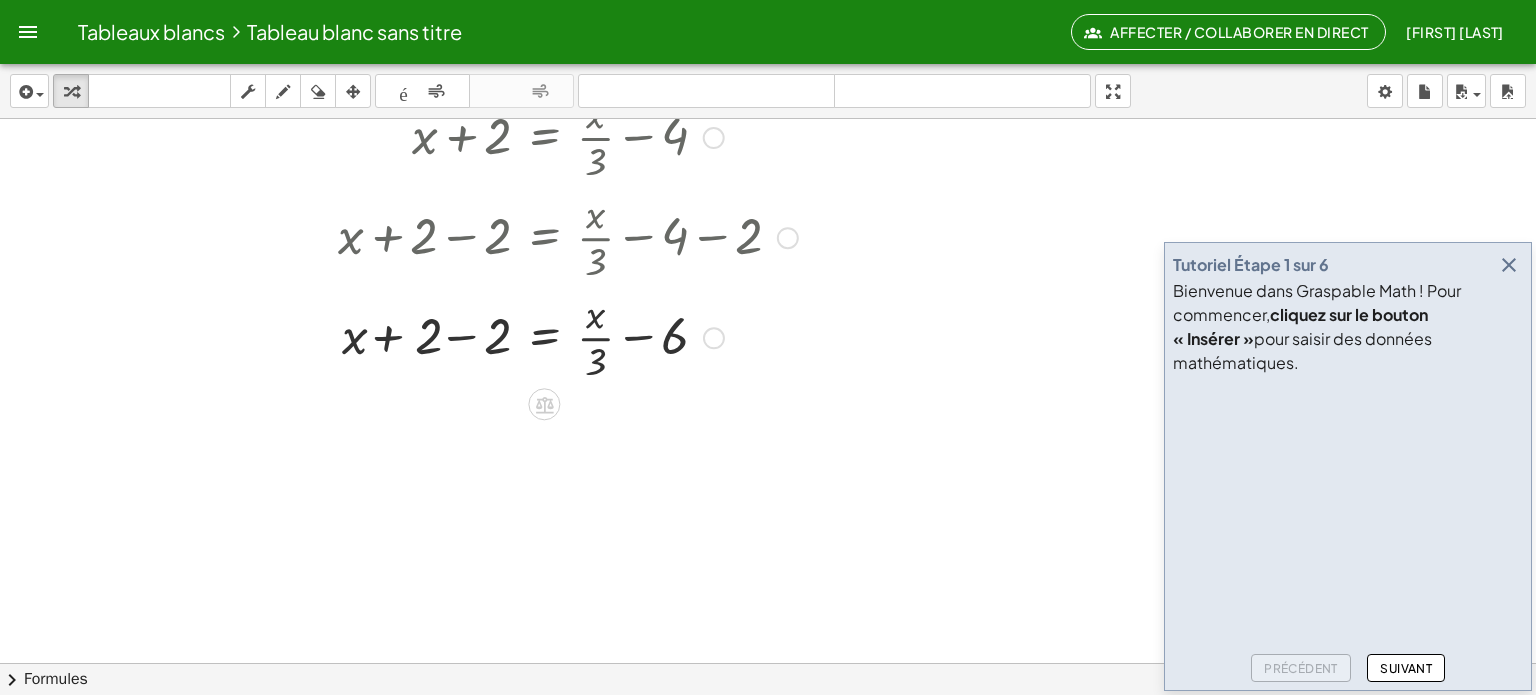 click at bounding box center (568, 336) 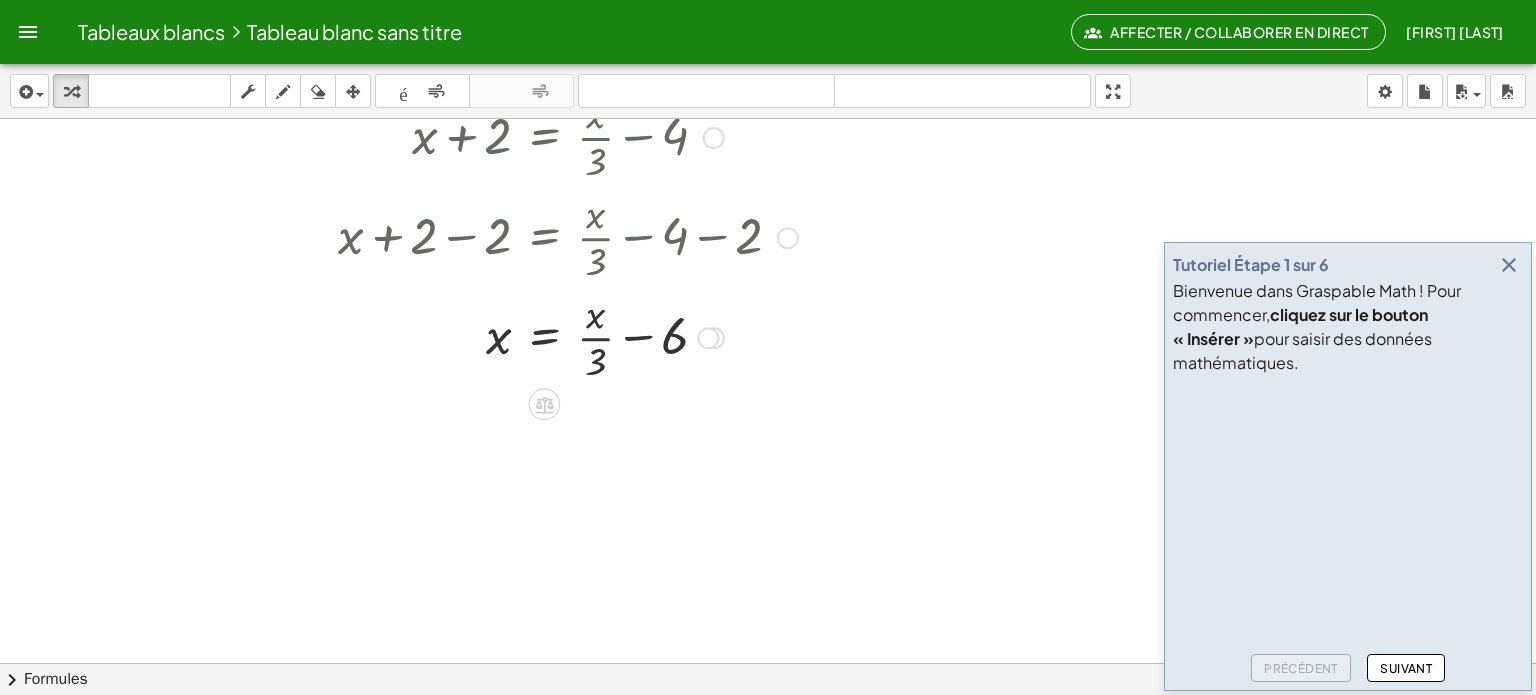 scroll, scrollTop: 90, scrollLeft: 0, axis: vertical 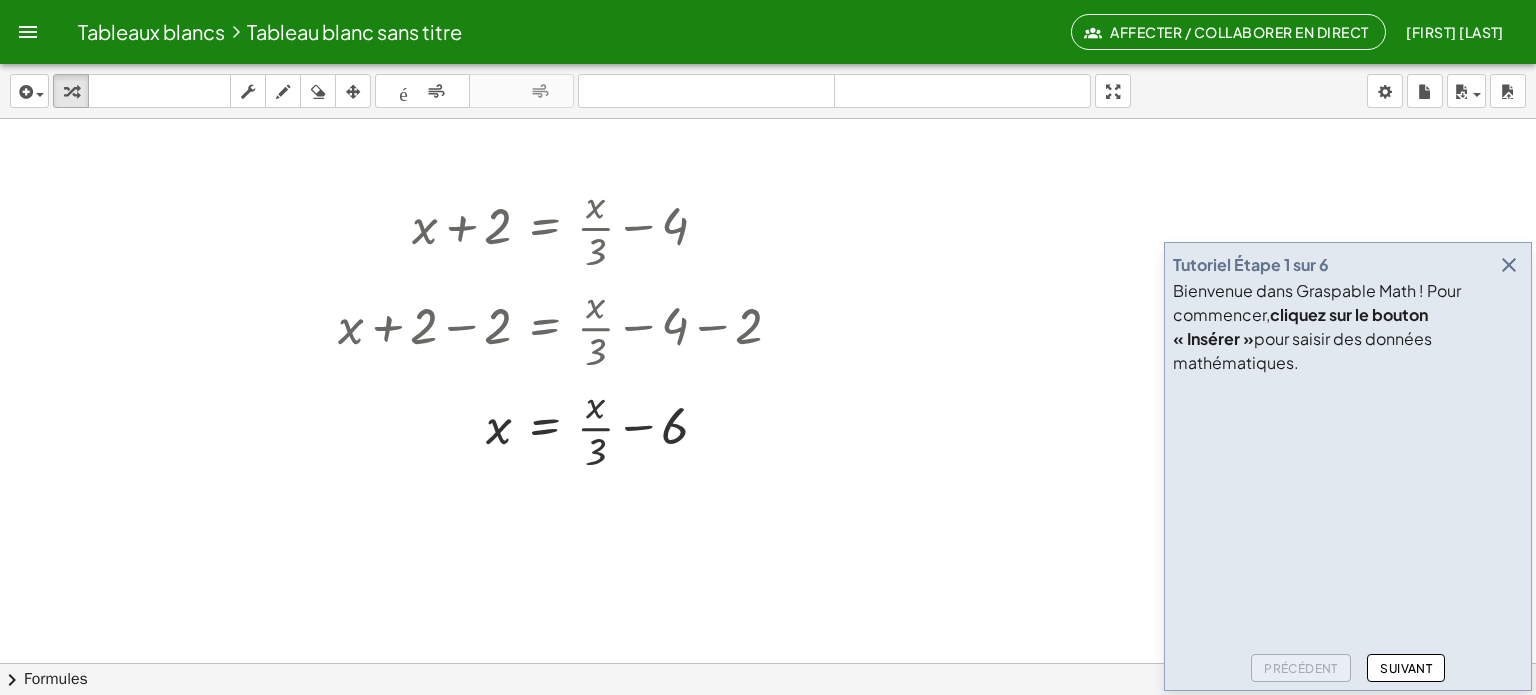 click at bounding box center (1509, 265) 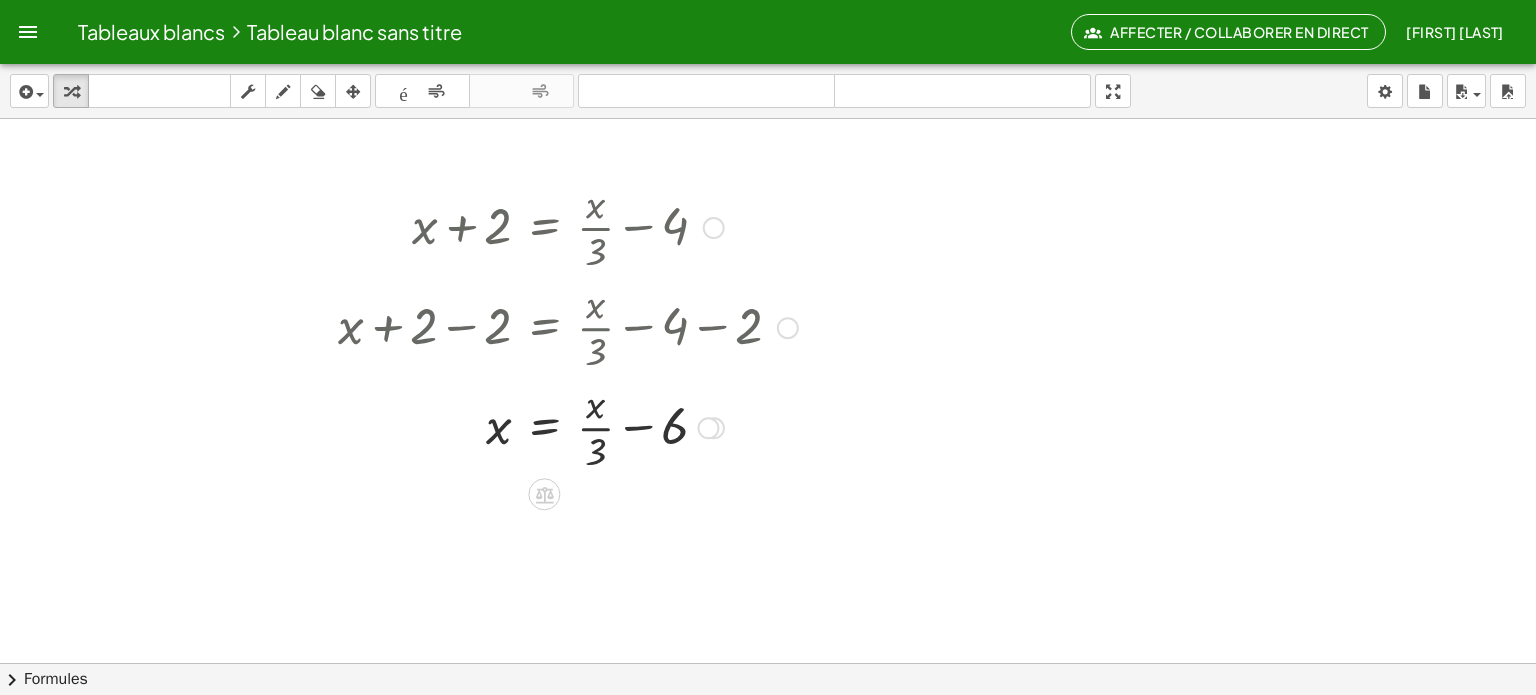 click at bounding box center (568, 426) 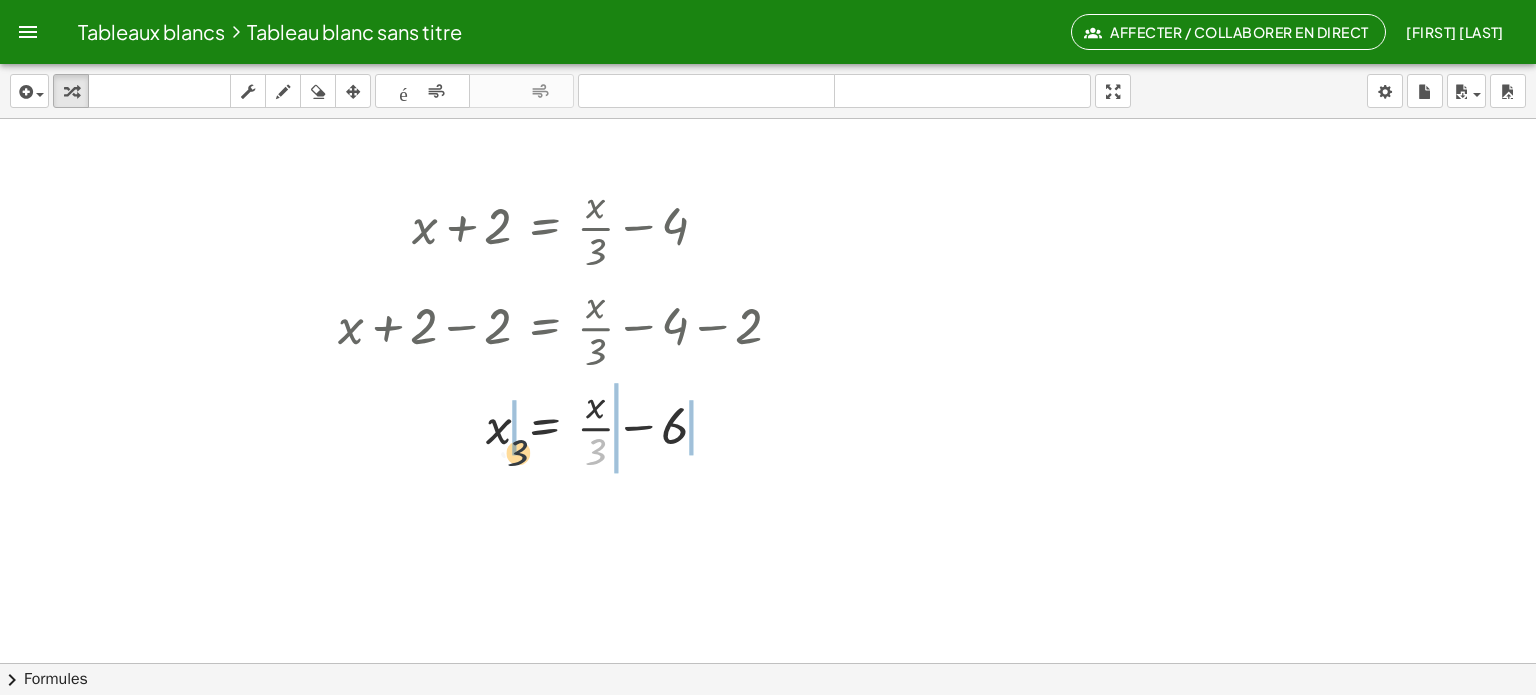 drag, startPoint x: 597, startPoint y: 447, endPoint x: 512, endPoint y: 446, distance: 85.00588 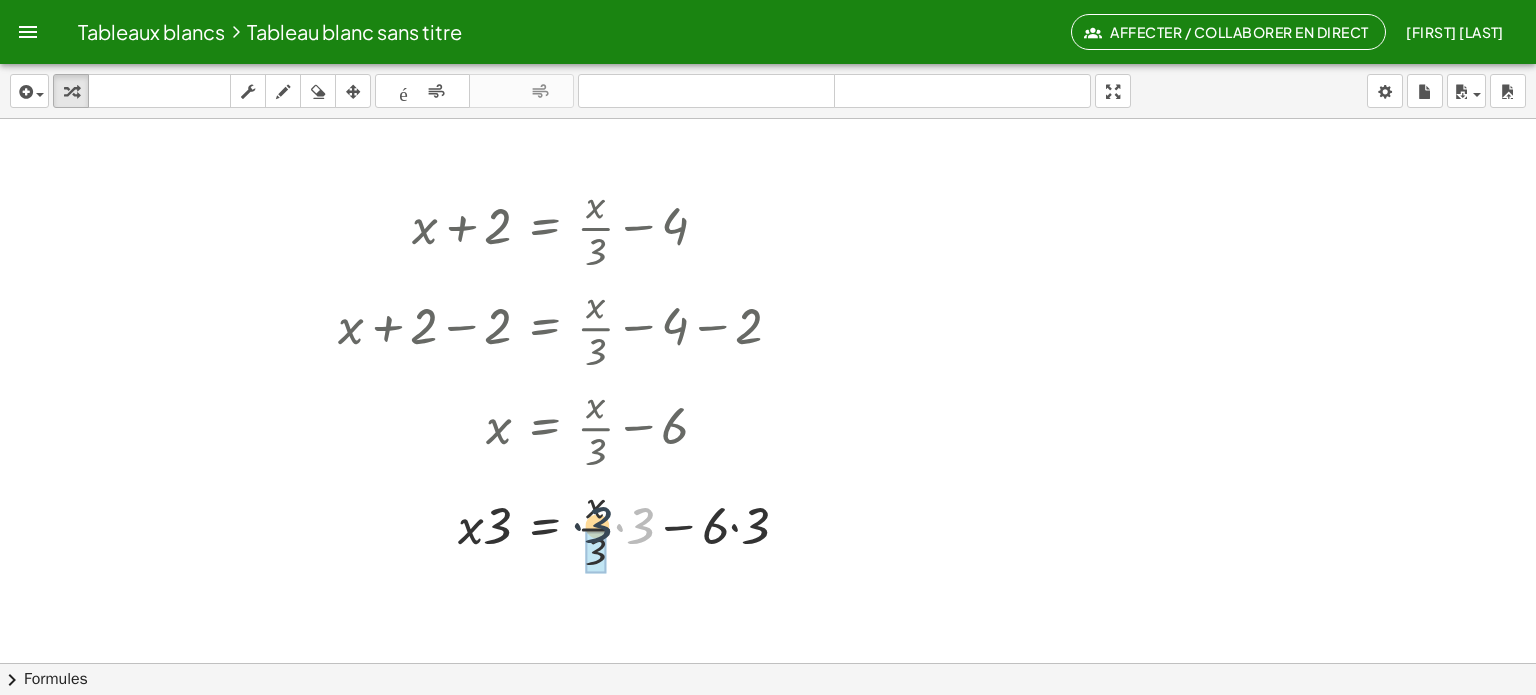 drag, startPoint x: 641, startPoint y: 524, endPoint x: 593, endPoint y: 521, distance: 48.09366 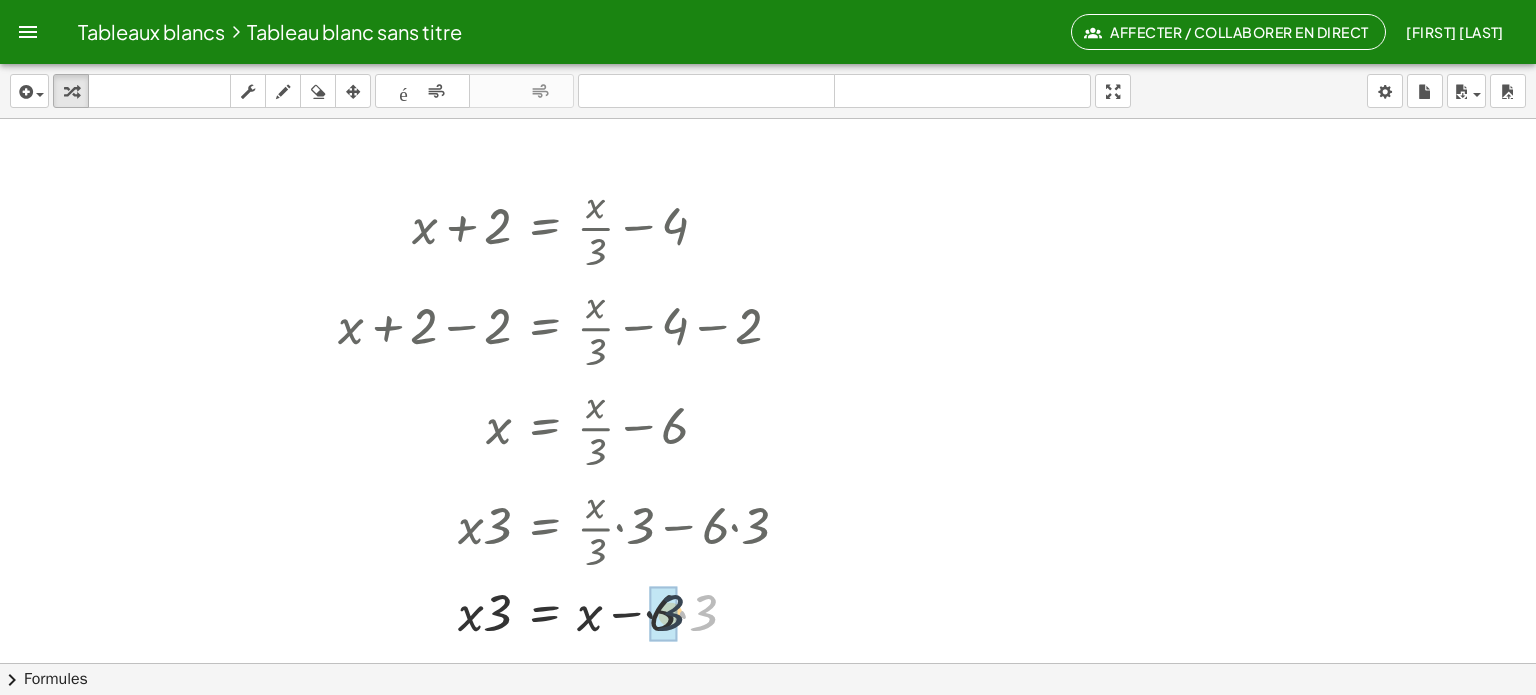 drag, startPoint x: 710, startPoint y: 612, endPoint x: 666, endPoint y: 613, distance: 44.011364 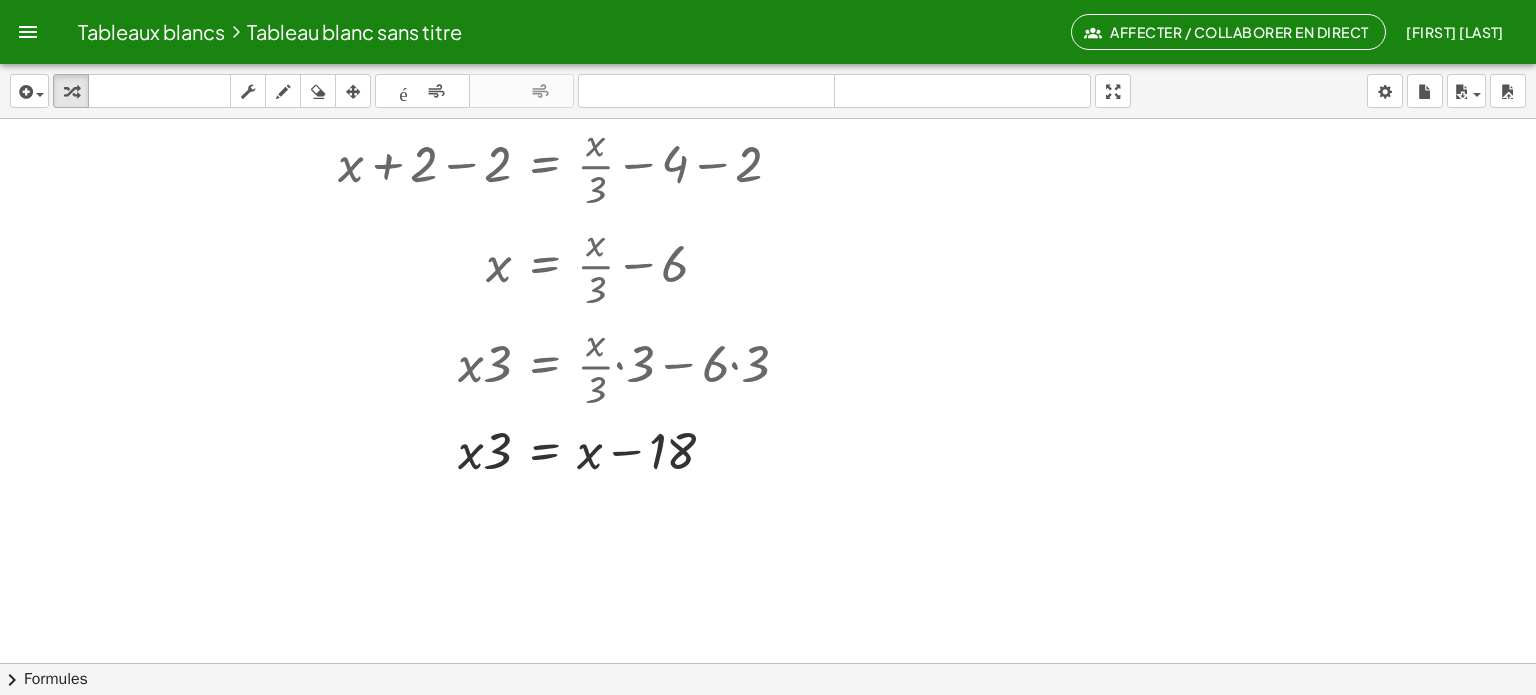 scroll, scrollTop: 254, scrollLeft: 0, axis: vertical 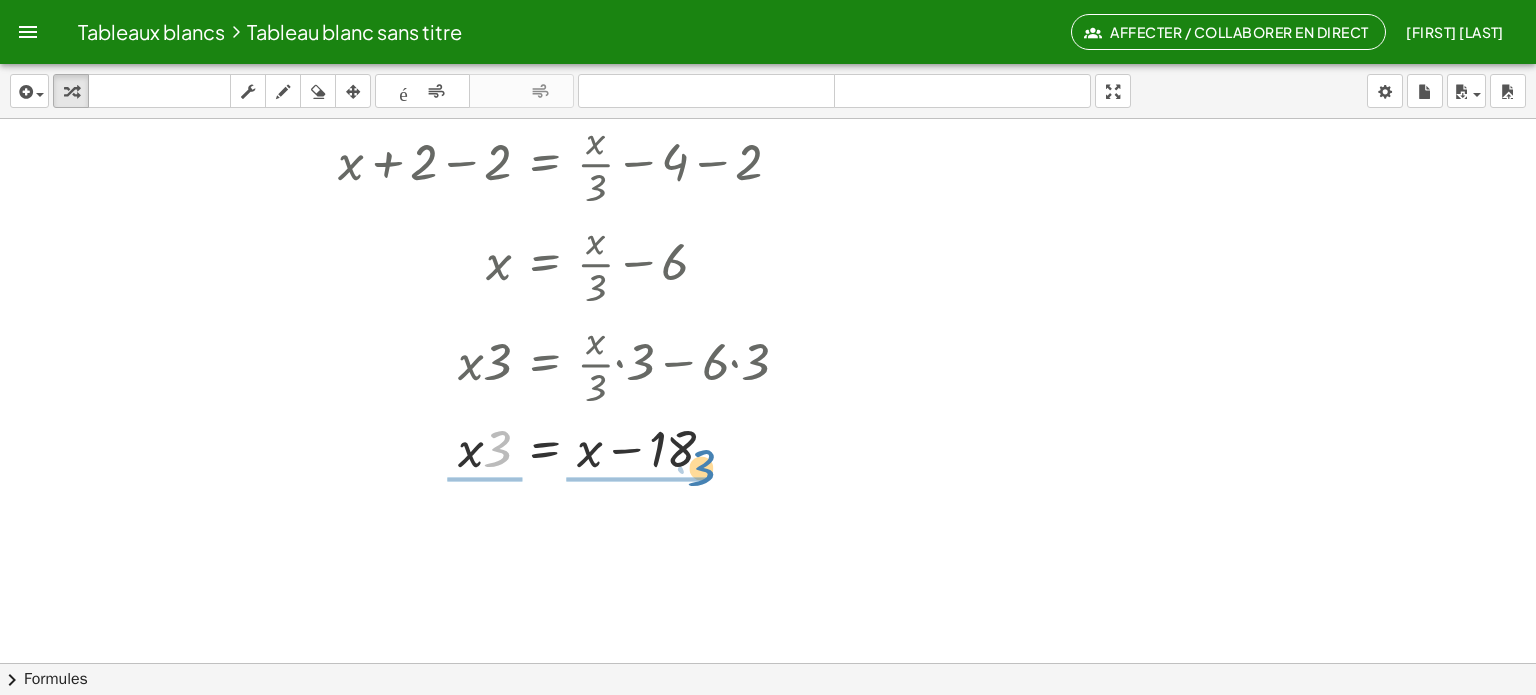 drag, startPoint x: 497, startPoint y: 443, endPoint x: 705, endPoint y: 464, distance: 209.0574 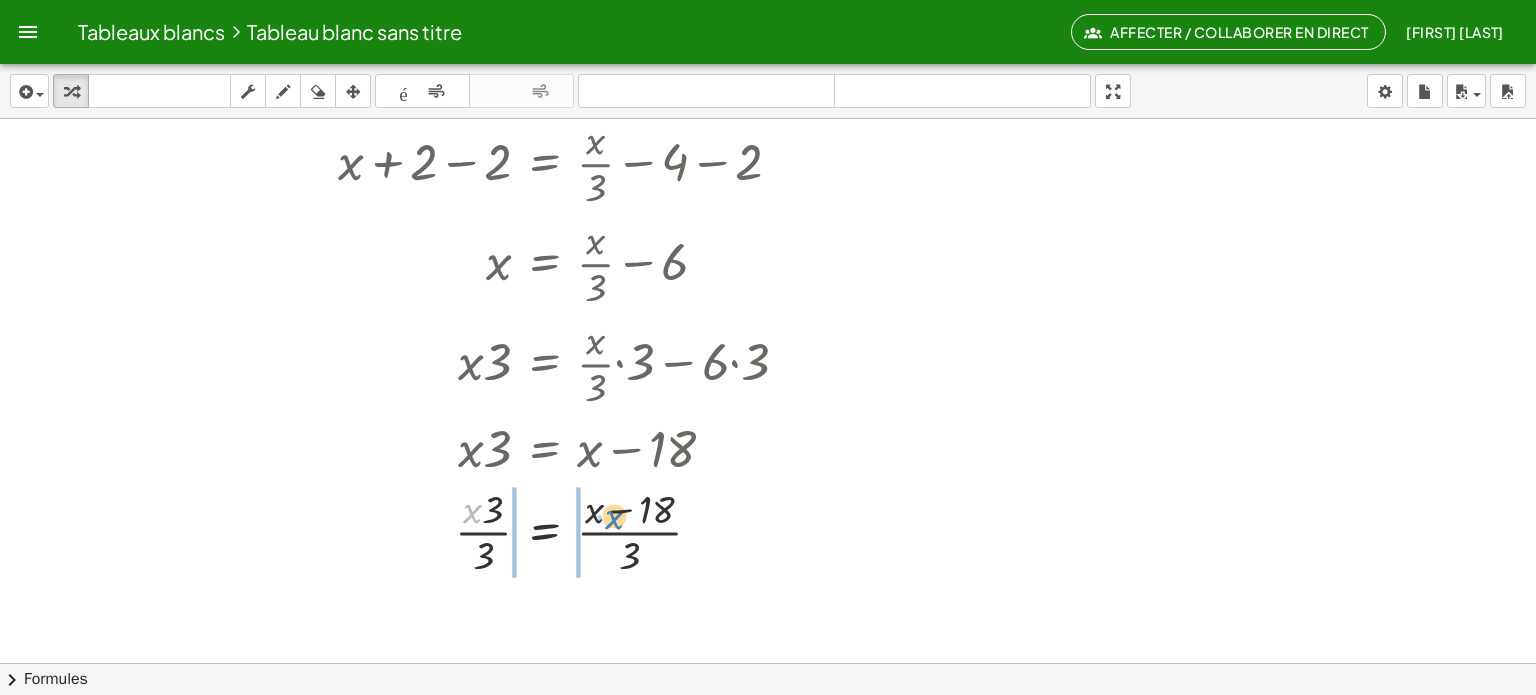 drag, startPoint x: 469, startPoint y: 508, endPoint x: 595, endPoint y: 505, distance: 126.035706 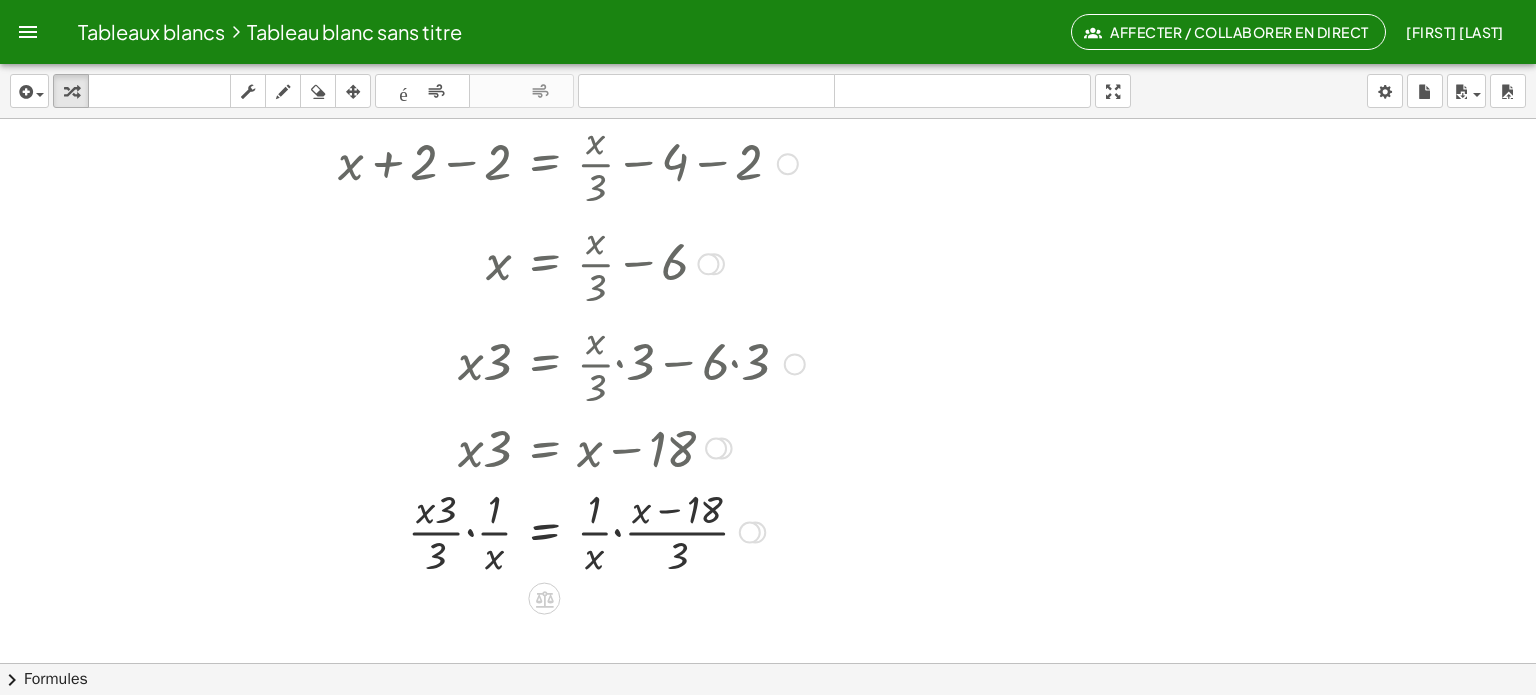 click at bounding box center (708, 264) 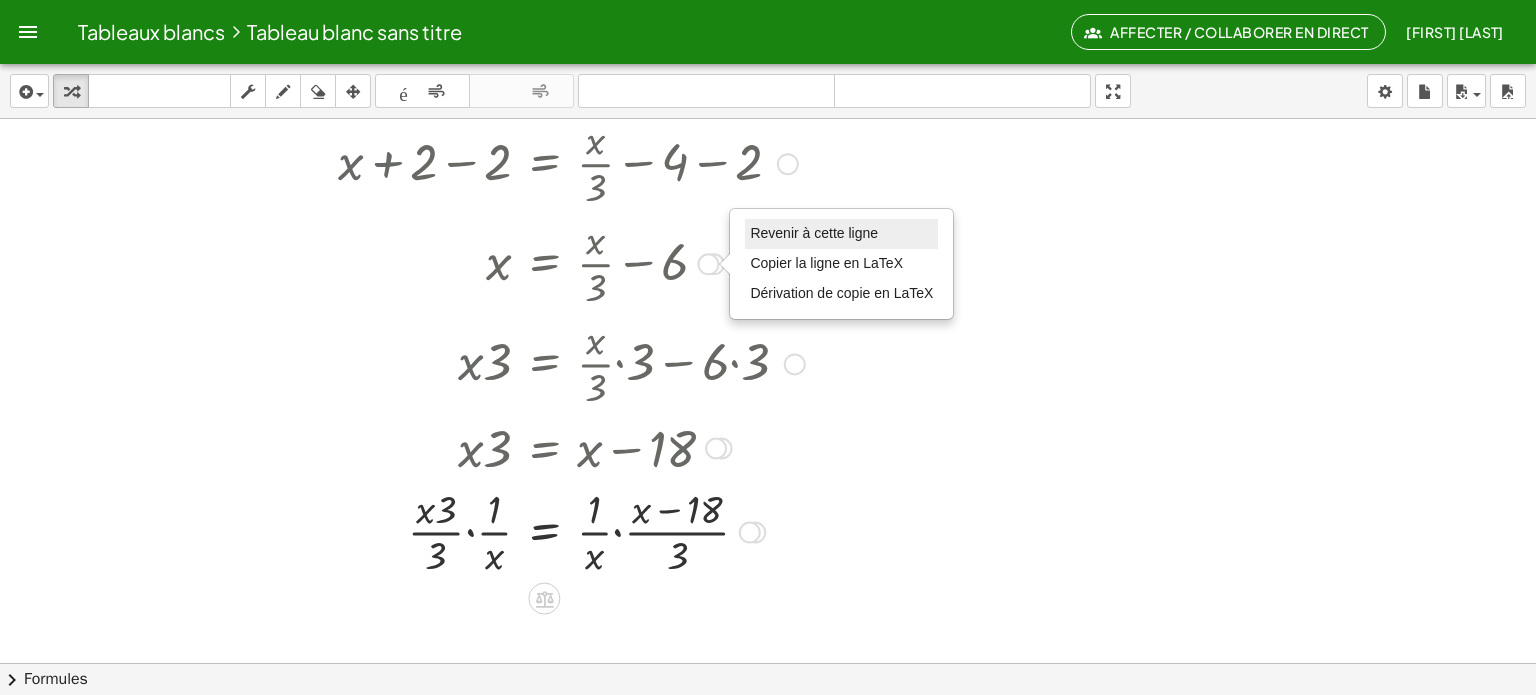 click on "Revenir à cette ligne" at bounding box center (814, 233) 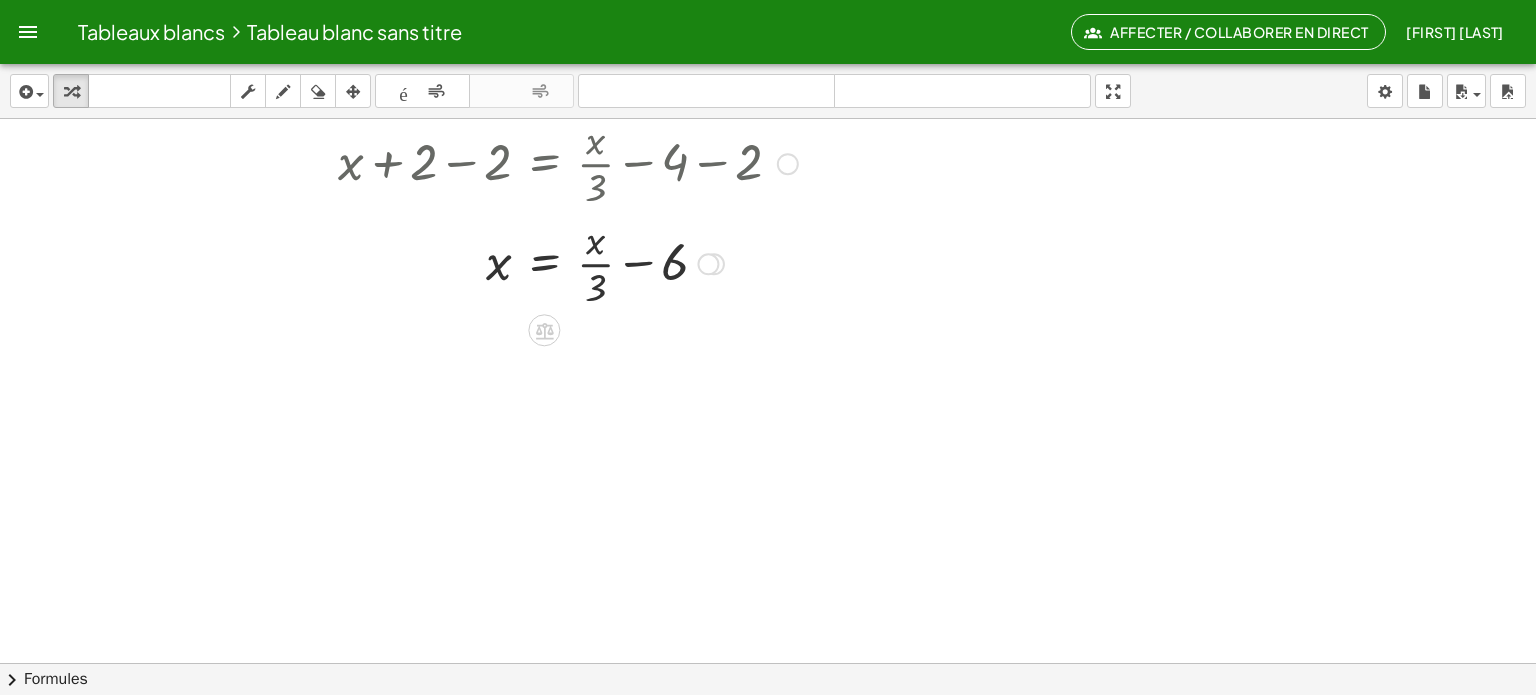click at bounding box center [568, 262] 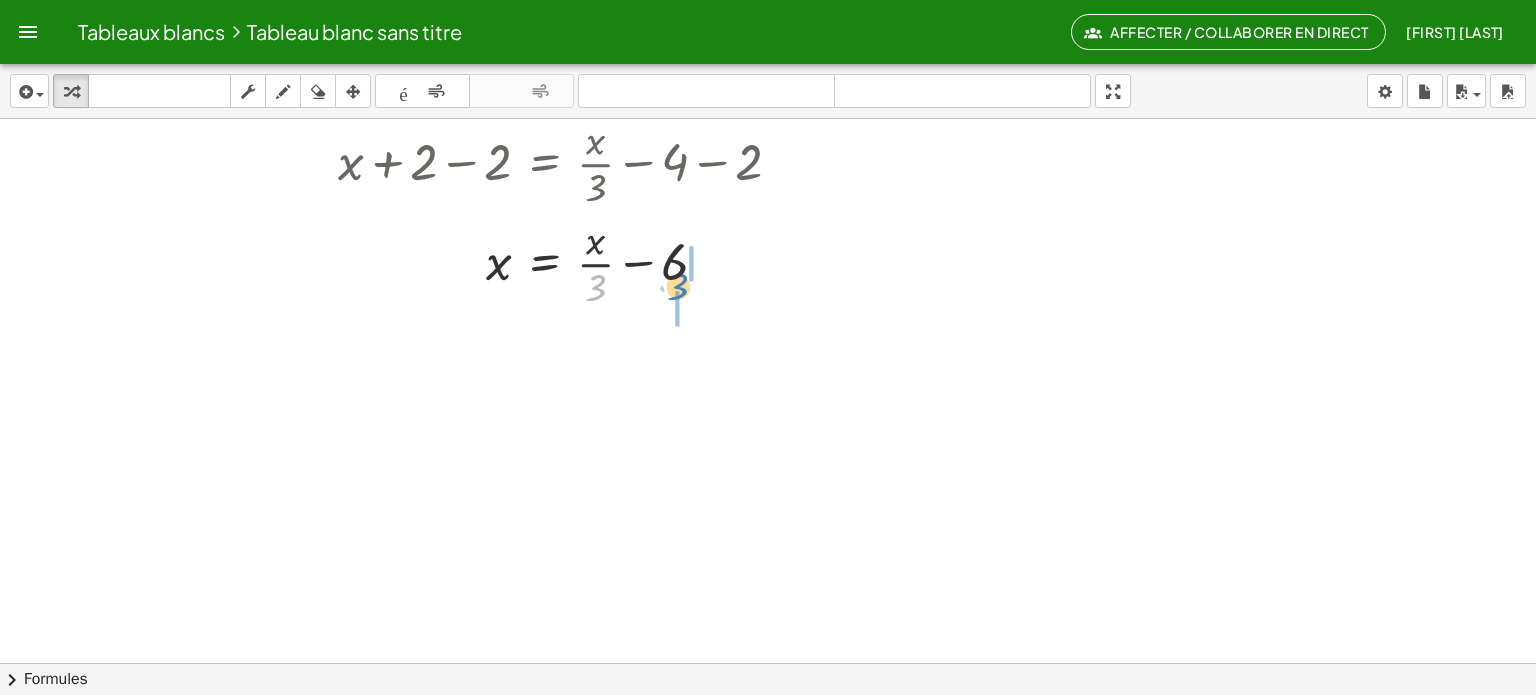 drag, startPoint x: 592, startPoint y: 276, endPoint x: 670, endPoint y: 279, distance: 78.05767 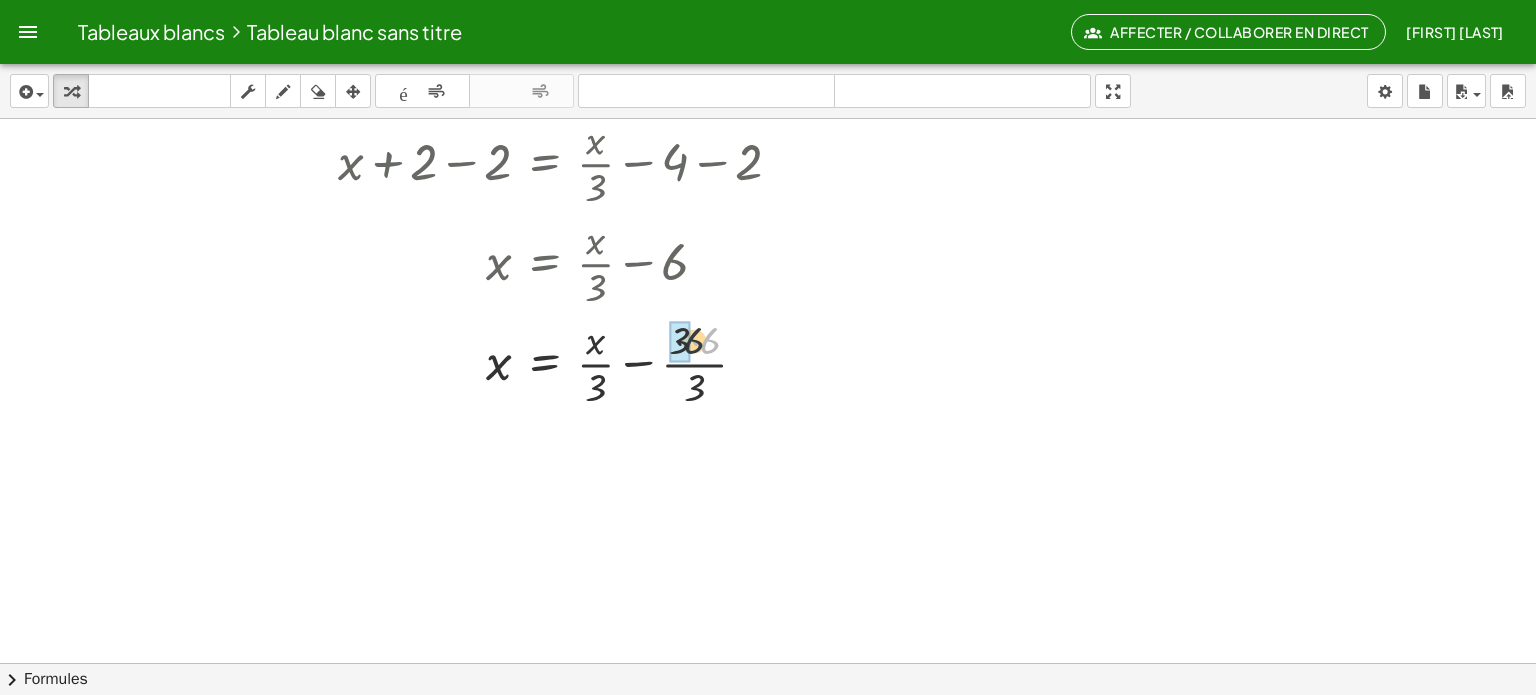 drag, startPoint x: 708, startPoint y: 348, endPoint x: 670, endPoint y: 343, distance: 38.327538 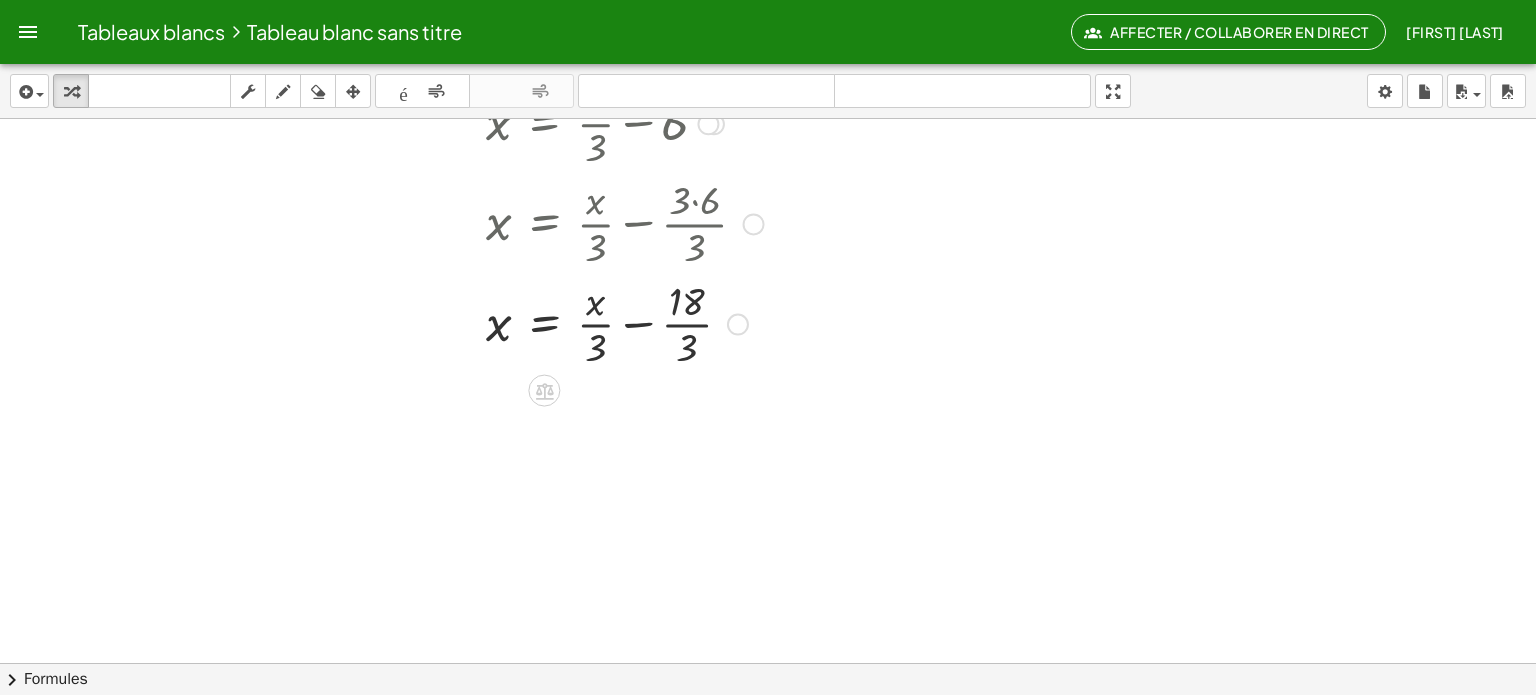 scroll, scrollTop: 395, scrollLeft: 0, axis: vertical 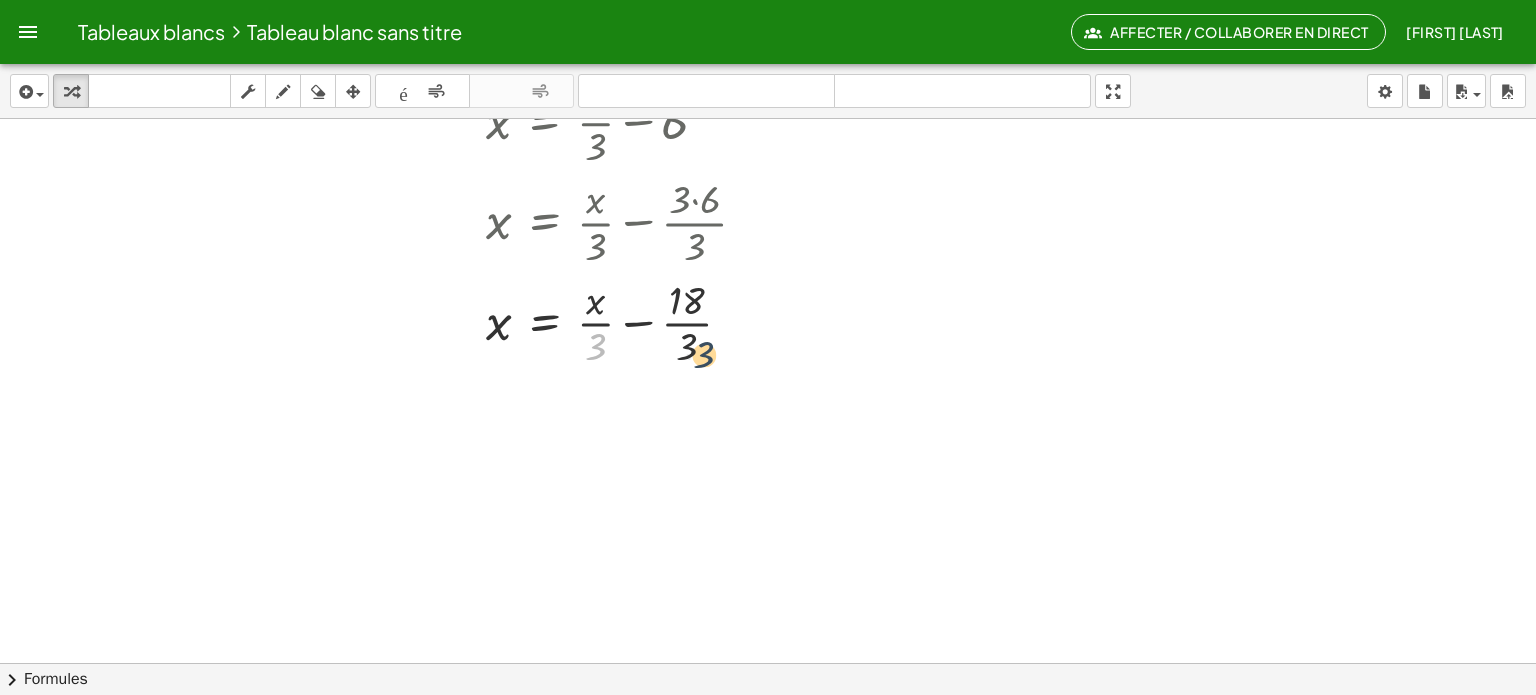 drag, startPoint x: 591, startPoint y: 351, endPoint x: 708, endPoint y: 359, distance: 117.273186 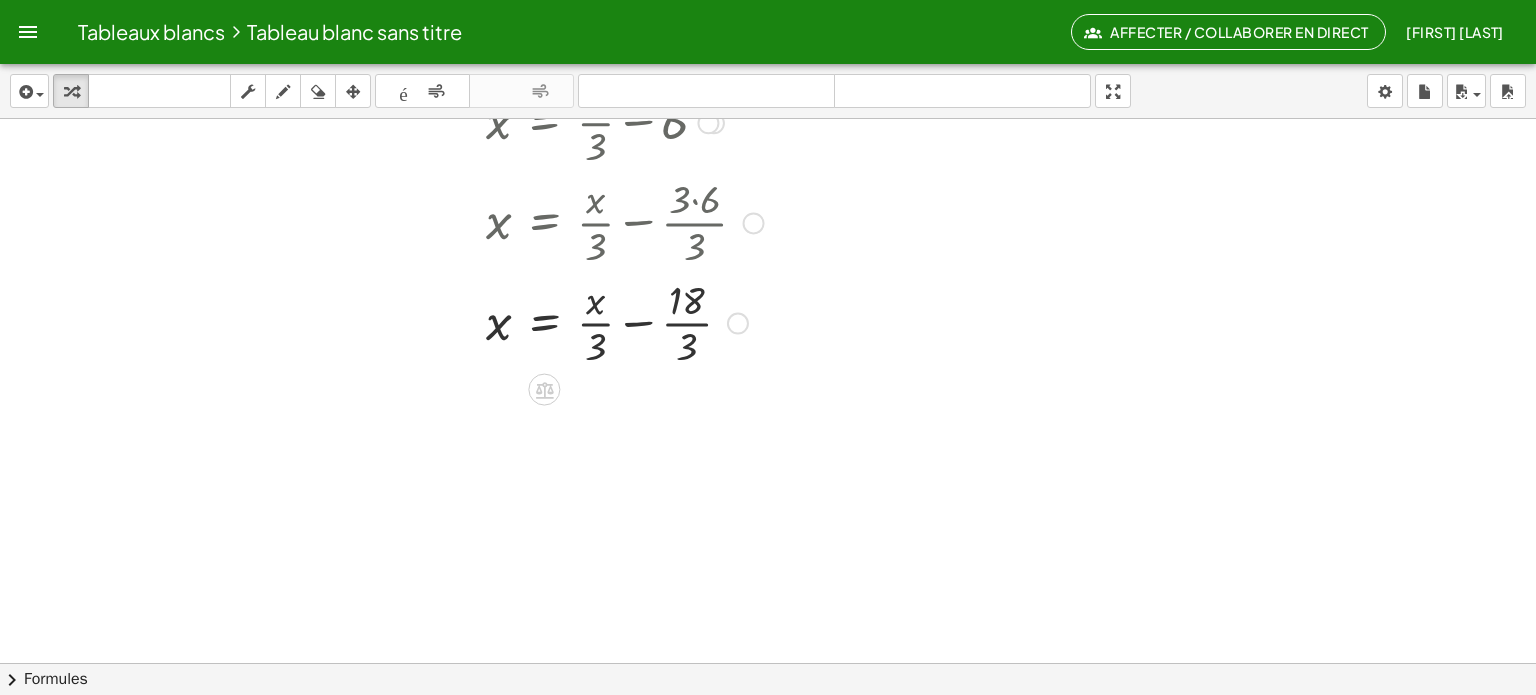 click at bounding box center (568, 322) 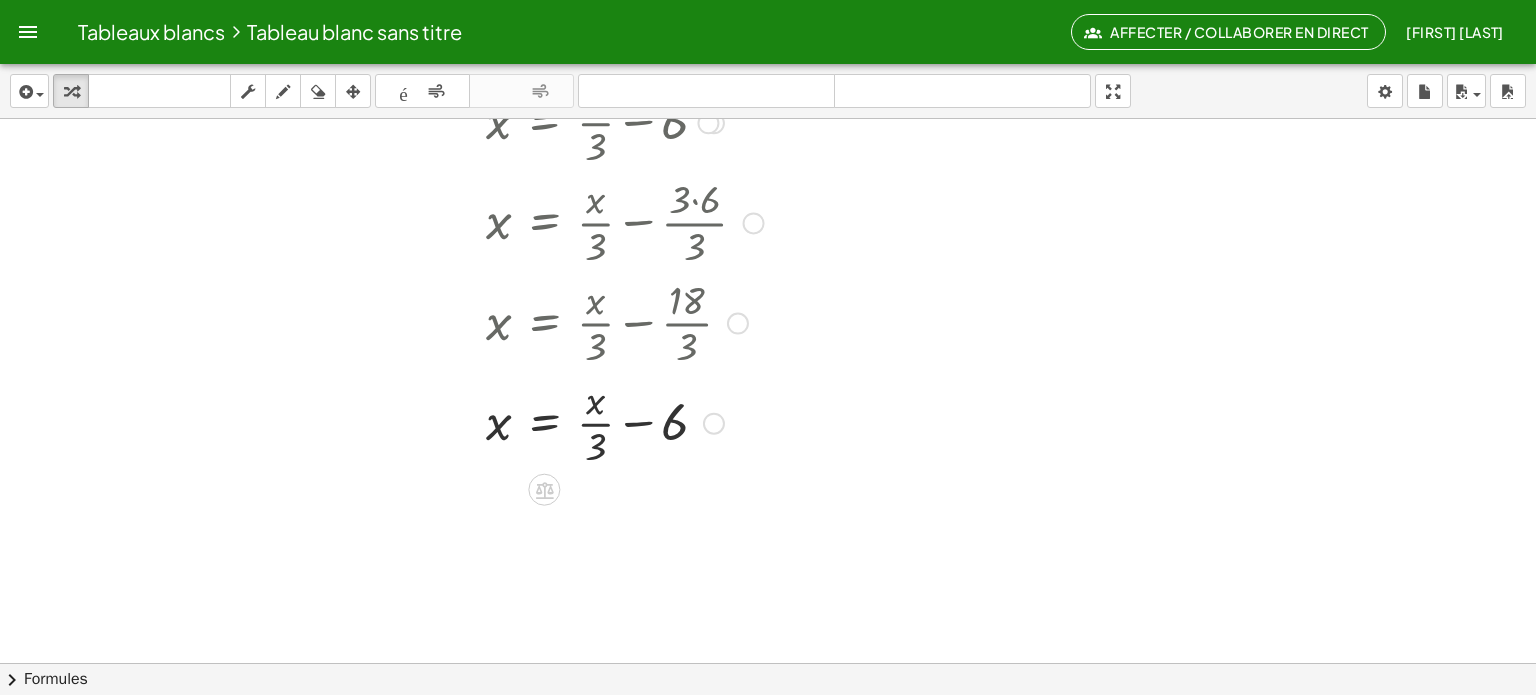 click at bounding box center (568, 422) 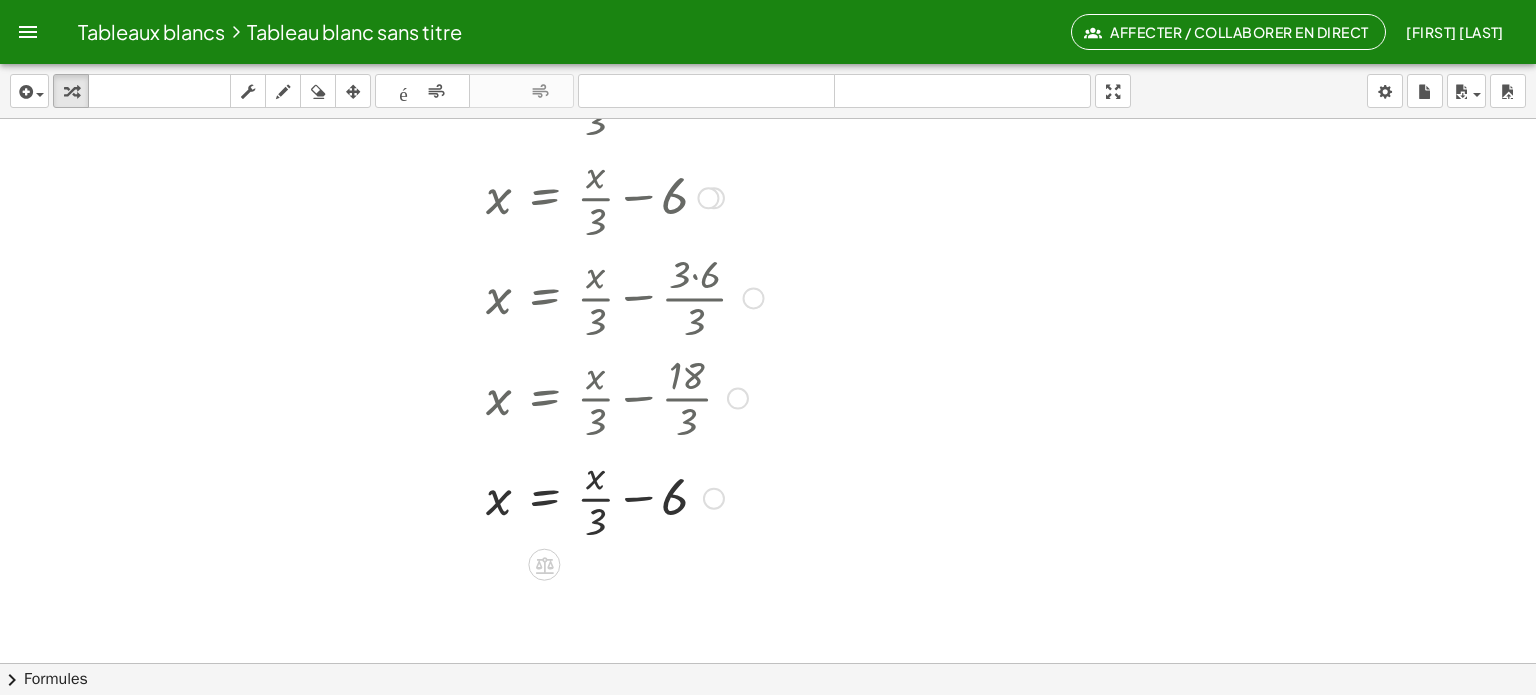 scroll, scrollTop: 319, scrollLeft: 0, axis: vertical 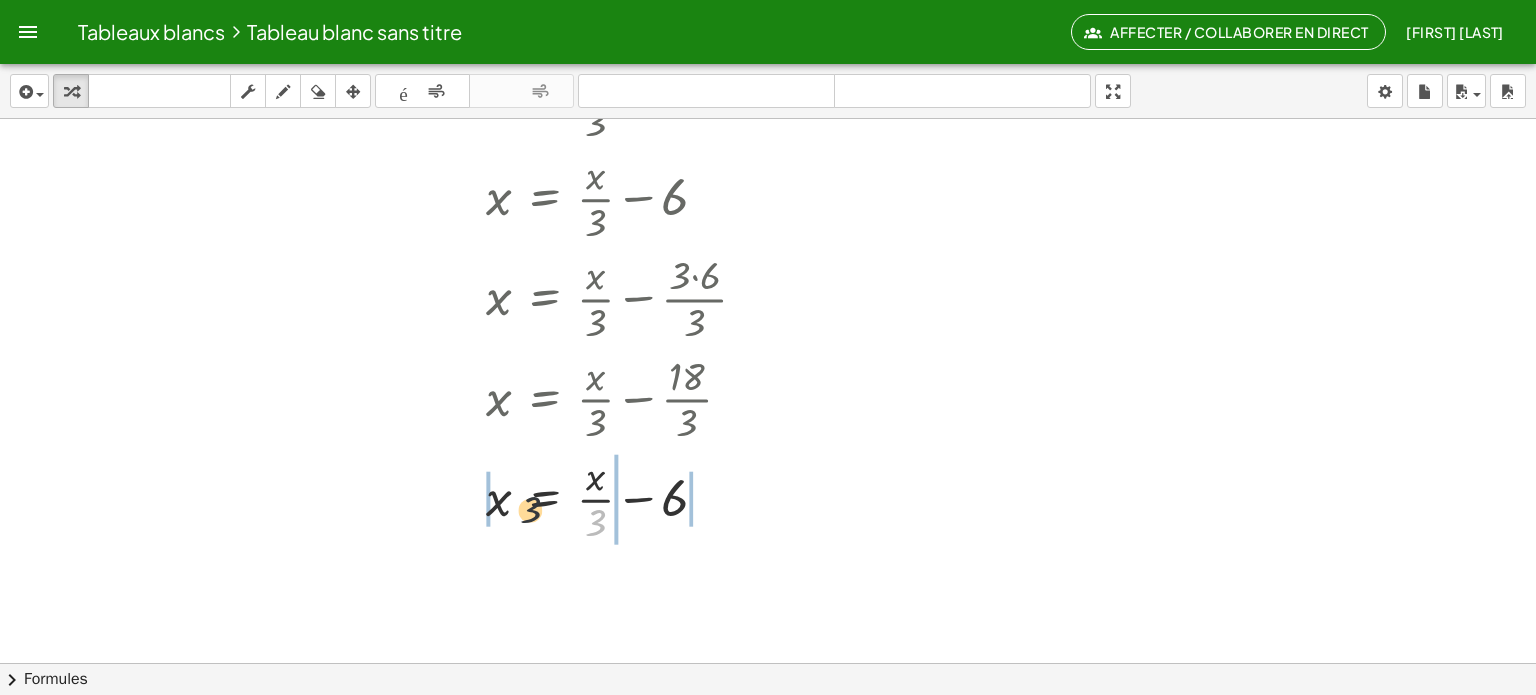 drag, startPoint x: 592, startPoint y: 524, endPoint x: 461, endPoint y: 496, distance: 133.95895 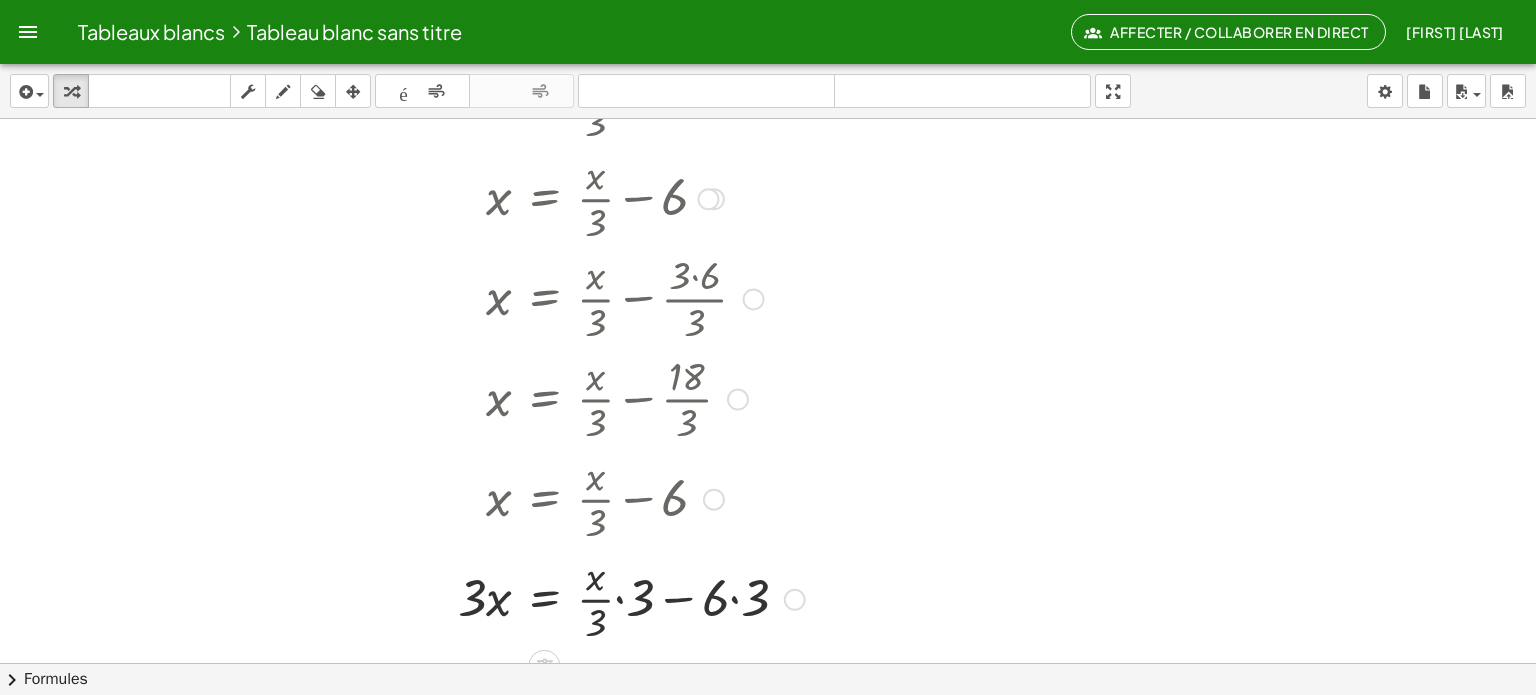 scroll, scrollTop: 436, scrollLeft: 0, axis: vertical 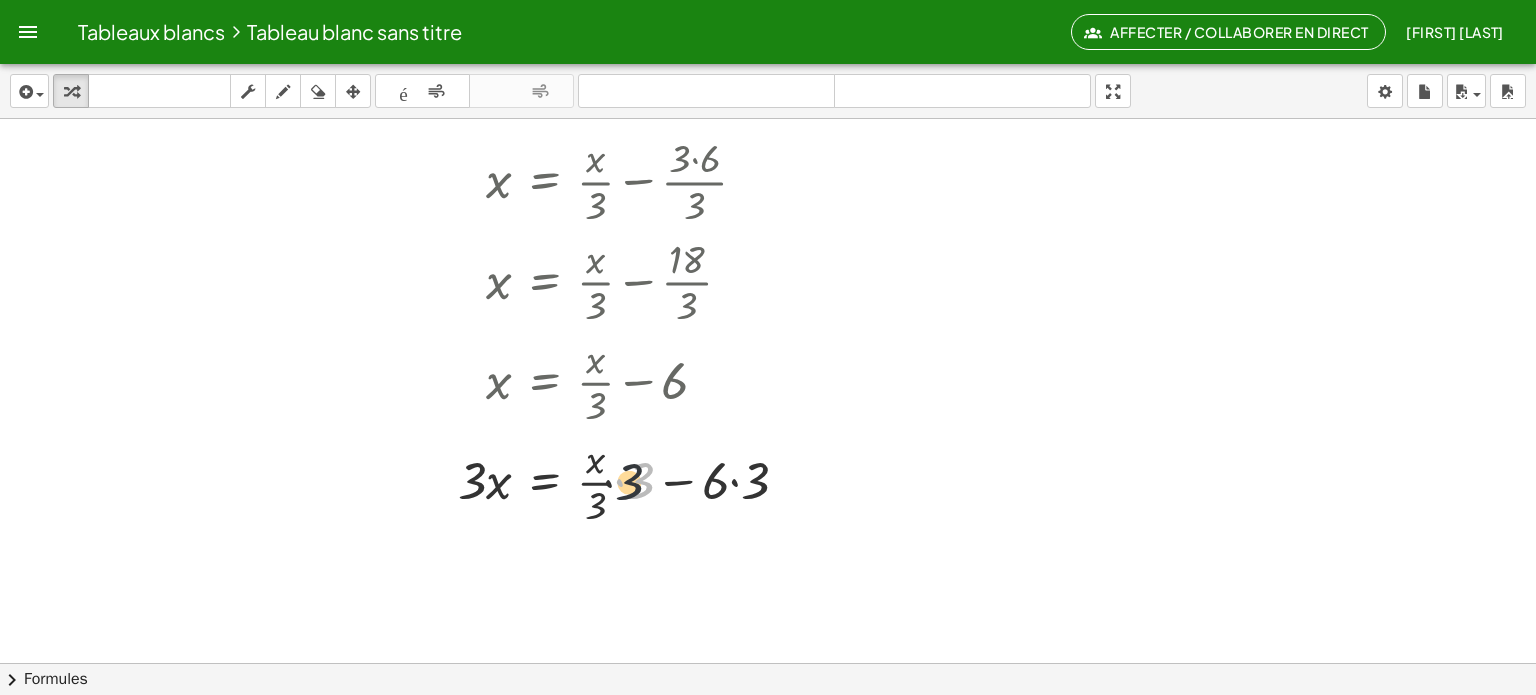 drag, startPoint x: 636, startPoint y: 478, endPoint x: 600, endPoint y: 479, distance: 36.013885 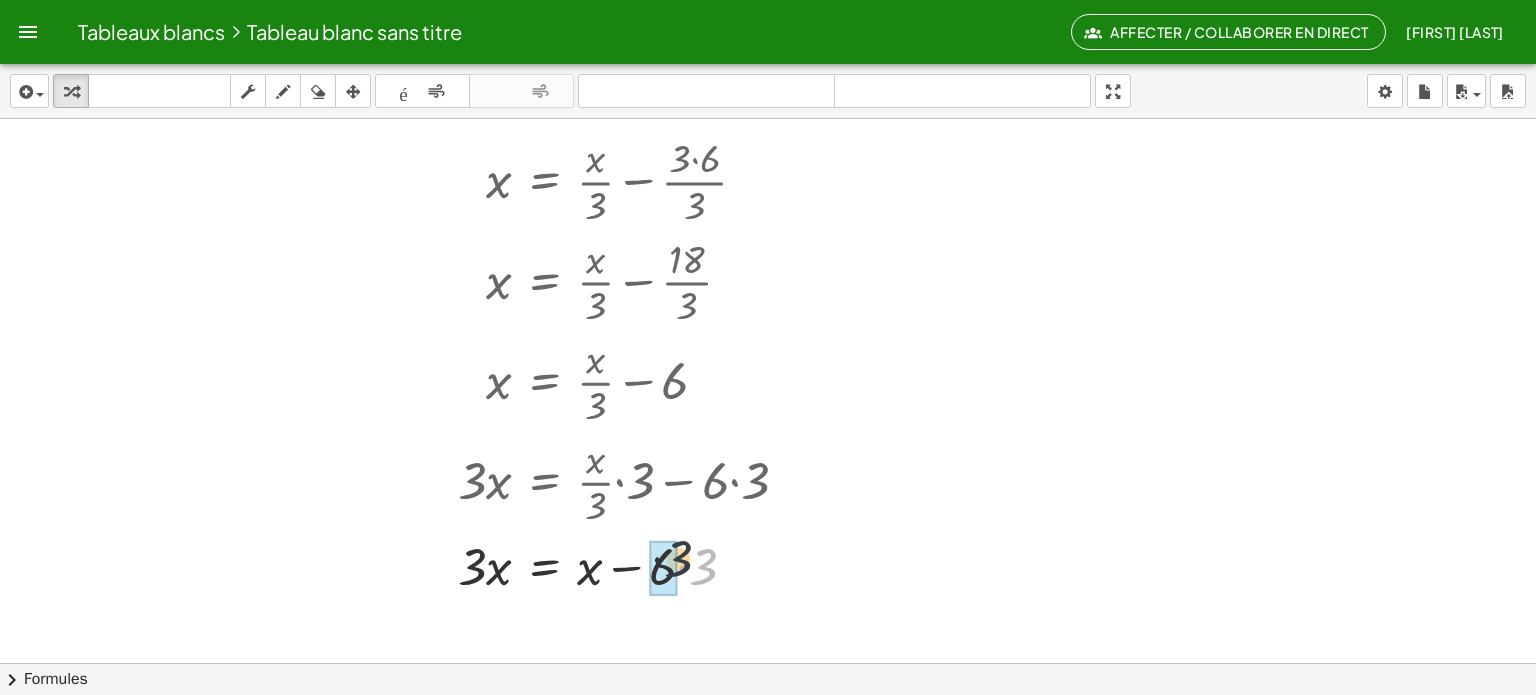 drag, startPoint x: 703, startPoint y: 575, endPoint x: 666, endPoint y: 567, distance: 37.85499 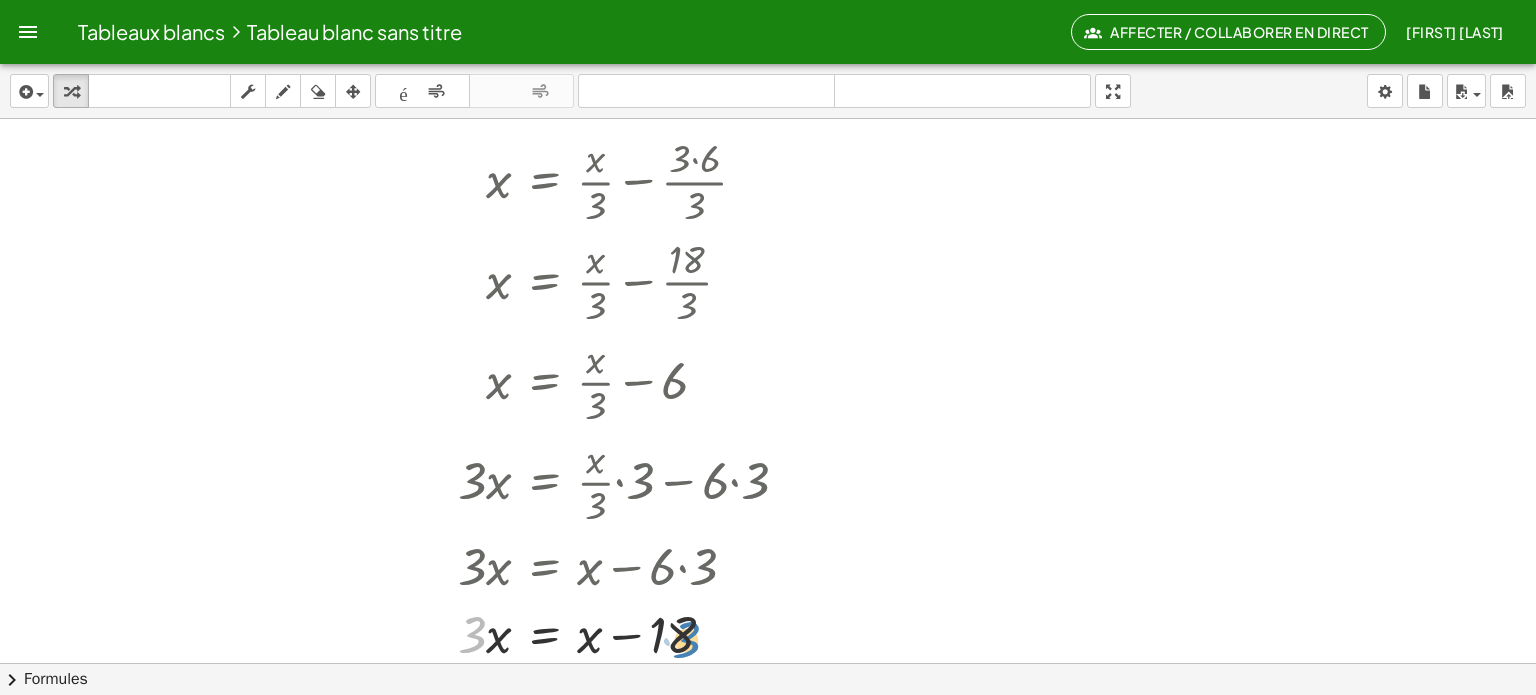 drag, startPoint x: 472, startPoint y: 631, endPoint x: 692, endPoint y: 636, distance: 220.05681 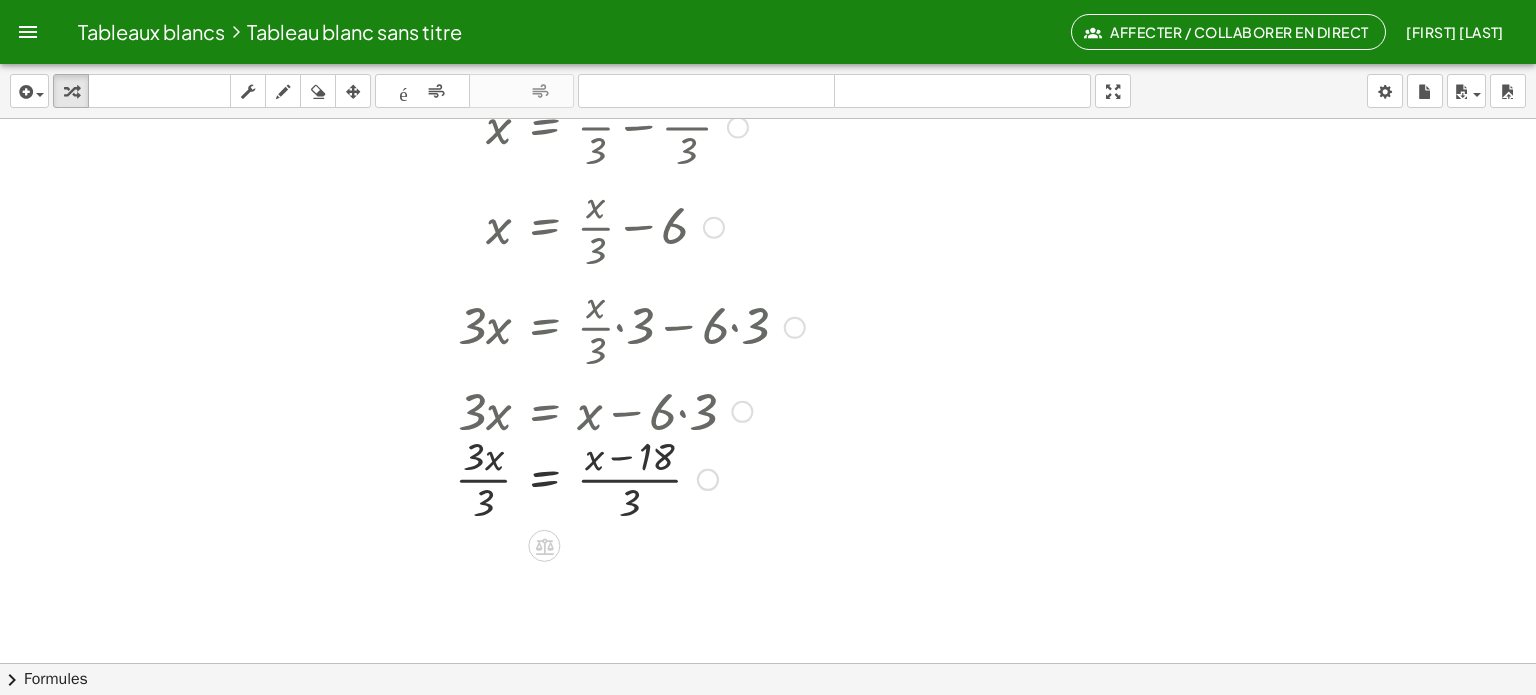 scroll, scrollTop: 596, scrollLeft: 0, axis: vertical 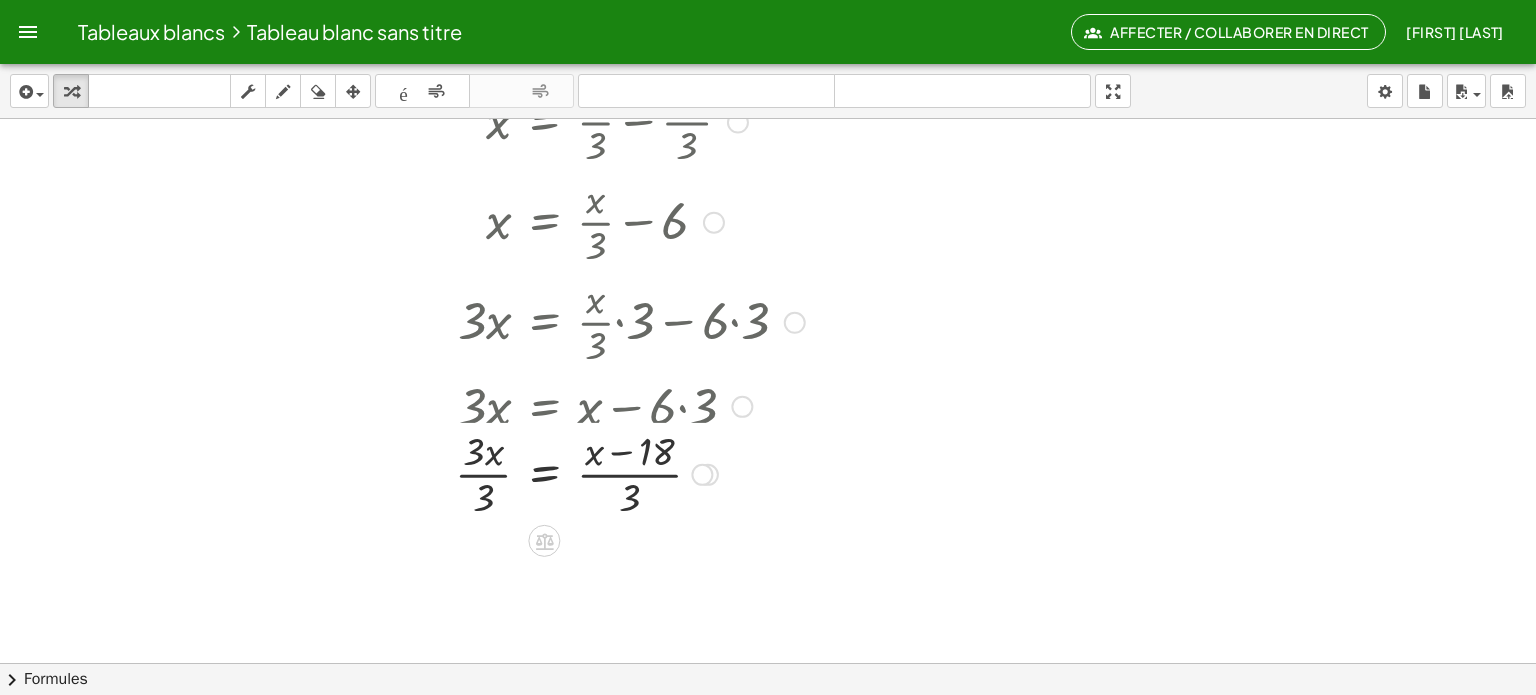 click at bounding box center (742, 407) 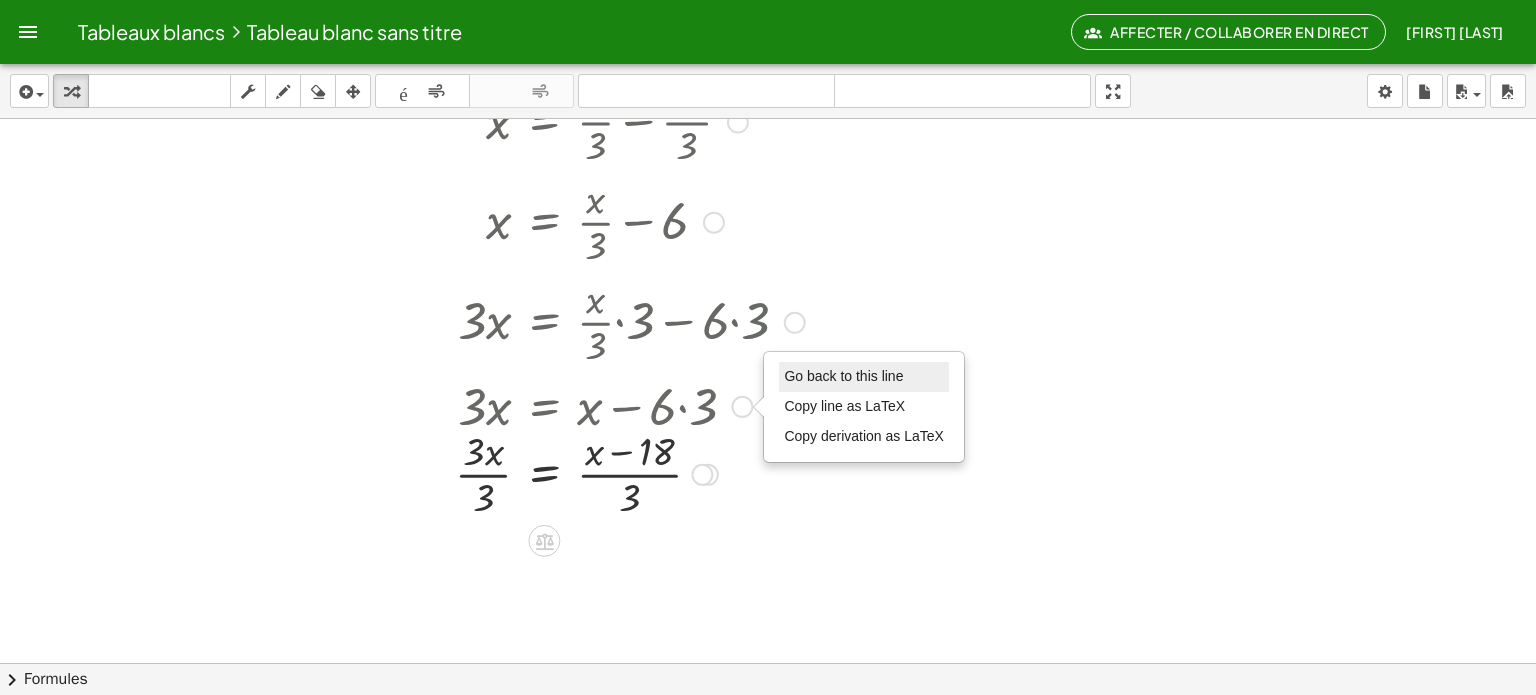 click on "Go back to this line" at bounding box center [864, 377] 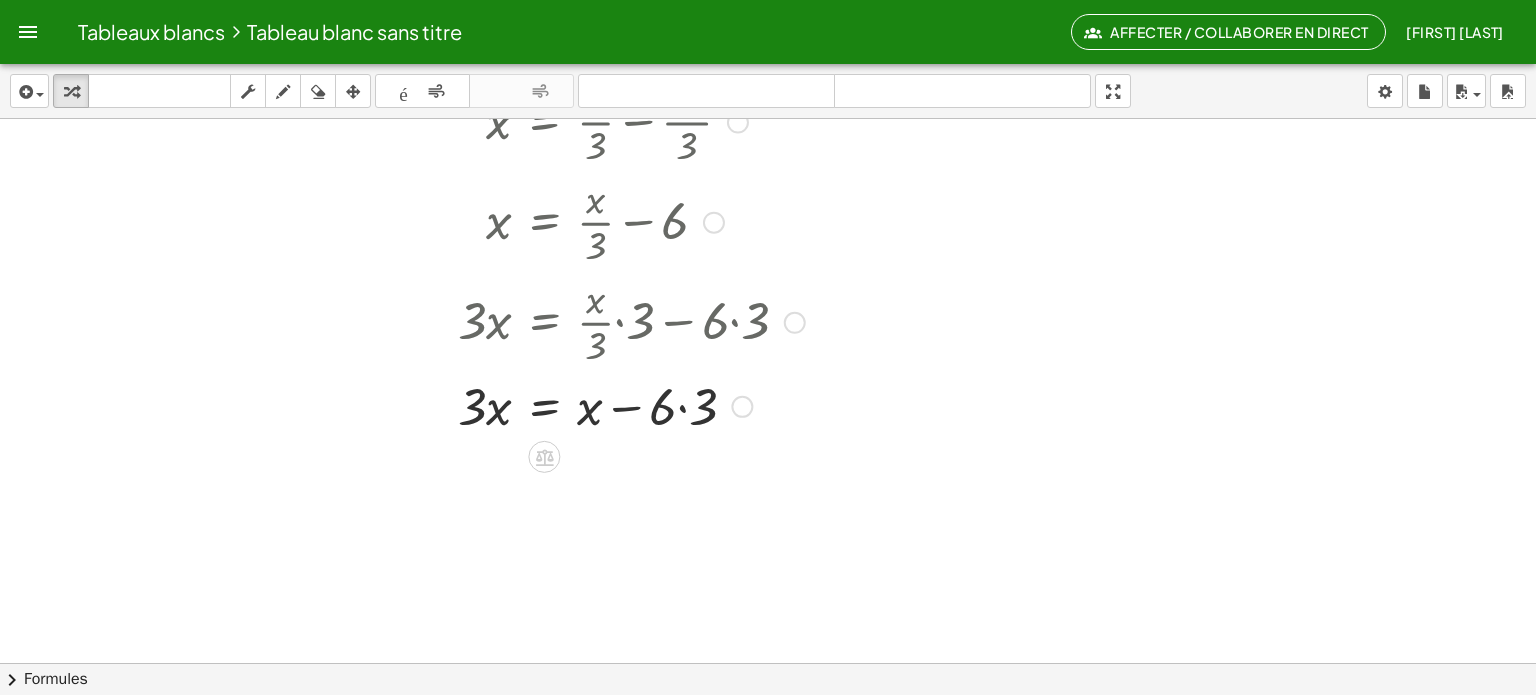 click at bounding box center (571, 405) 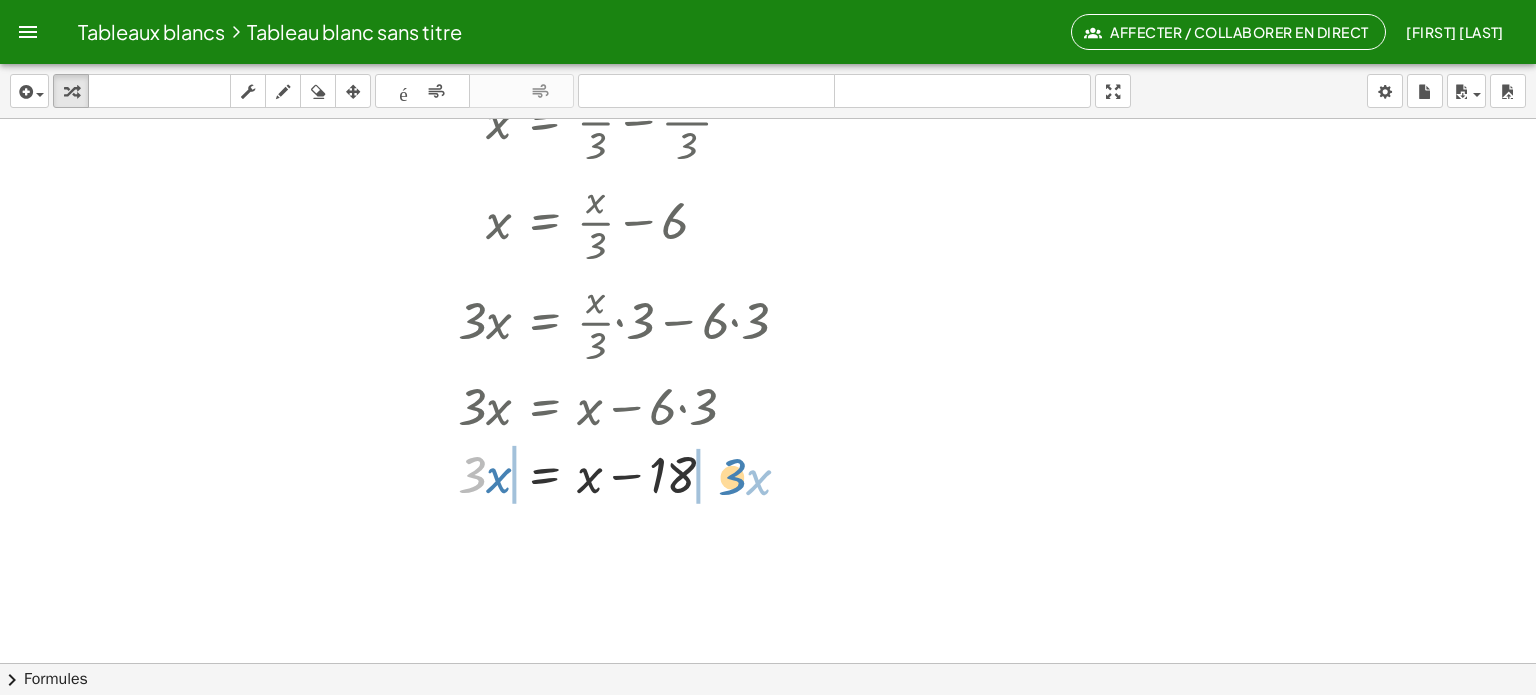 drag, startPoint x: 464, startPoint y: 477, endPoint x: 725, endPoint y: 479, distance: 261.00766 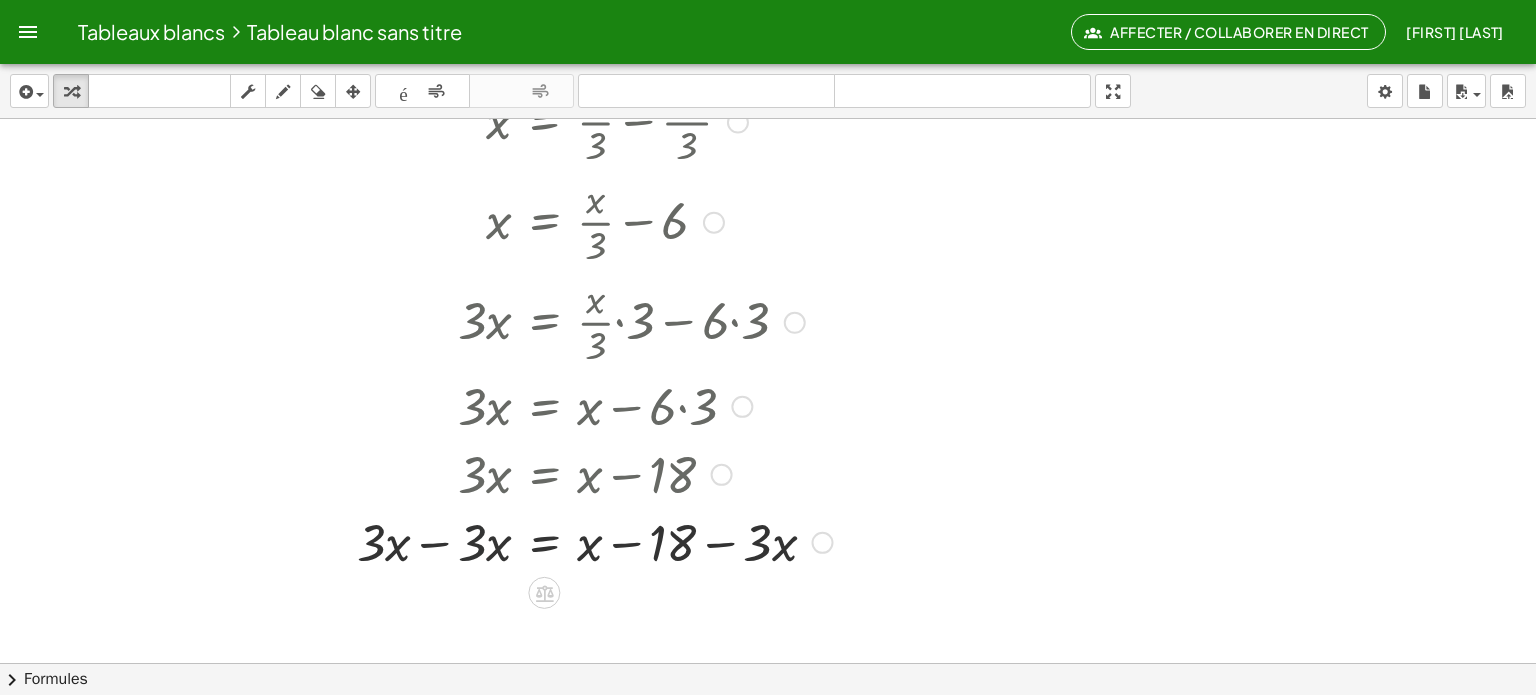 click at bounding box center (585, 541) 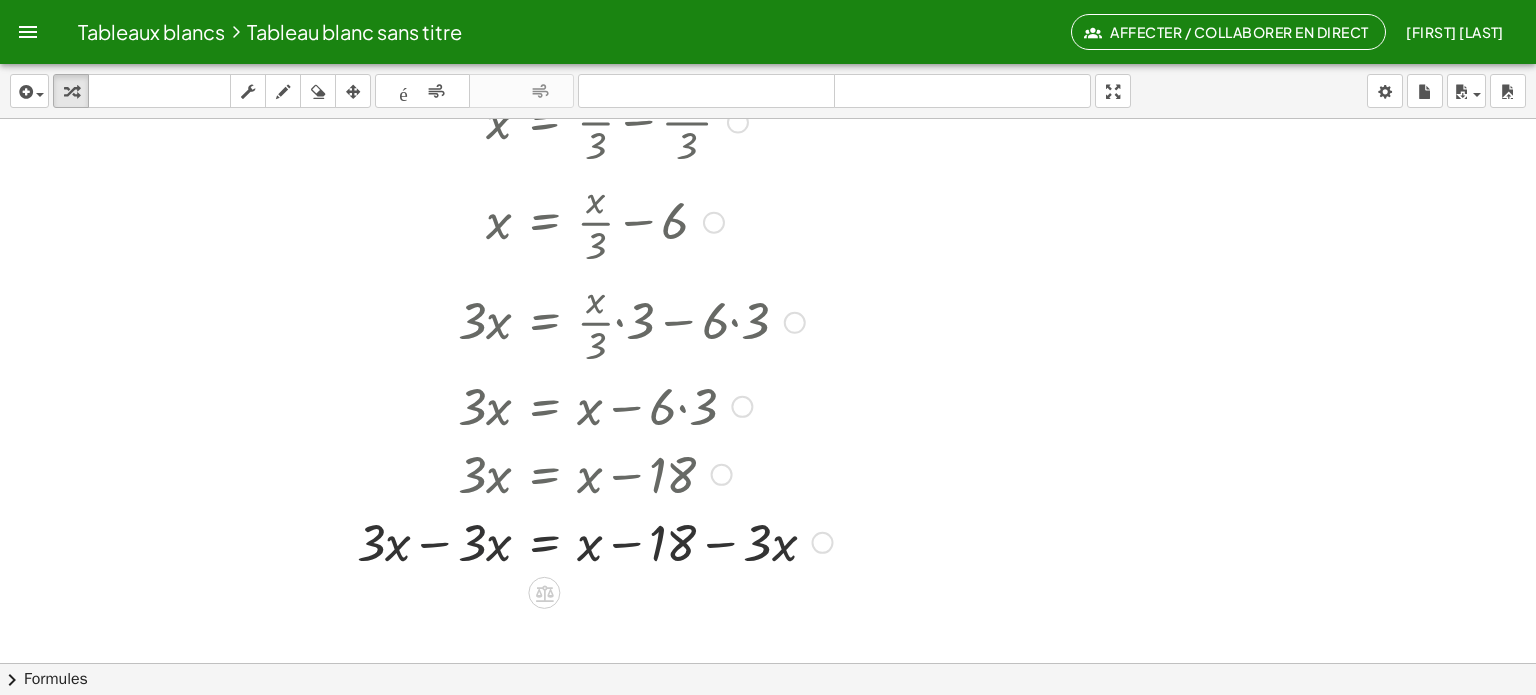 click at bounding box center [585, 541] 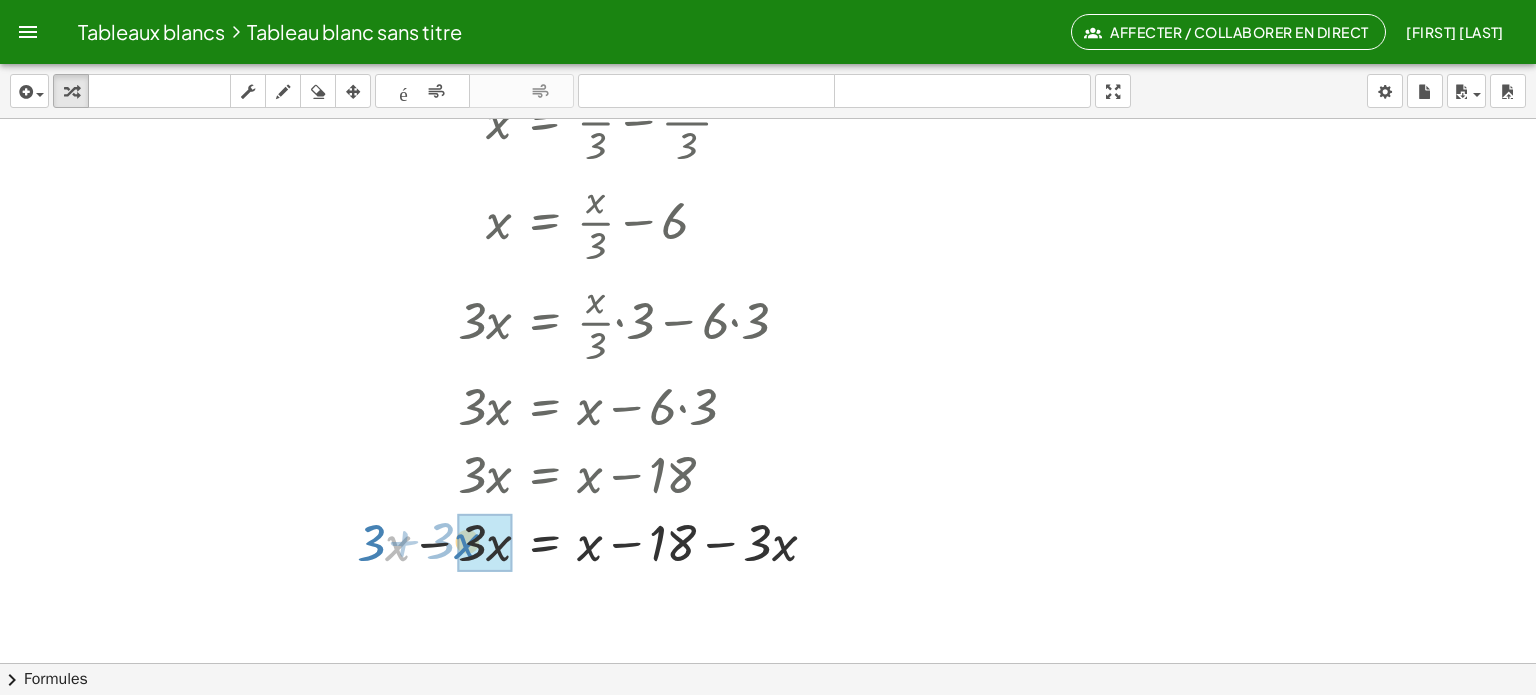 drag, startPoint x: 400, startPoint y: 544, endPoint x: 477, endPoint y: 543, distance: 77.00649 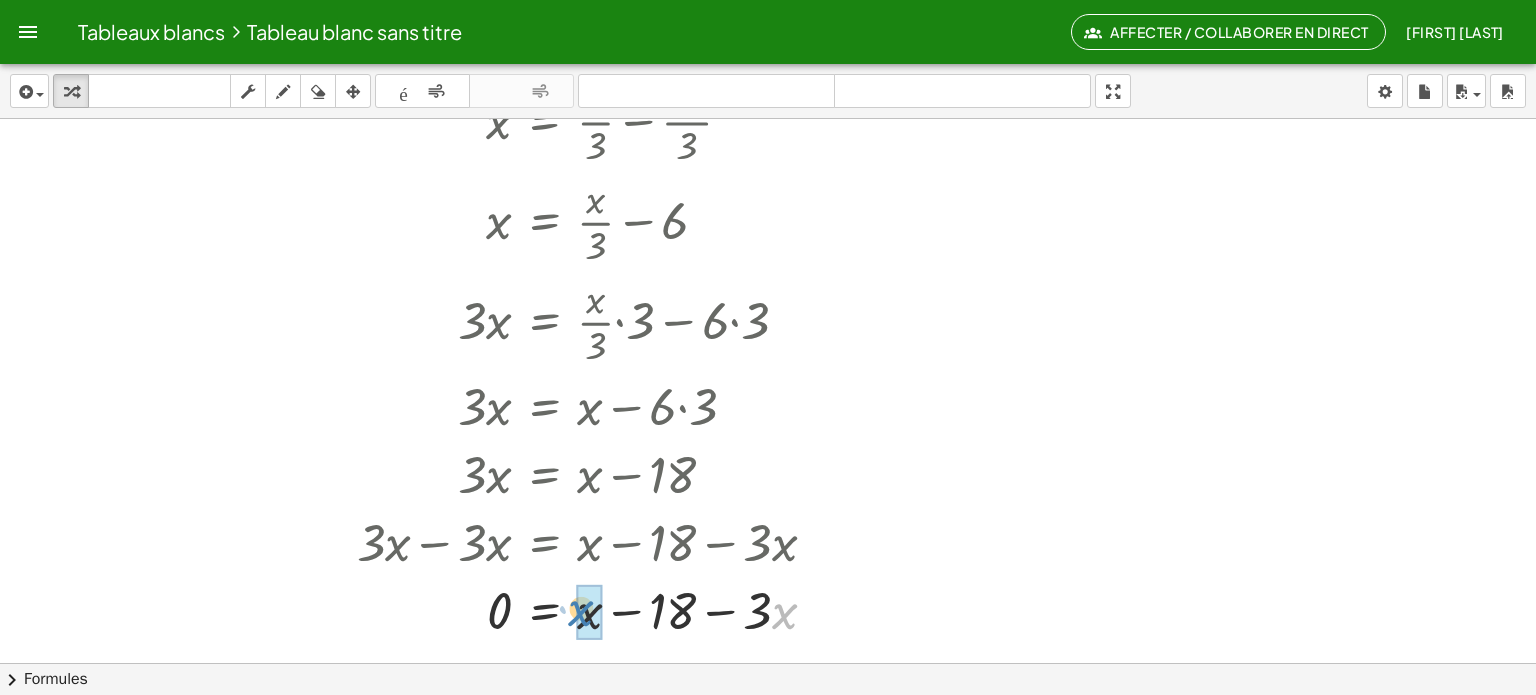 drag, startPoint x: 775, startPoint y: 612, endPoint x: 578, endPoint y: 609, distance: 197.02284 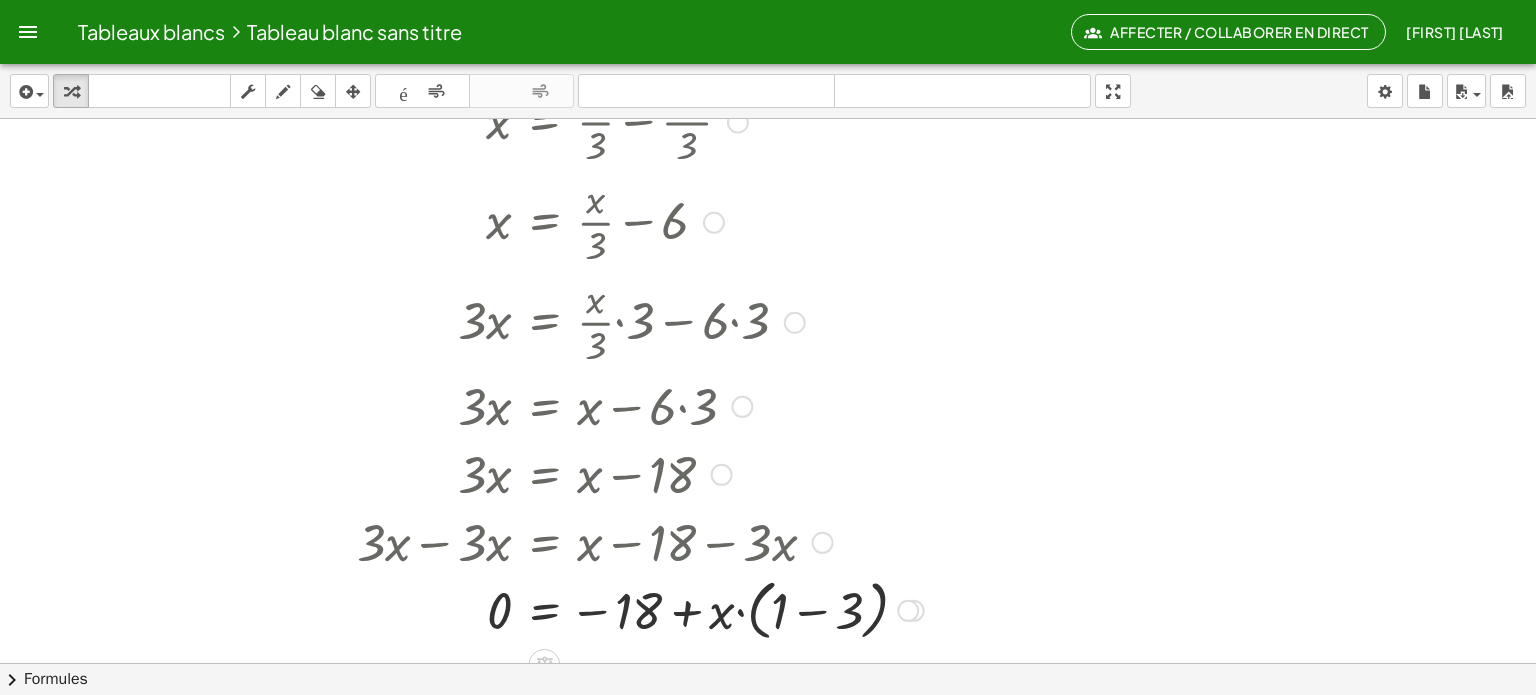 click at bounding box center [823, 543] 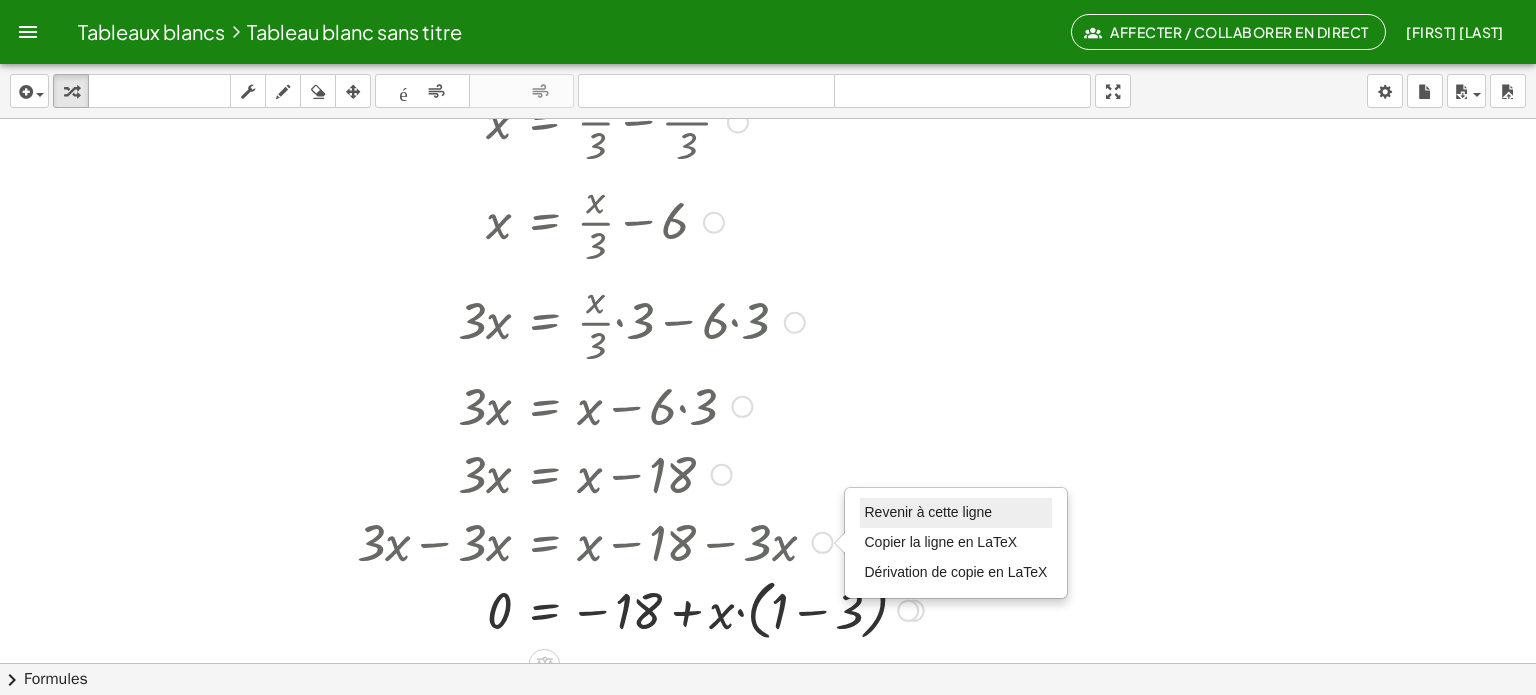 click on "Revenir à cette ligne" at bounding box center (929, 512) 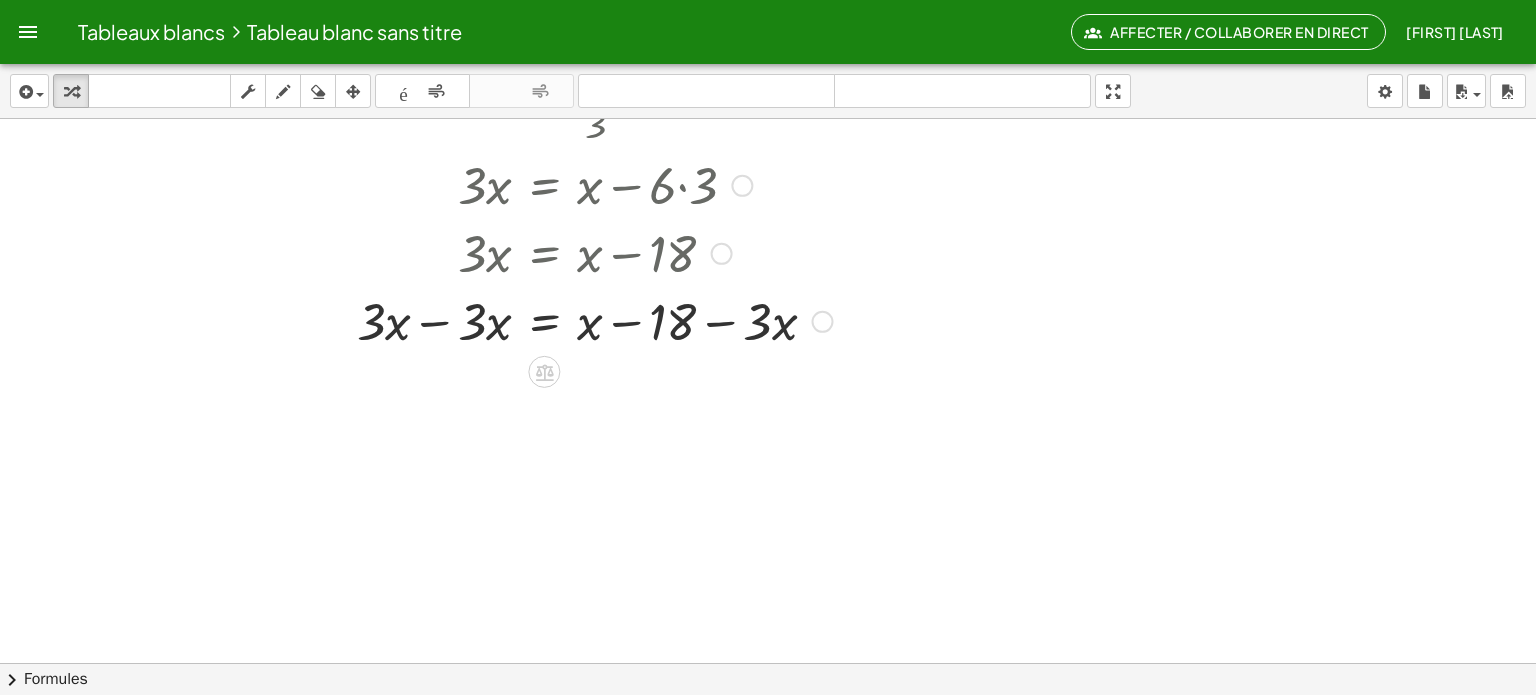 scroll, scrollTop: 820, scrollLeft: 0, axis: vertical 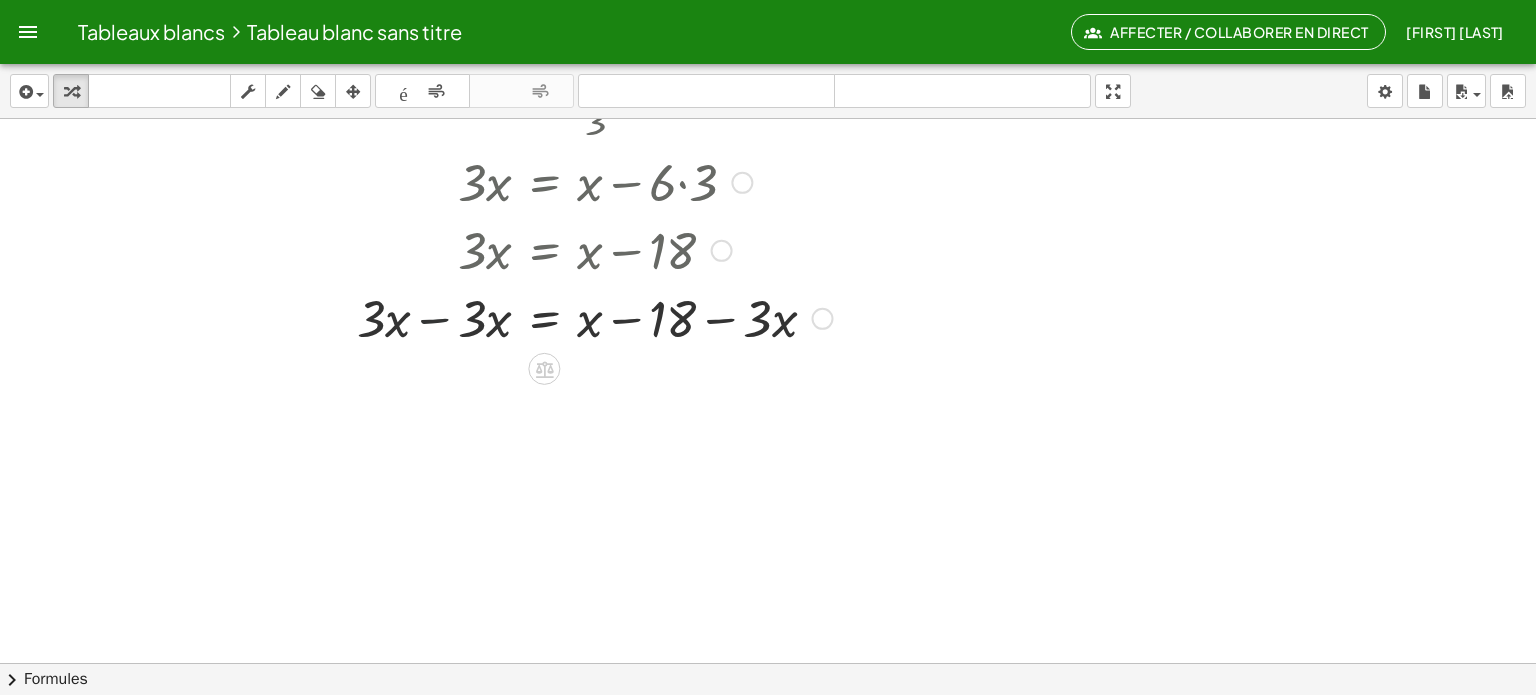 click at bounding box center (585, 317) 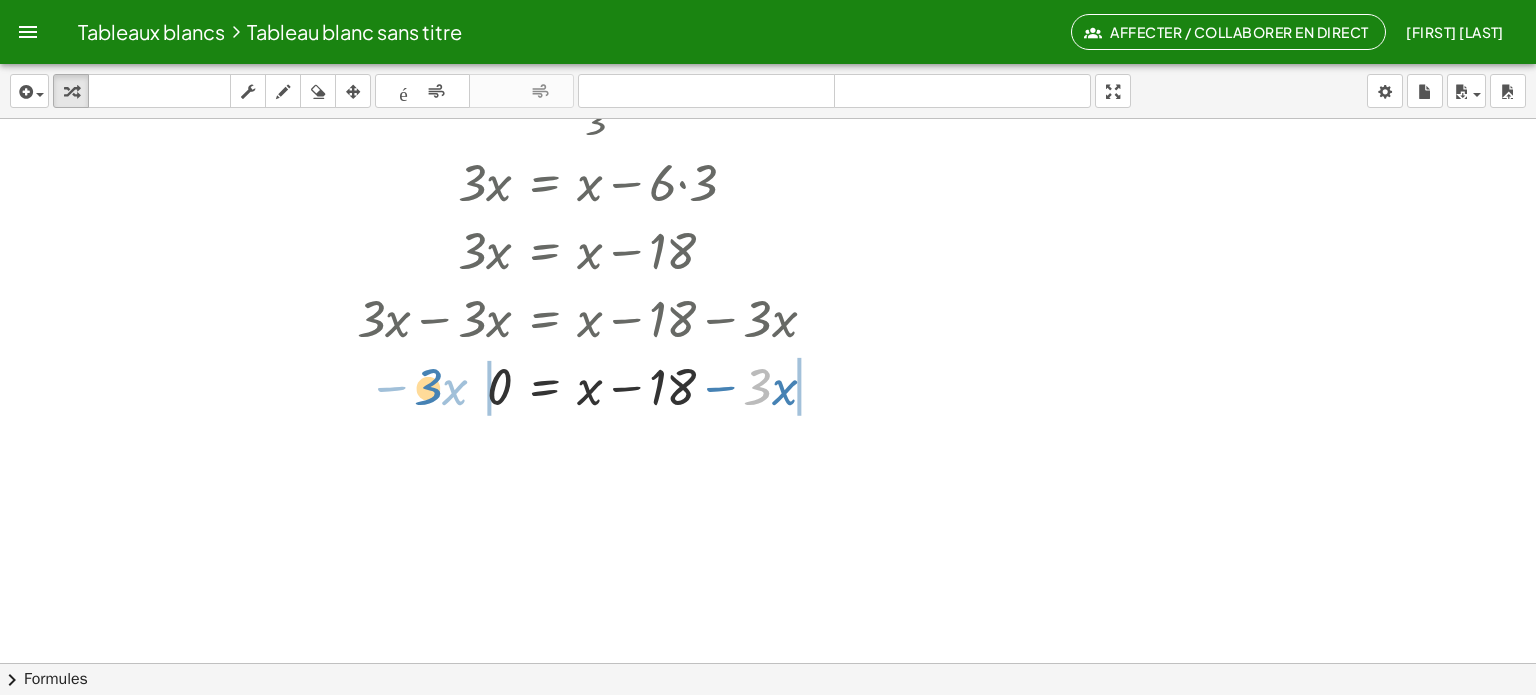 drag, startPoint x: 765, startPoint y: 394, endPoint x: 436, endPoint y: 395, distance: 329.00153 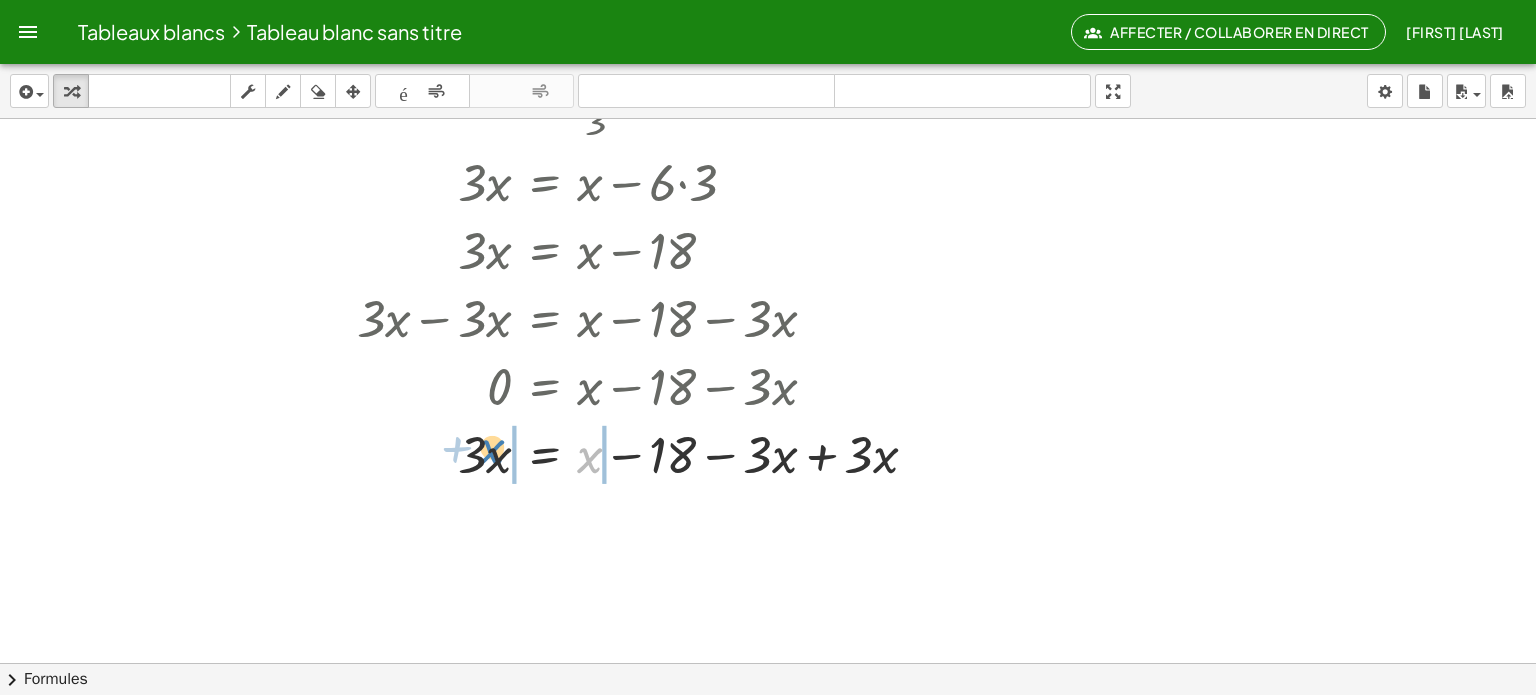 drag, startPoint x: 588, startPoint y: 461, endPoint x: 495, endPoint y: 453, distance: 93.34345 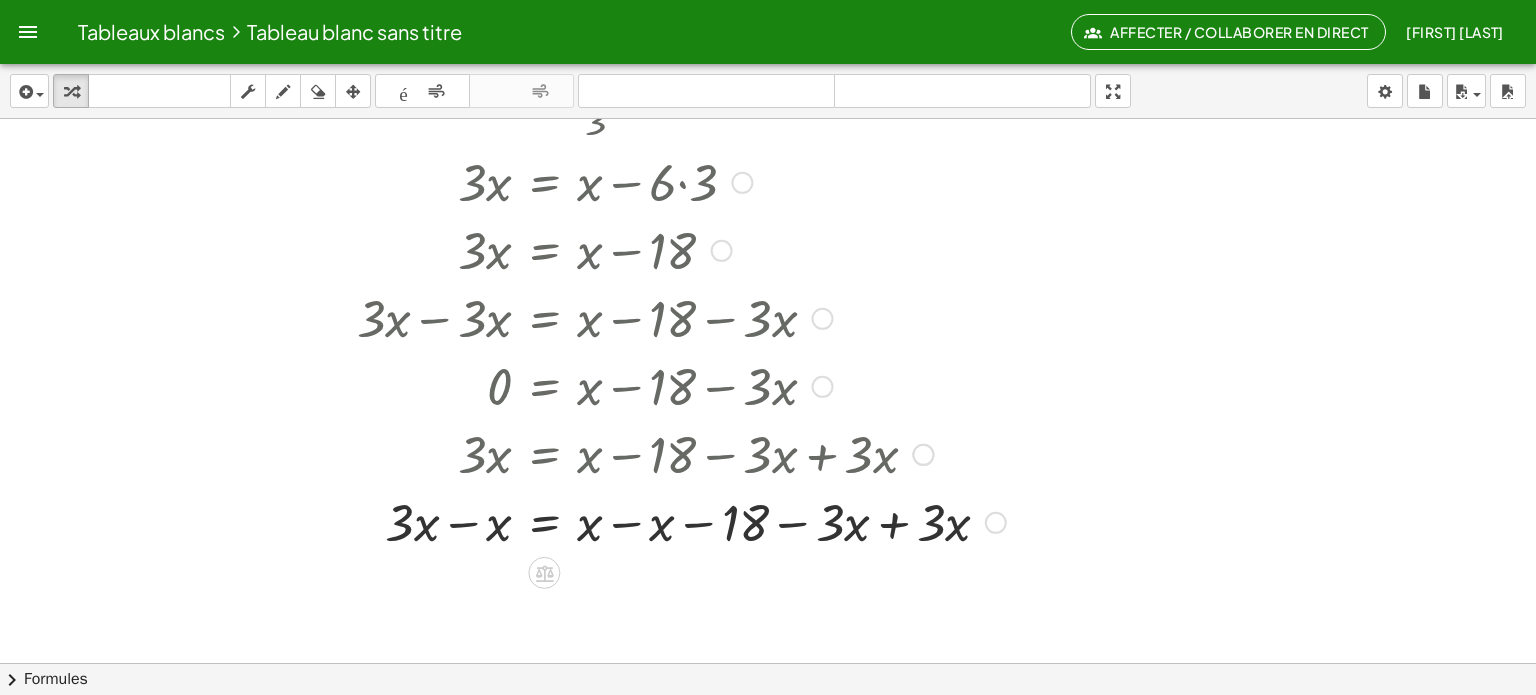 click at bounding box center [672, 521] 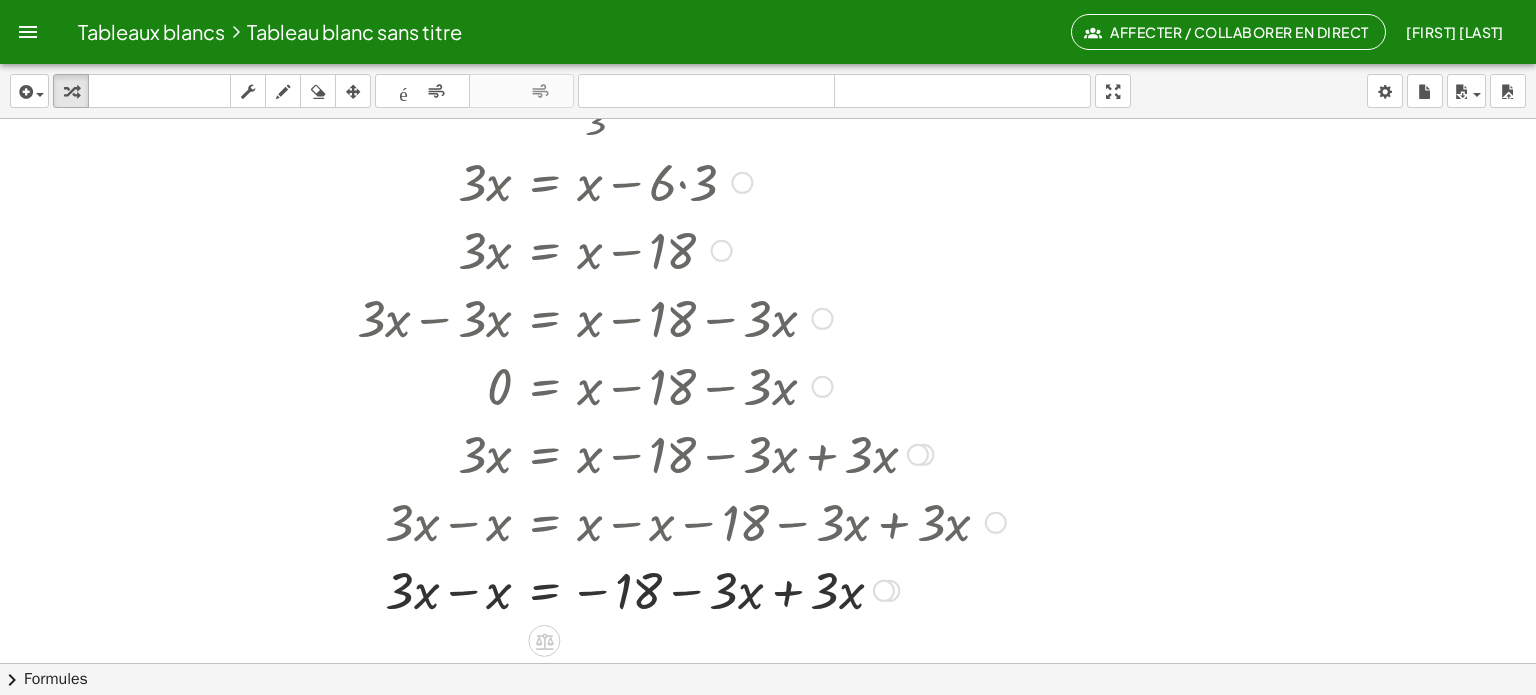 click at bounding box center [672, 589] 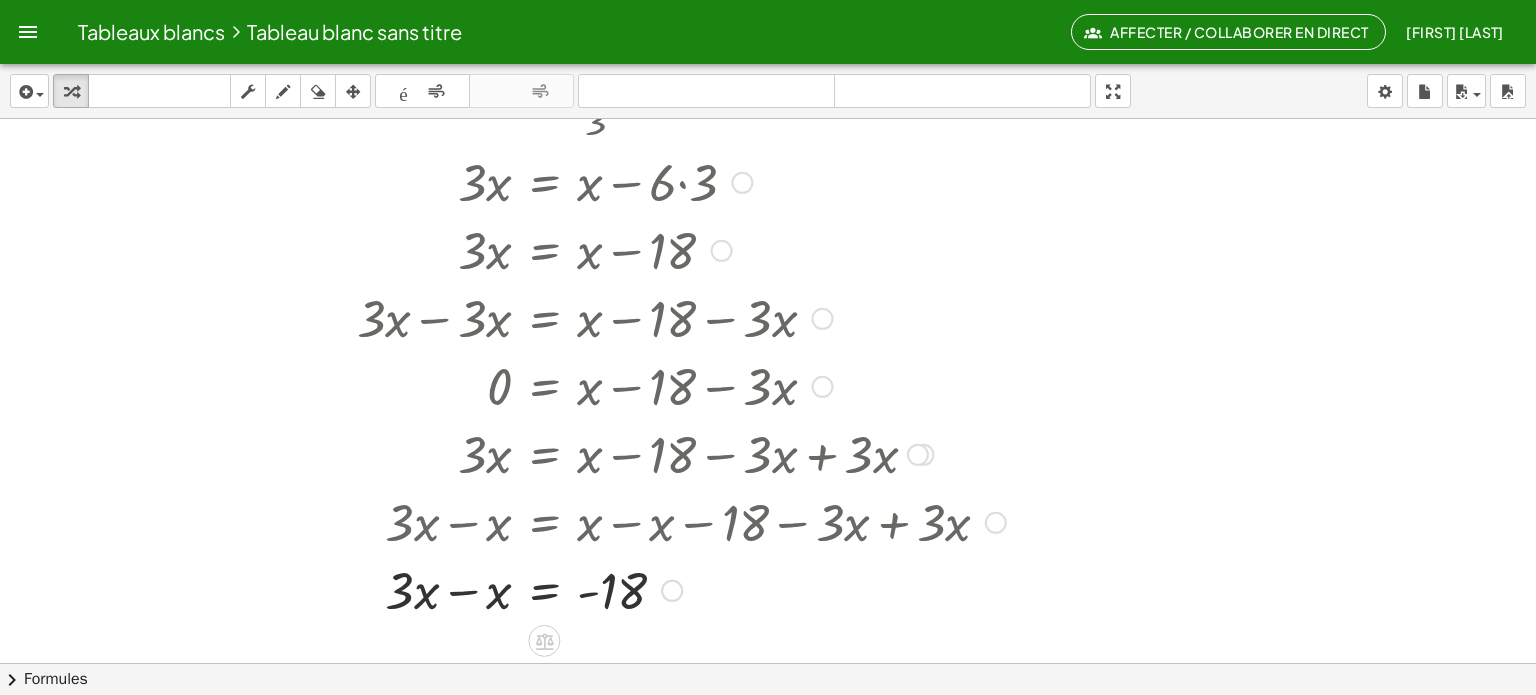 click at bounding box center [672, 589] 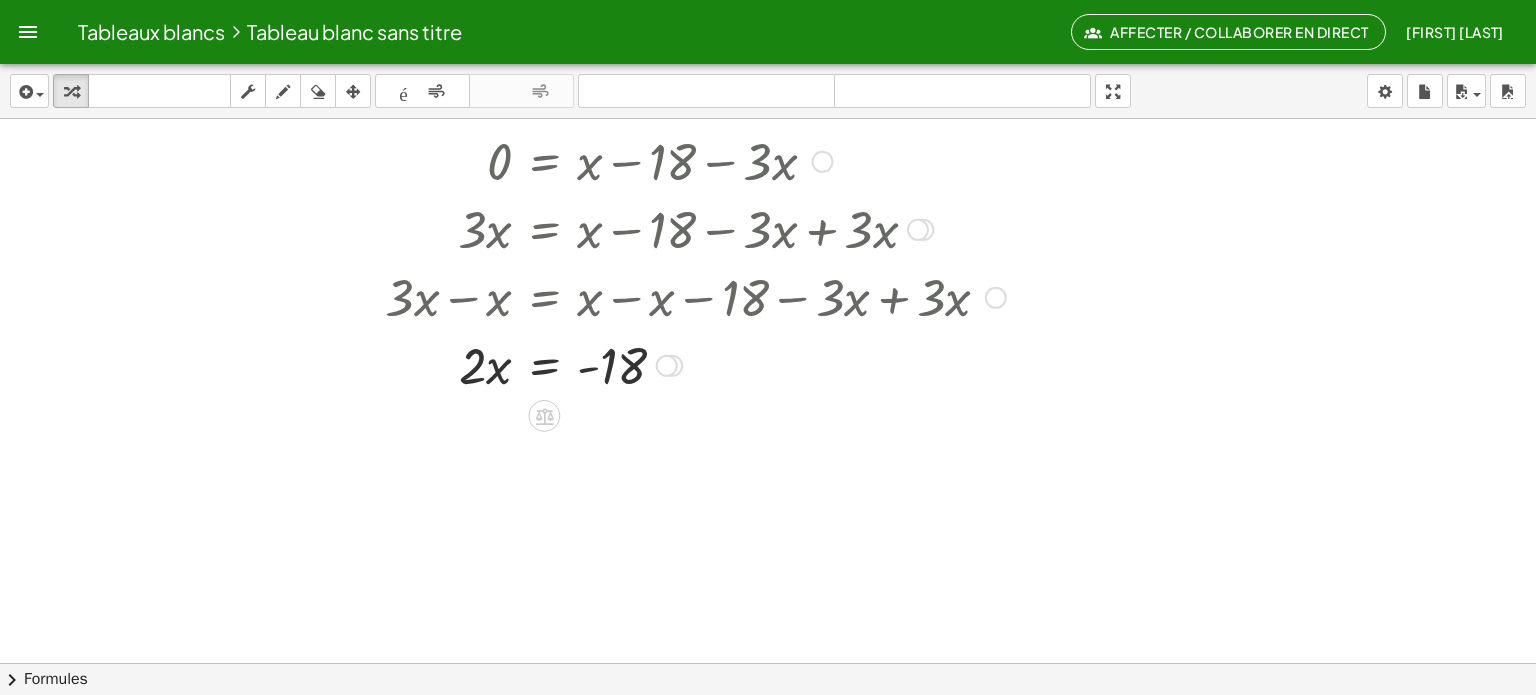 scroll, scrollTop: 1052, scrollLeft: 0, axis: vertical 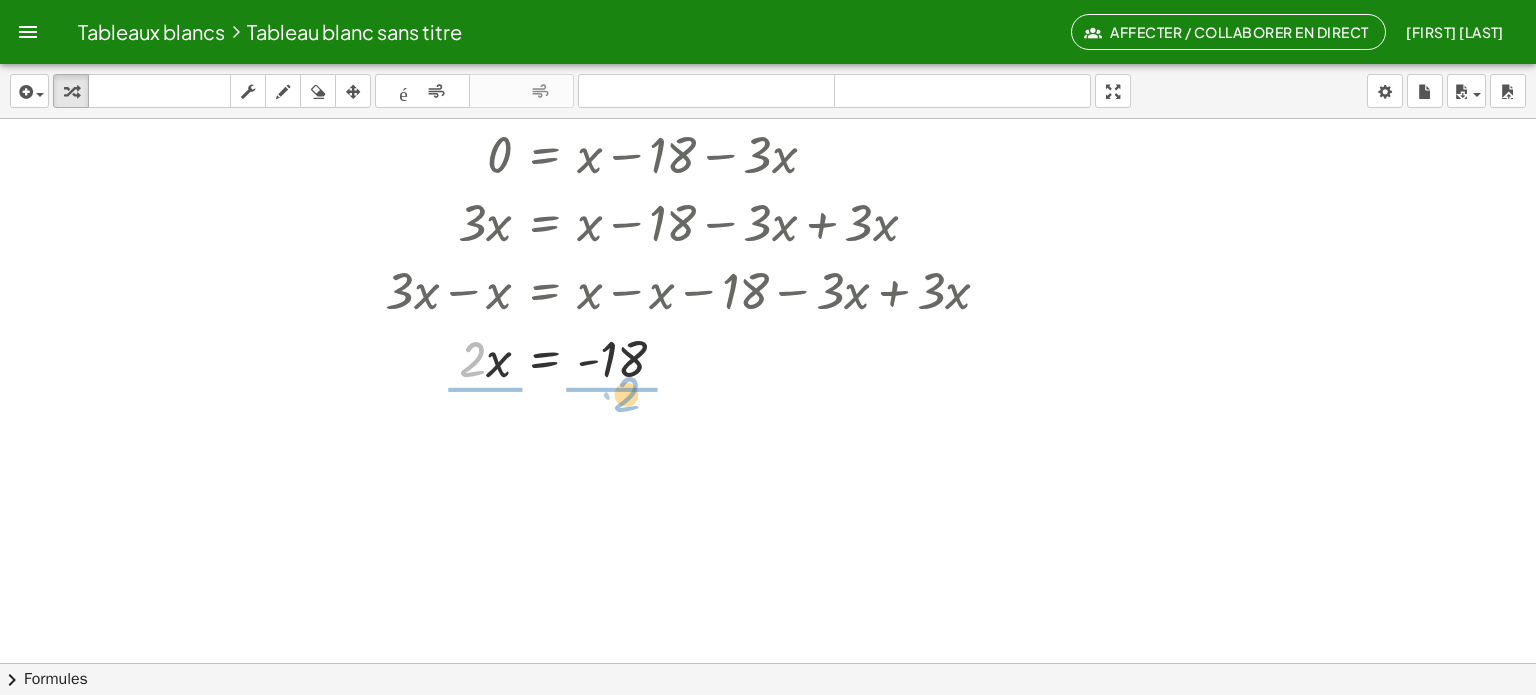 drag, startPoint x: 468, startPoint y: 360, endPoint x: 632, endPoint y: 399, distance: 168.57343 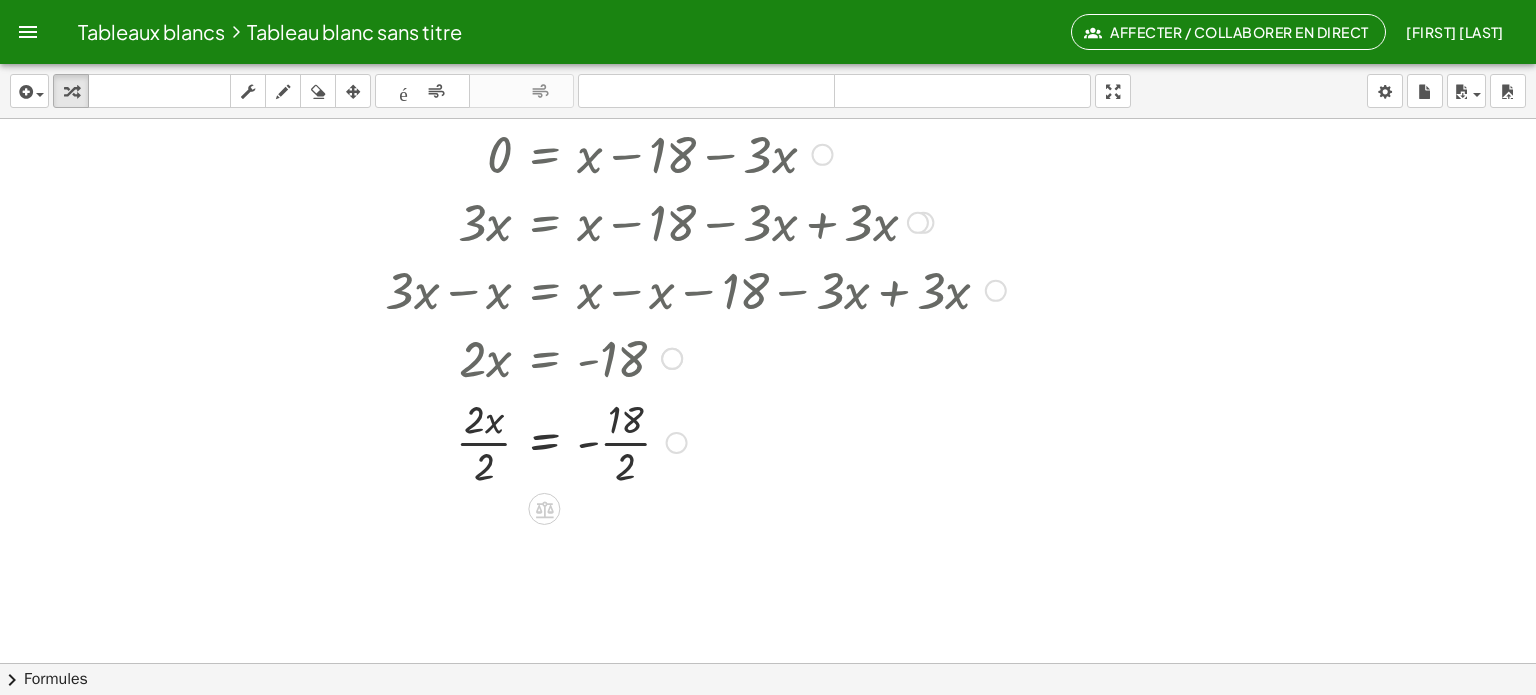 click at bounding box center (672, 441) 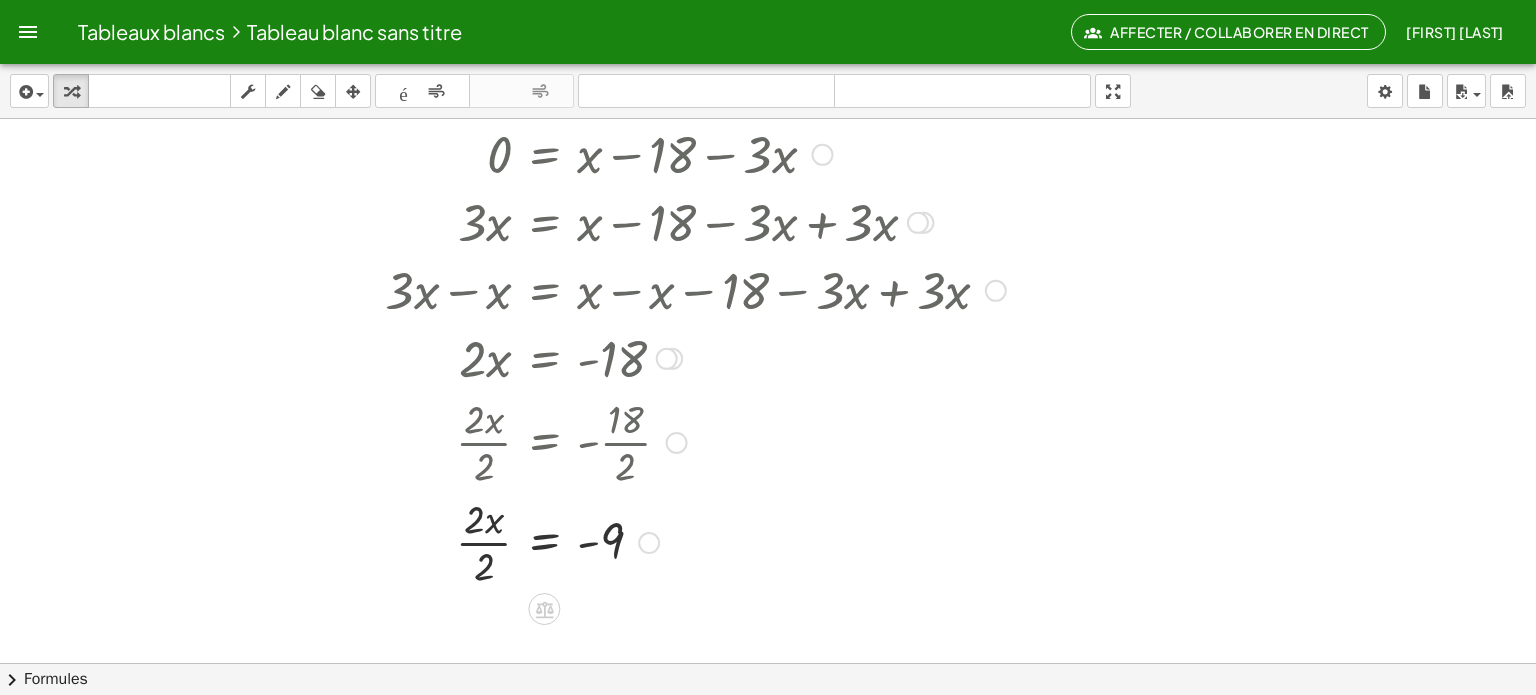 click at bounding box center (672, 541) 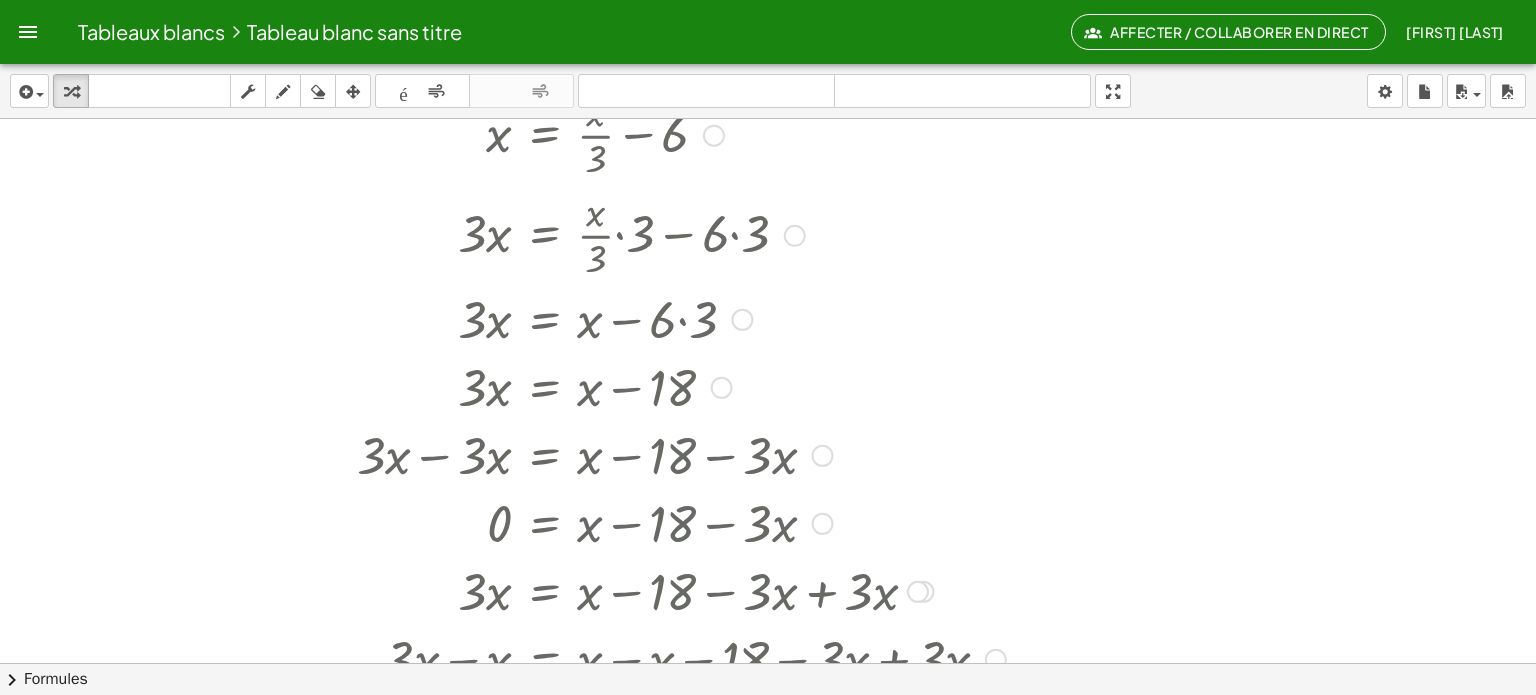 scroll, scrollTop: 648, scrollLeft: 0, axis: vertical 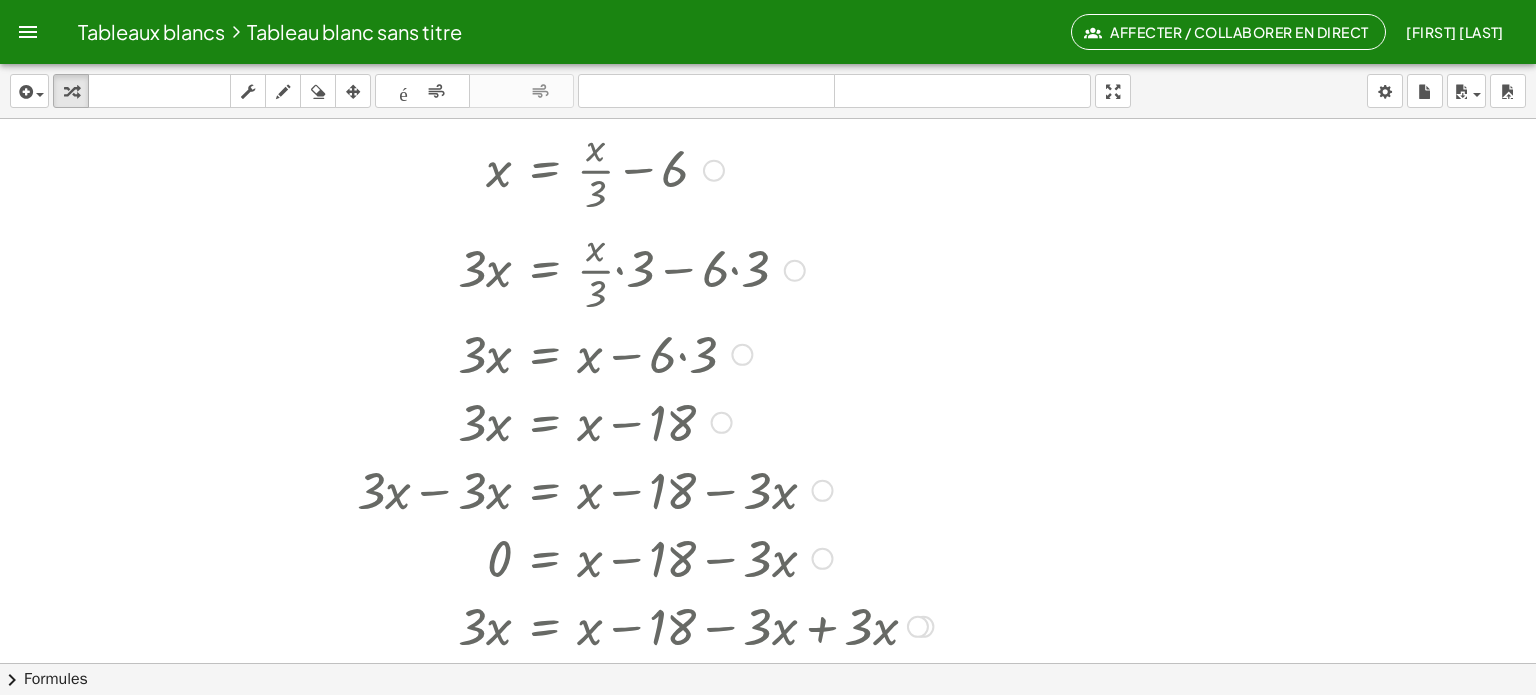 click at bounding box center [714, 171] 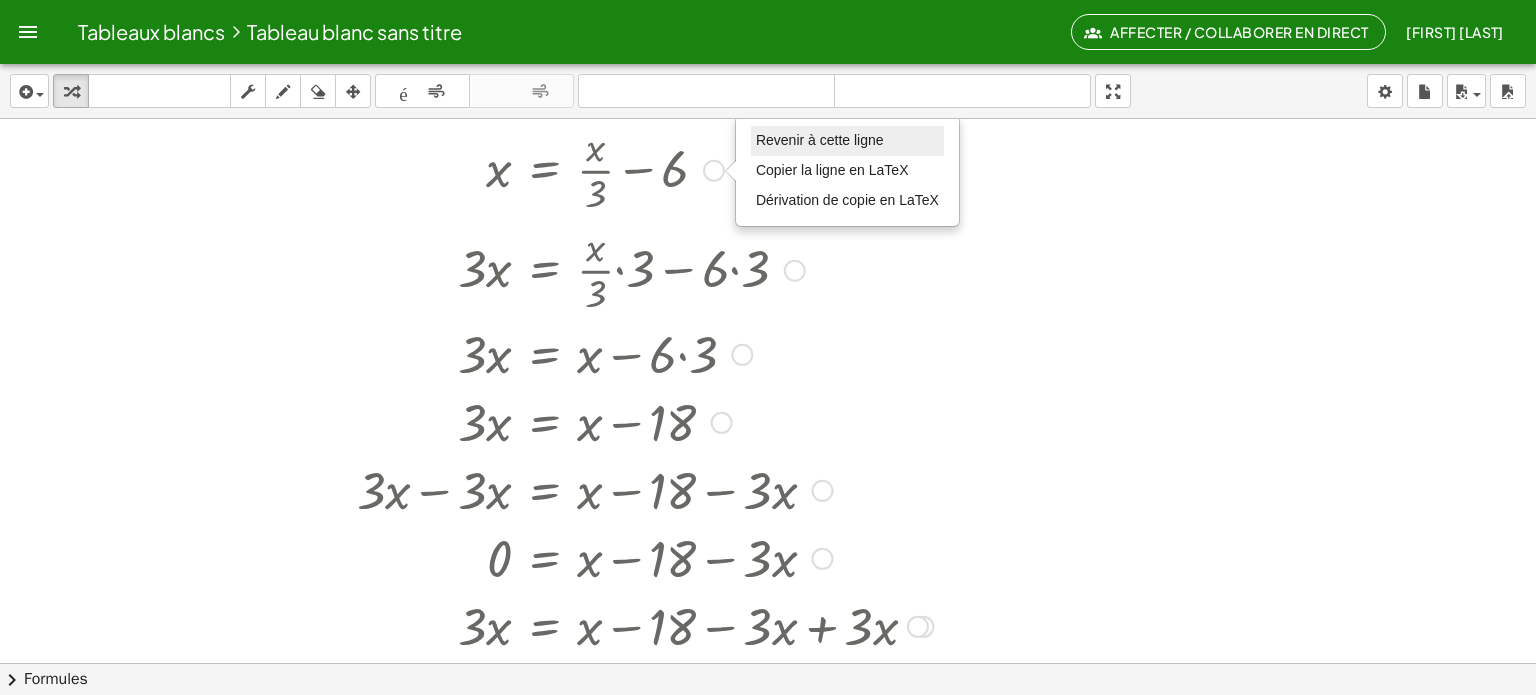 click on "Revenir à cette ligne" at bounding box center (820, 140) 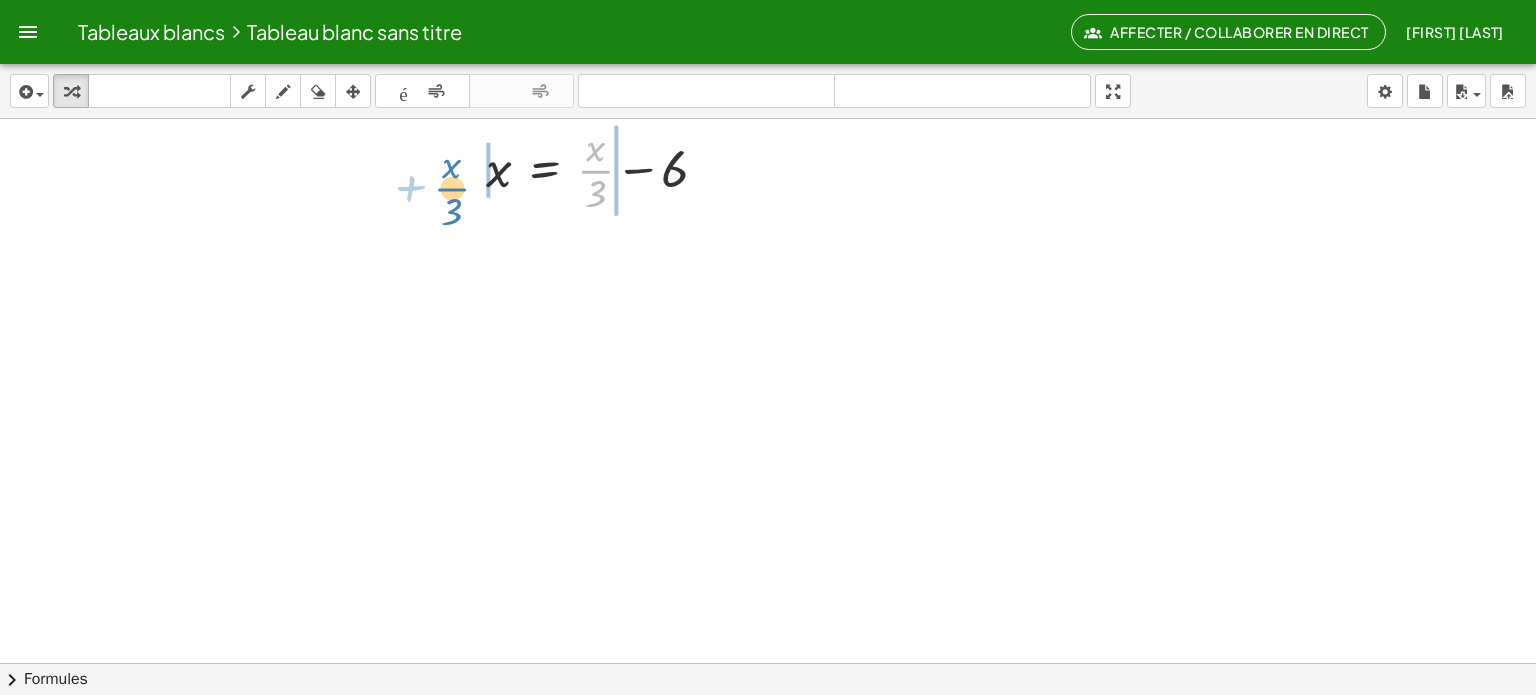 drag, startPoint x: 591, startPoint y: 179, endPoint x: 420, endPoint y: 188, distance: 171.23668 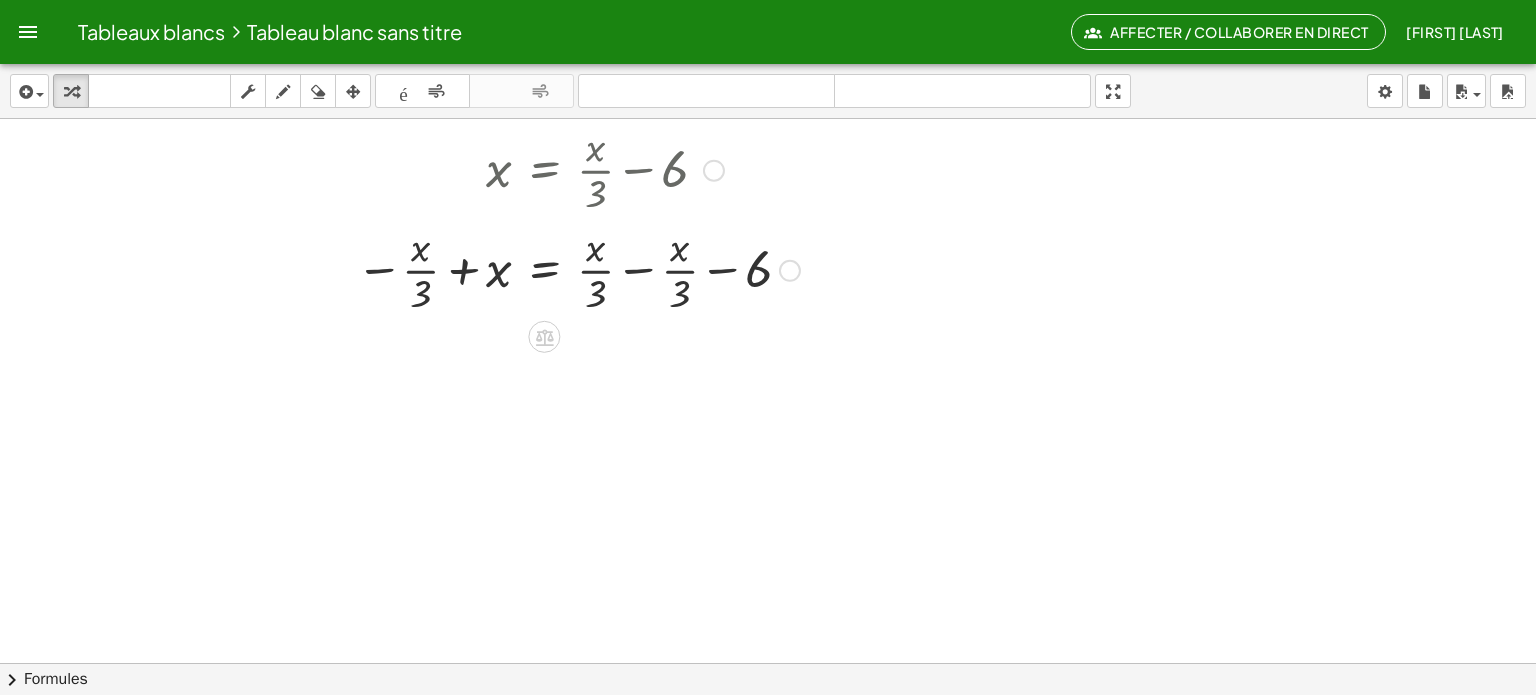 click at bounding box center [569, 269] 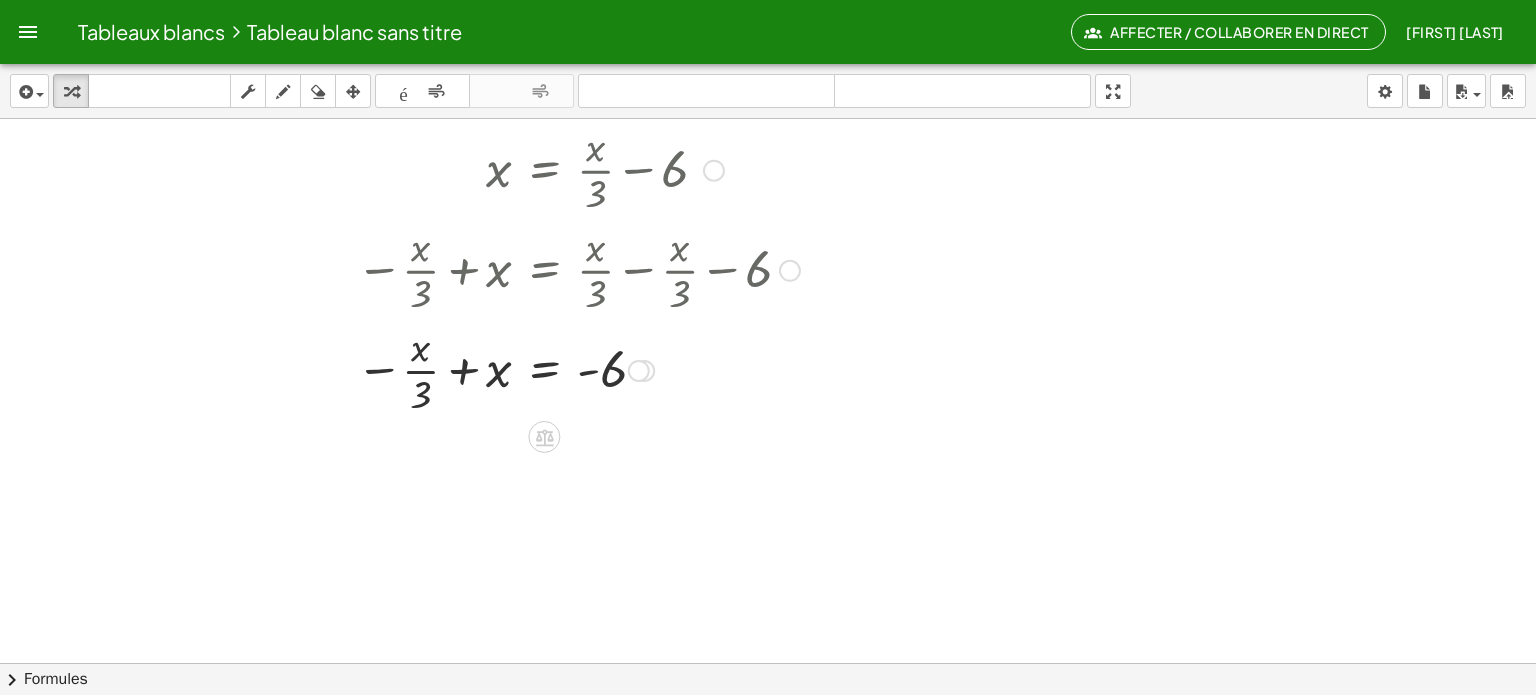 click at bounding box center (569, 369) 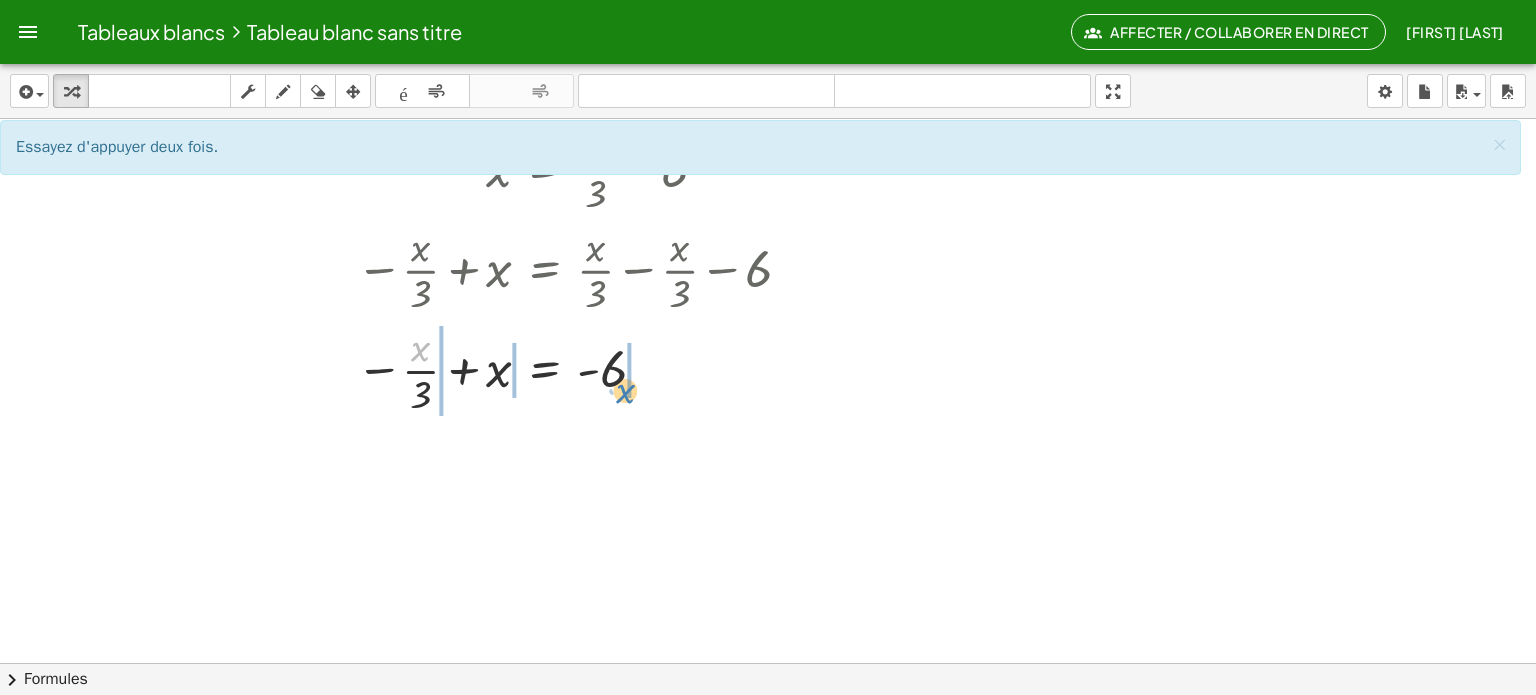drag, startPoint x: 412, startPoint y: 355, endPoint x: 629, endPoint y: 388, distance: 219.49487 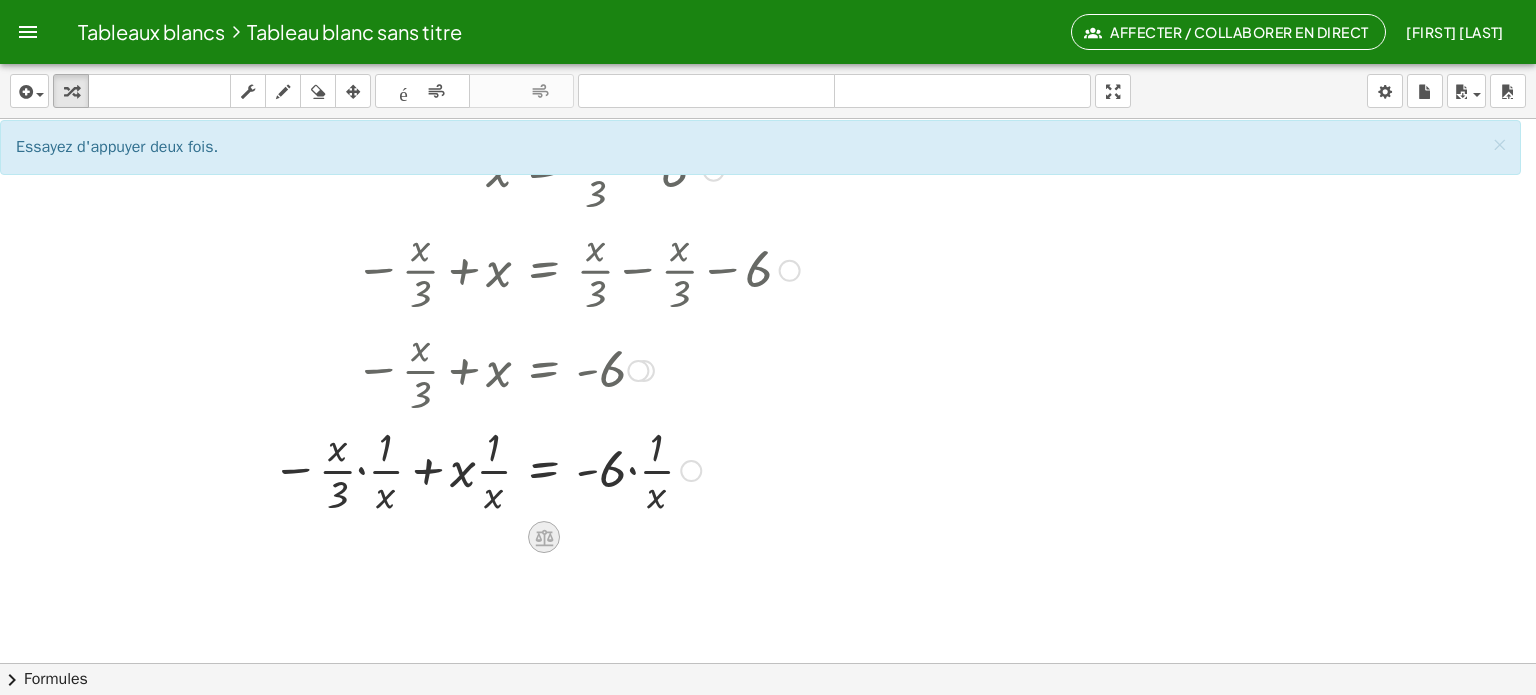 click 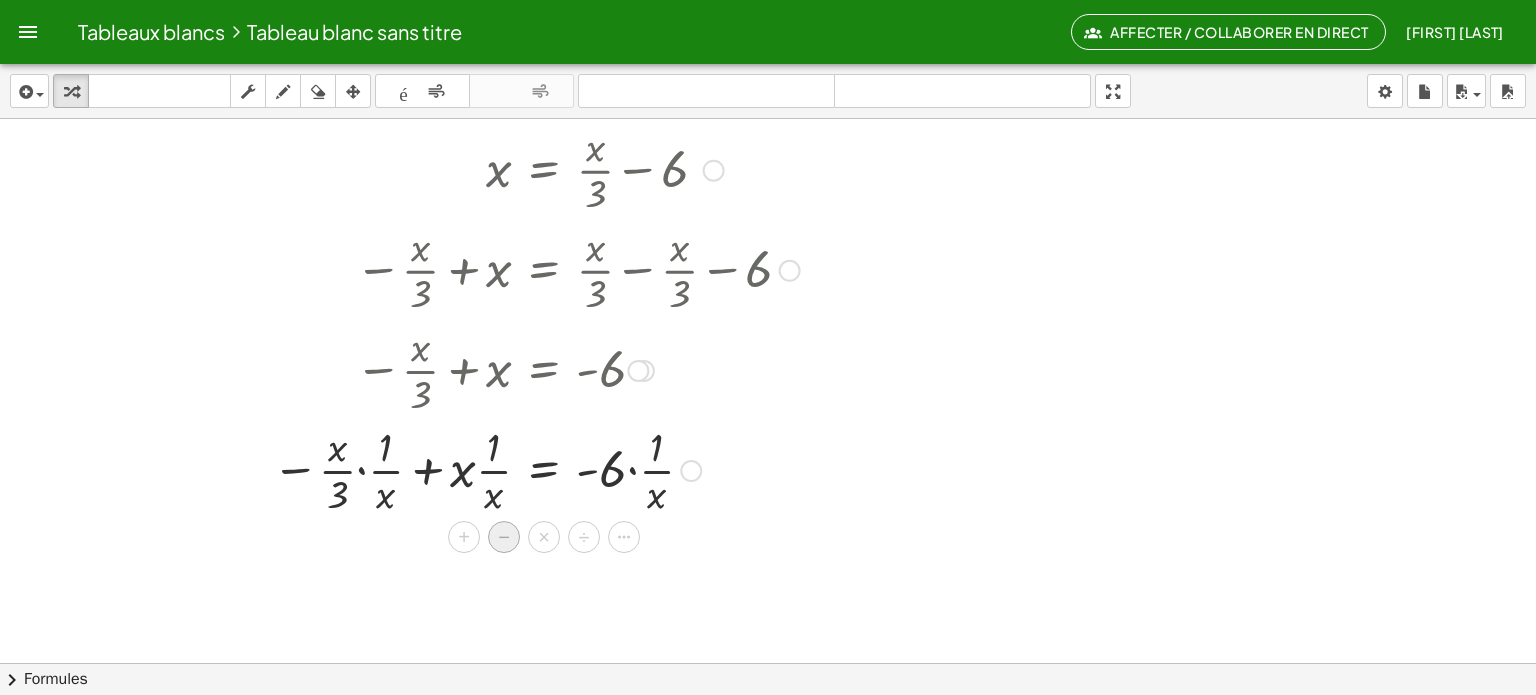 click on "−" at bounding box center [504, 537] 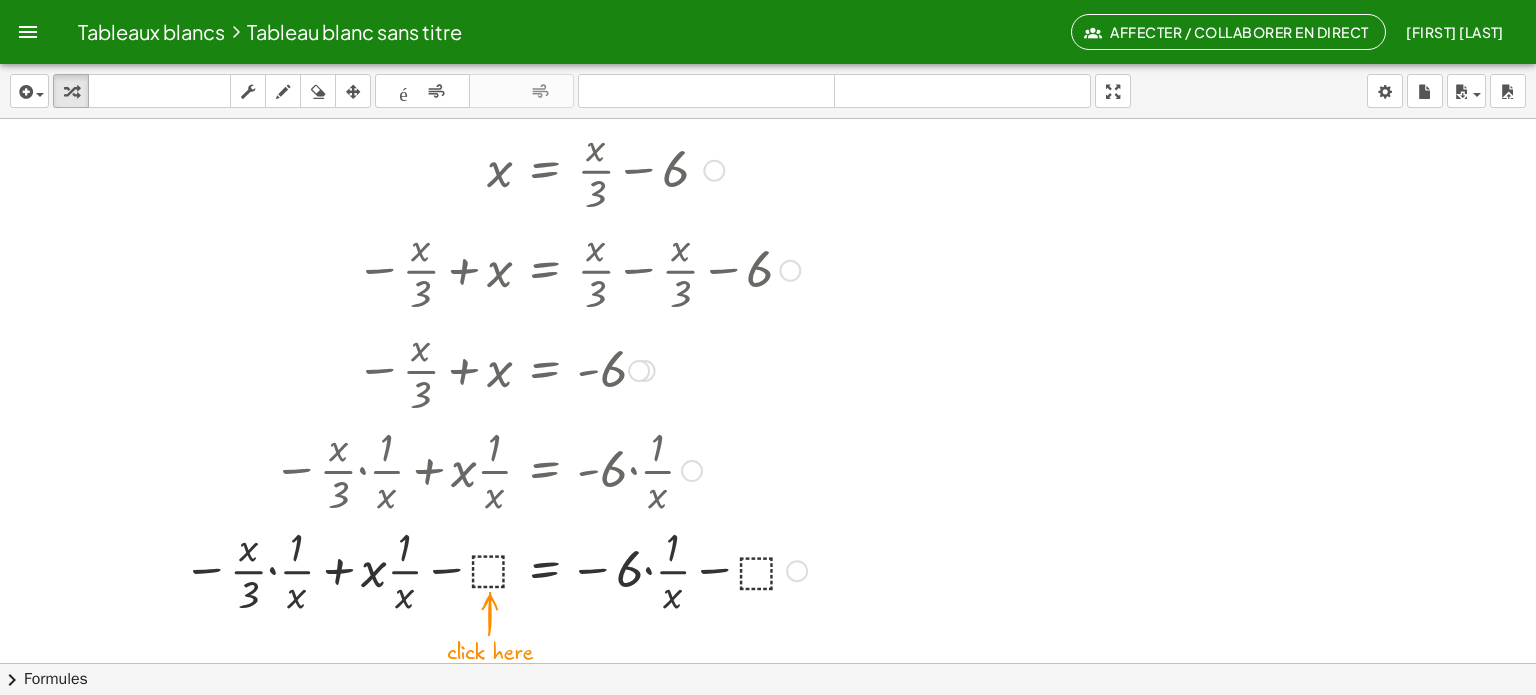 click at bounding box center (495, 569) 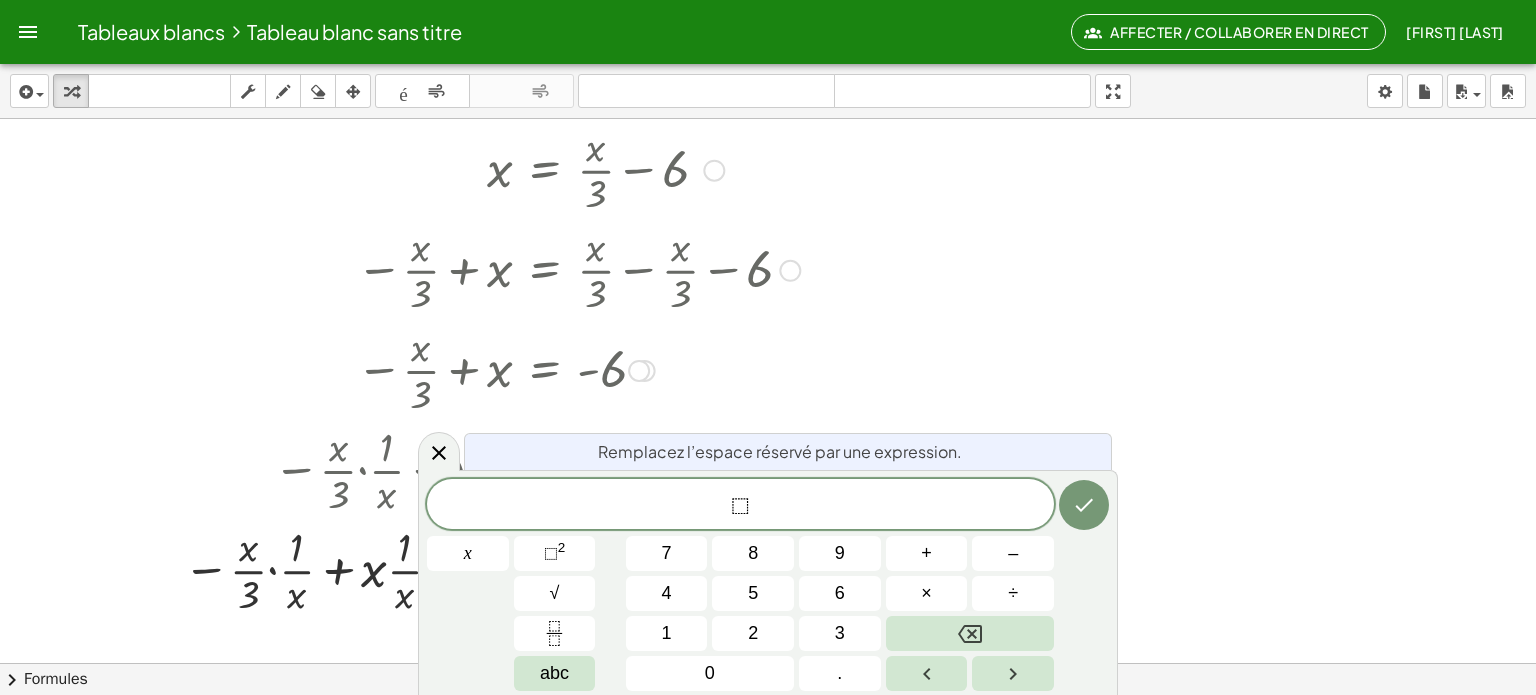 click at bounding box center (495, 269) 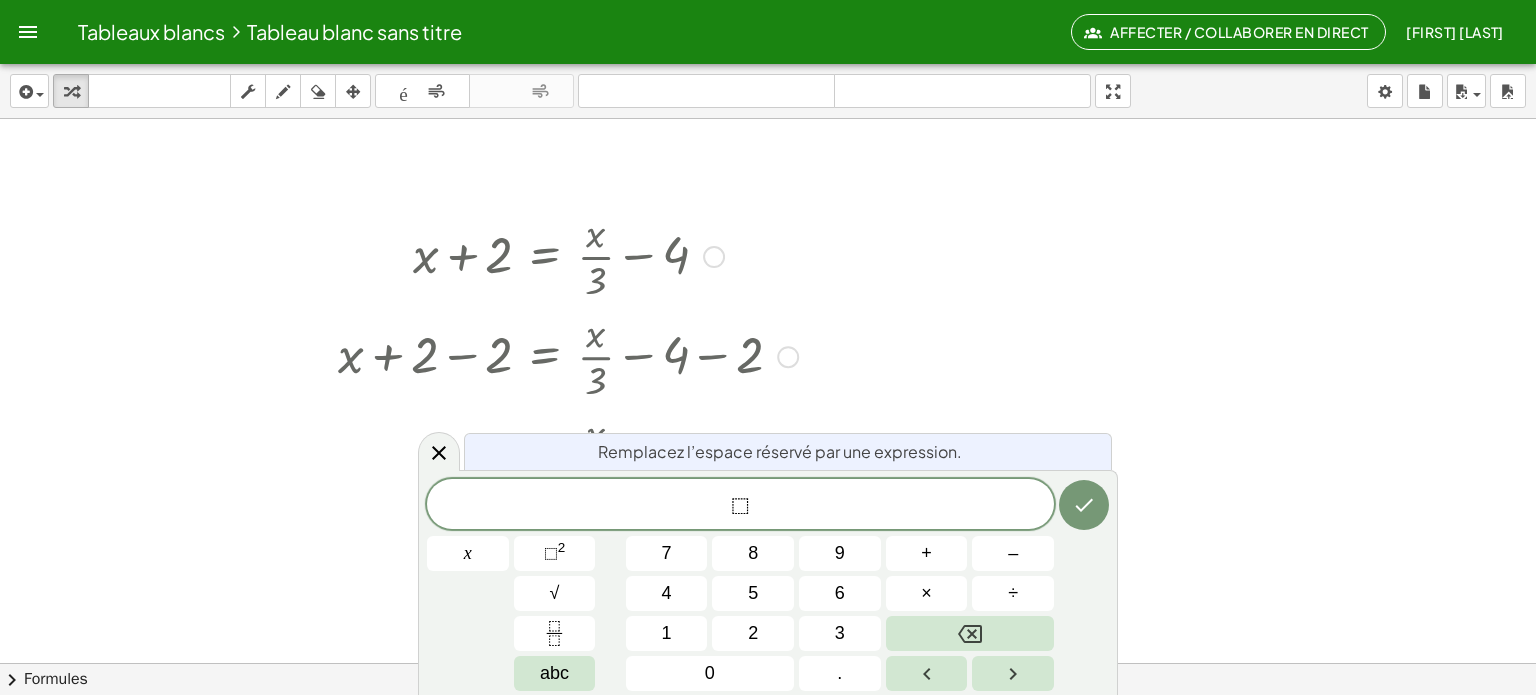 scroll, scrollTop: 0, scrollLeft: 0, axis: both 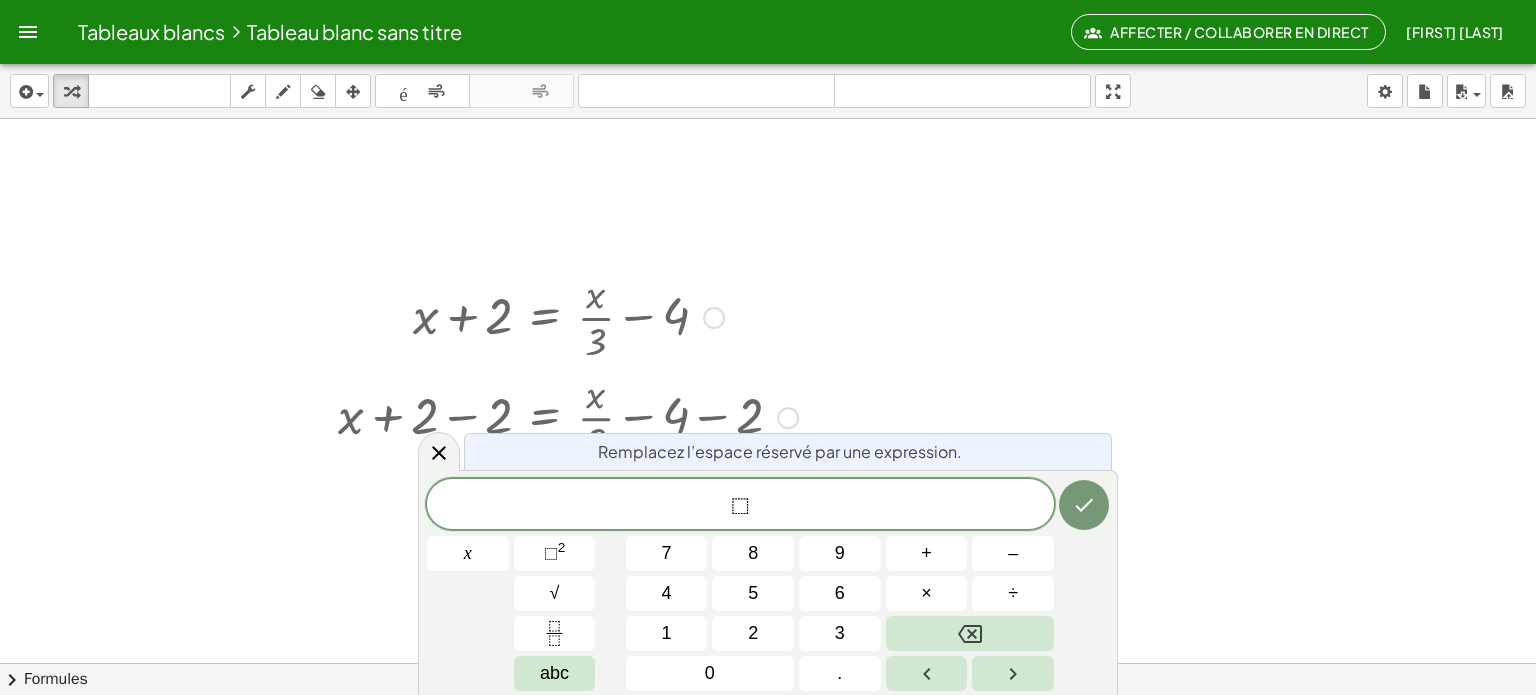 click at bounding box center [714, 318] 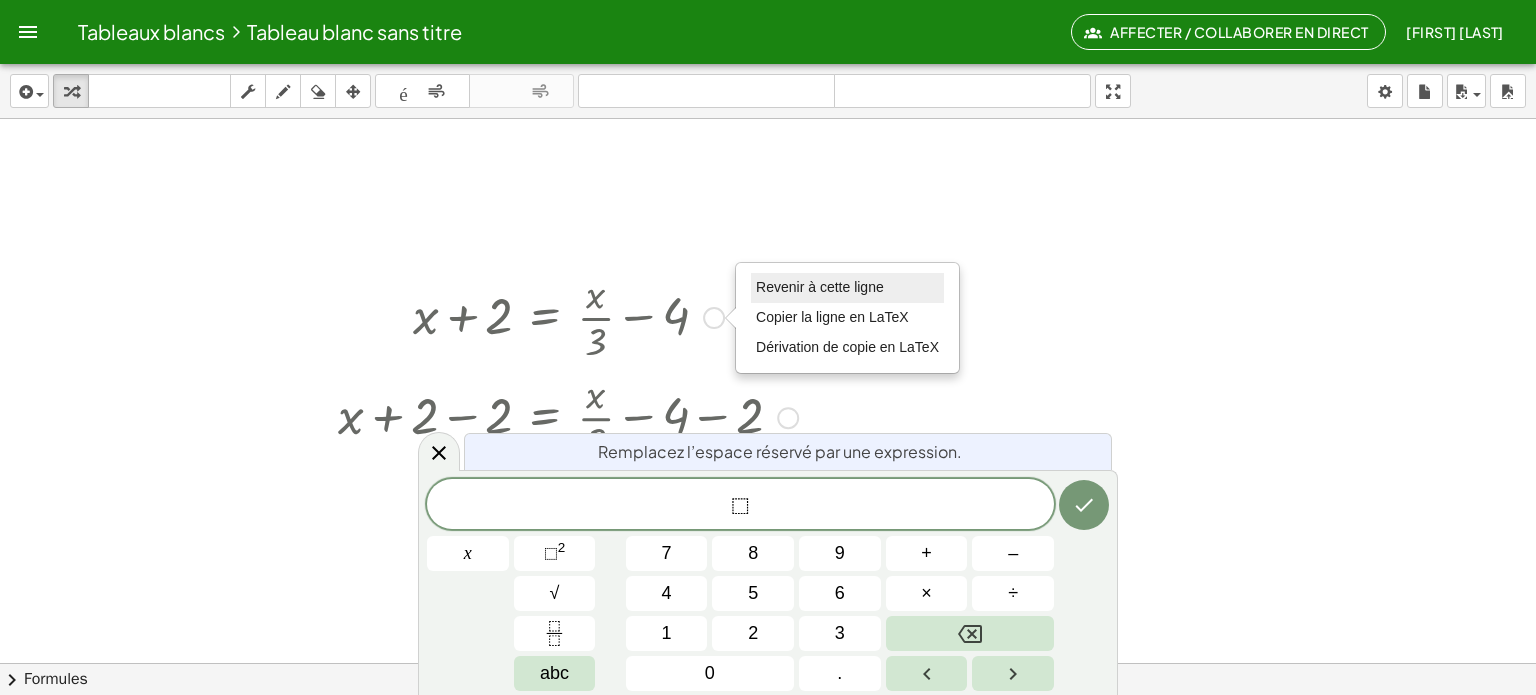 click on "Revenir à cette ligne" at bounding box center [820, 287] 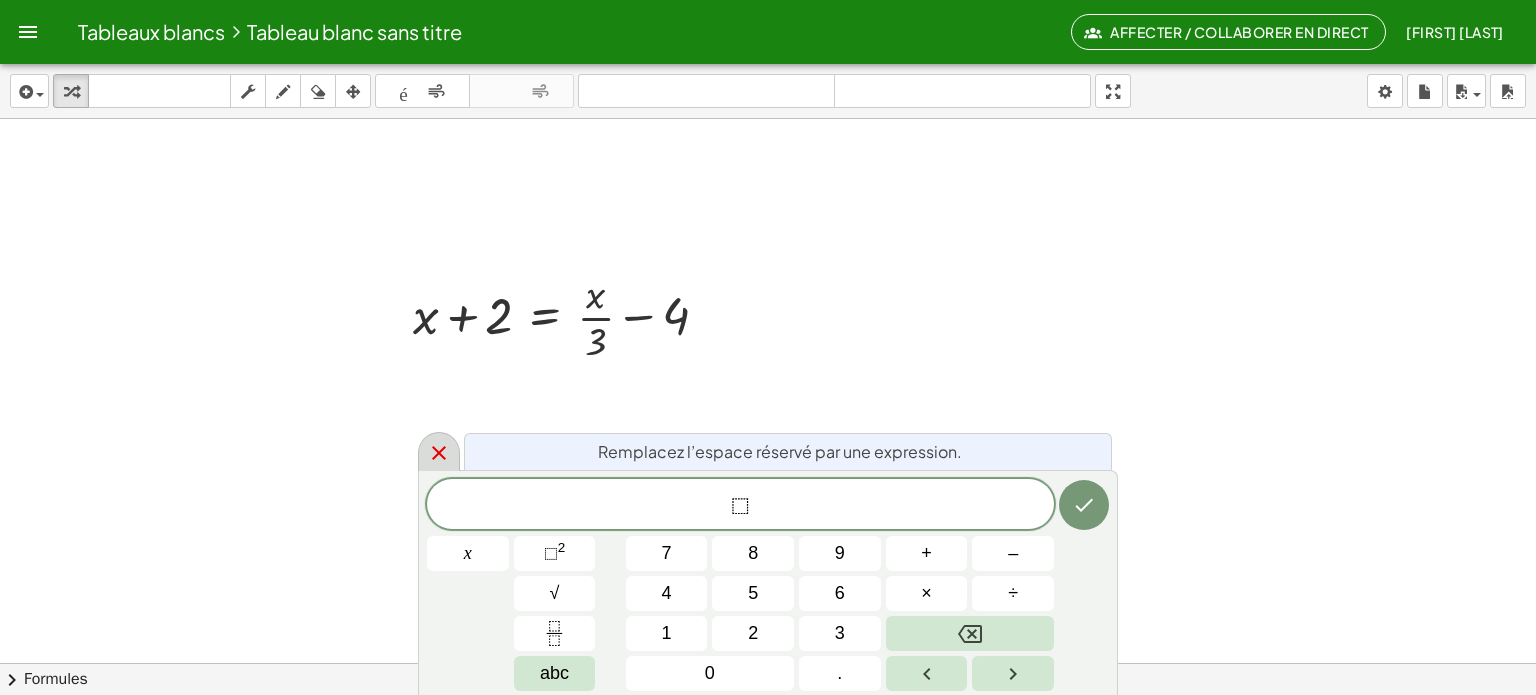 click 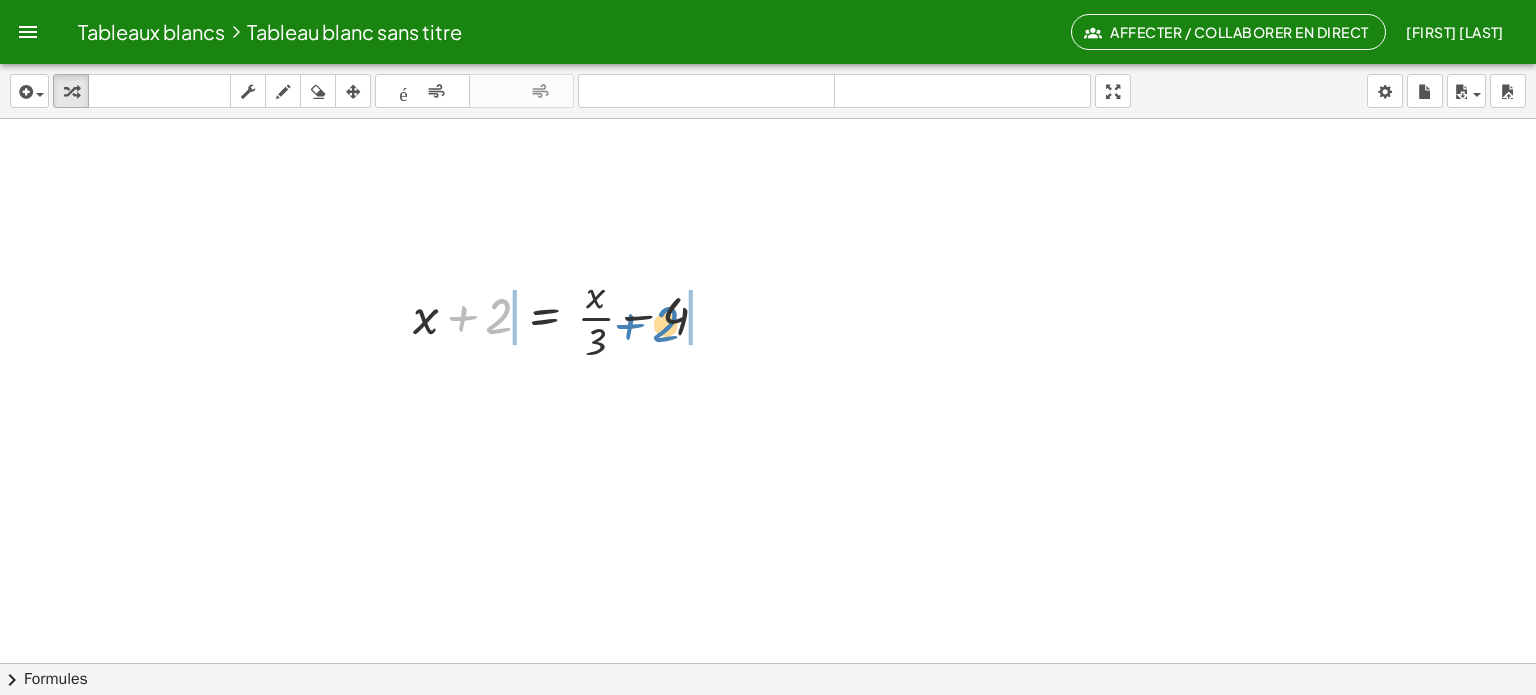 drag, startPoint x: 465, startPoint y: 320, endPoint x: 634, endPoint y: 328, distance: 169.18924 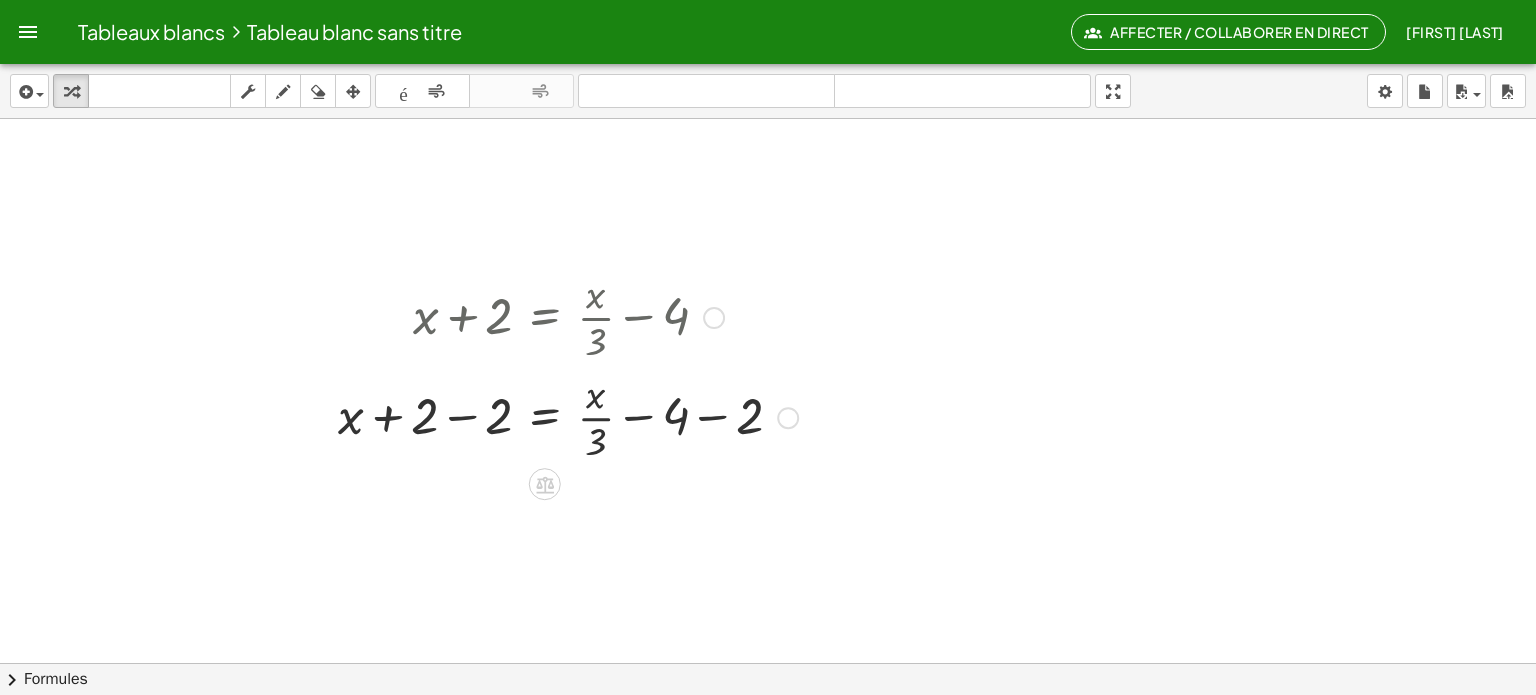 click at bounding box center (495, 416) 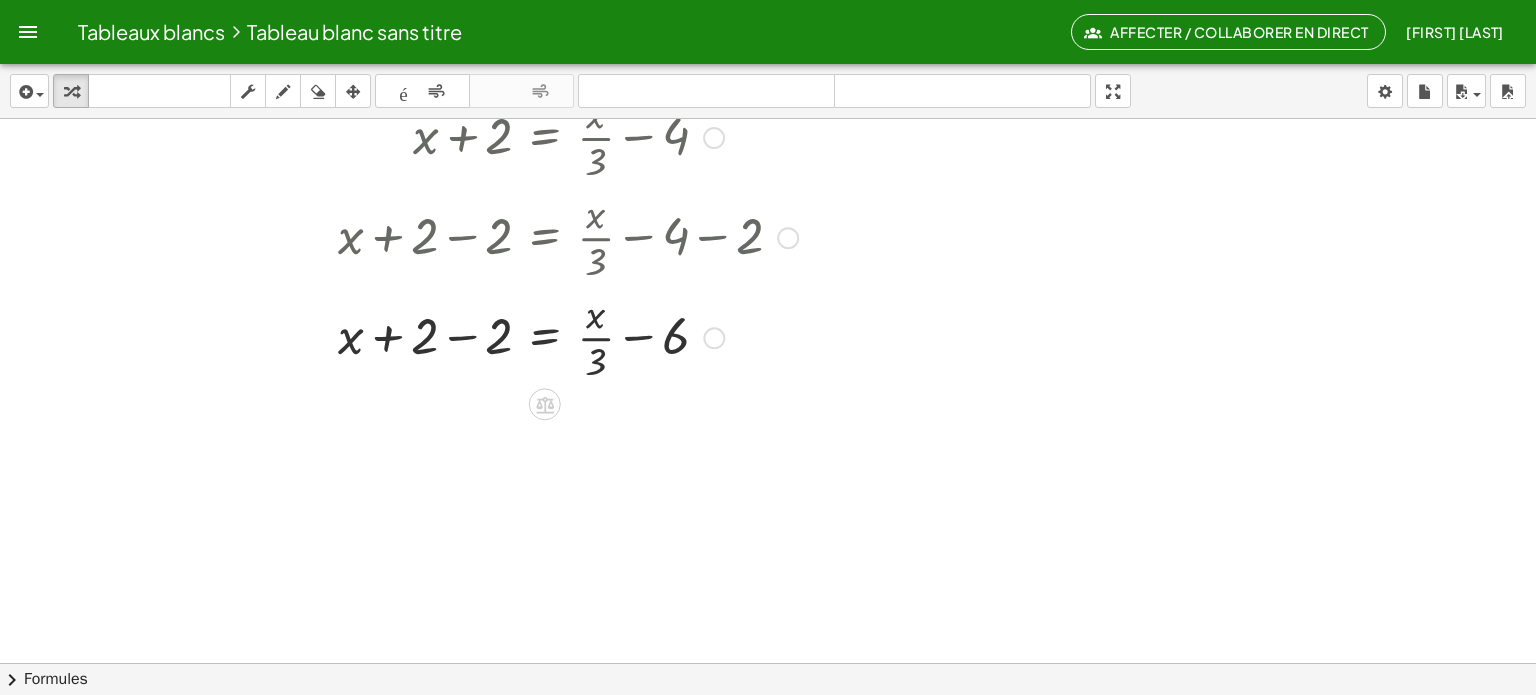 scroll, scrollTop: 180, scrollLeft: 0, axis: vertical 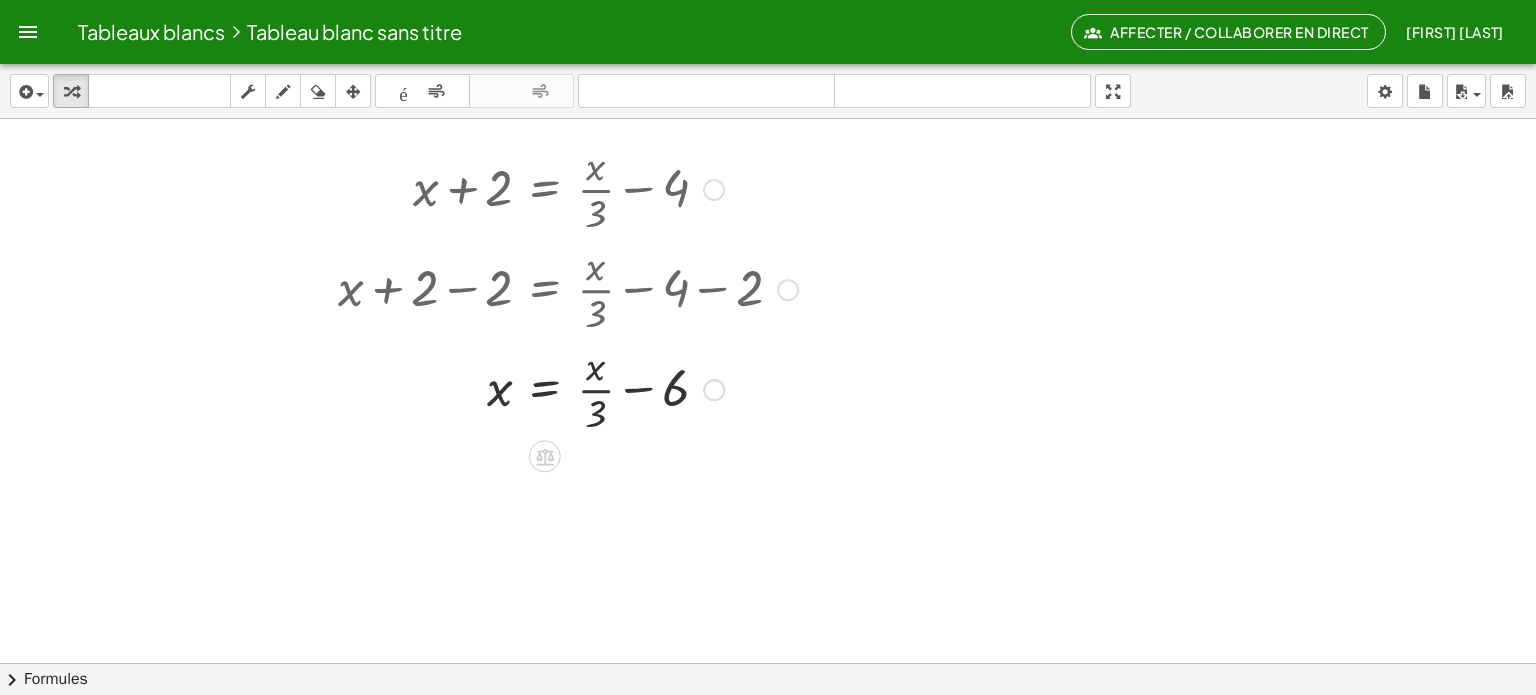 click at bounding box center (495, 388) 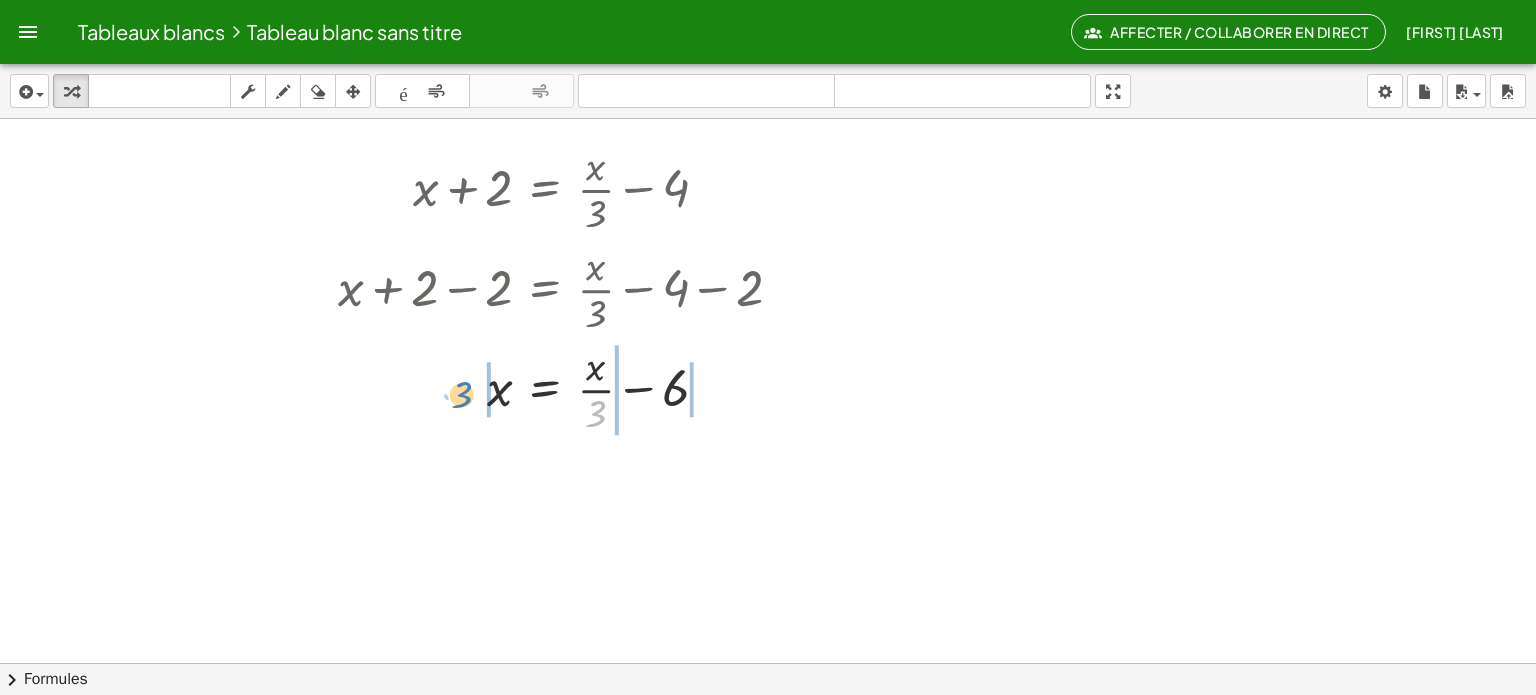 drag, startPoint x: 597, startPoint y: 411, endPoint x: 463, endPoint y: 392, distance: 135.34032 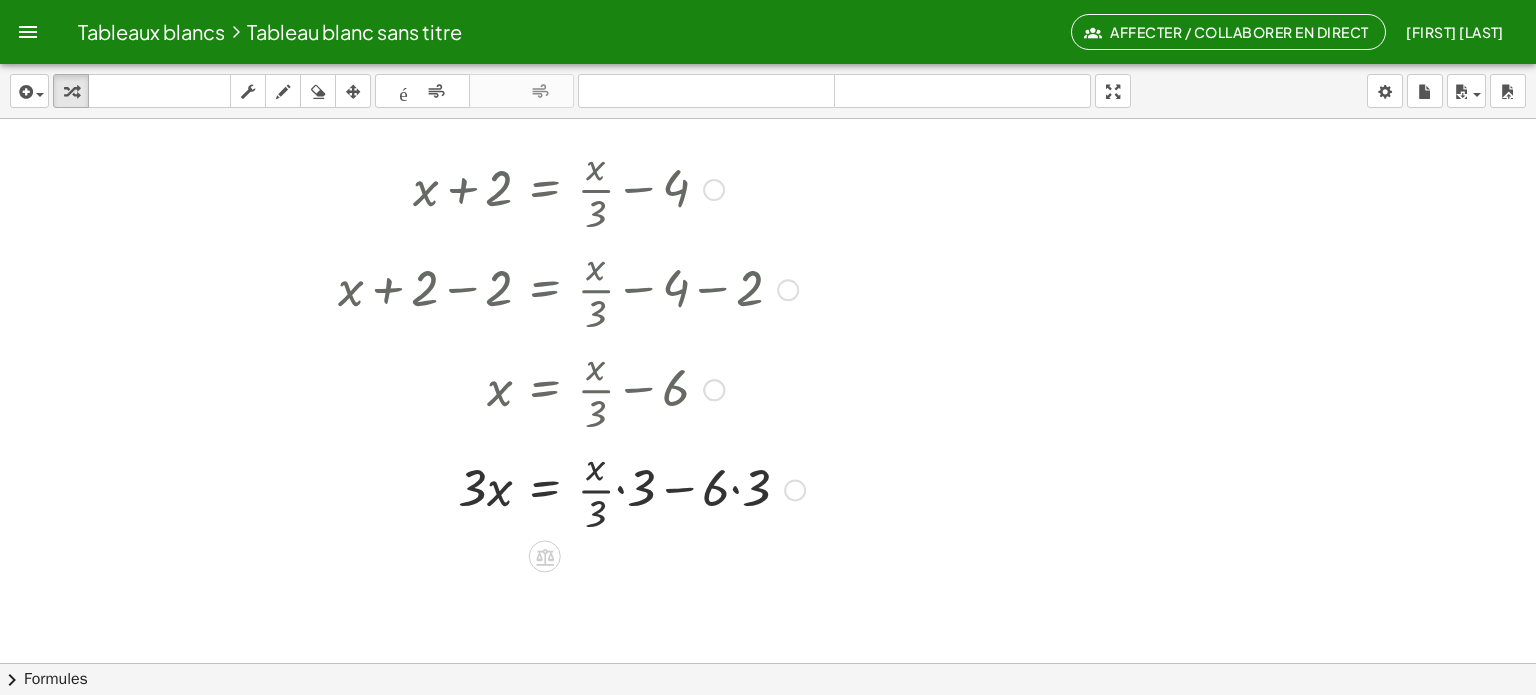 scroll, scrollTop: 207, scrollLeft: 0, axis: vertical 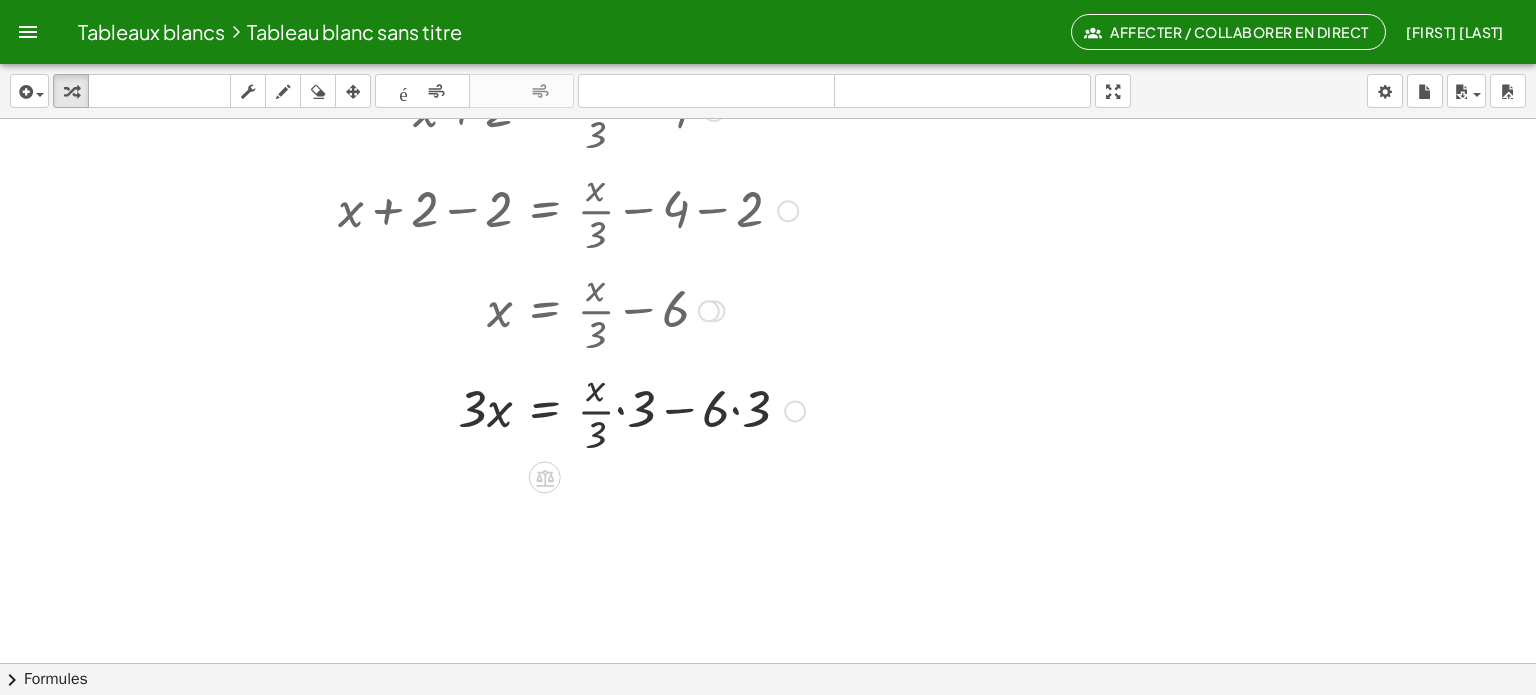 click at bounding box center (495, 409) 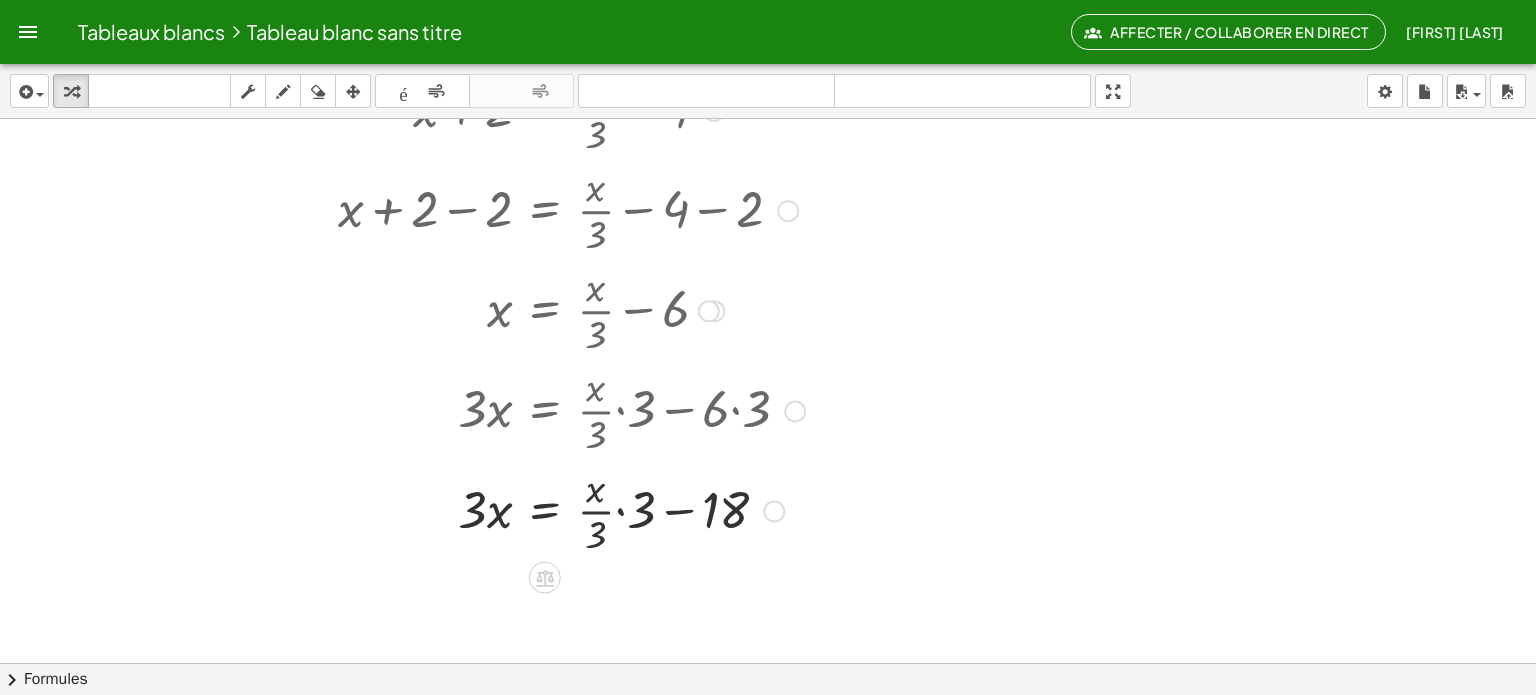 click at bounding box center (495, 510) 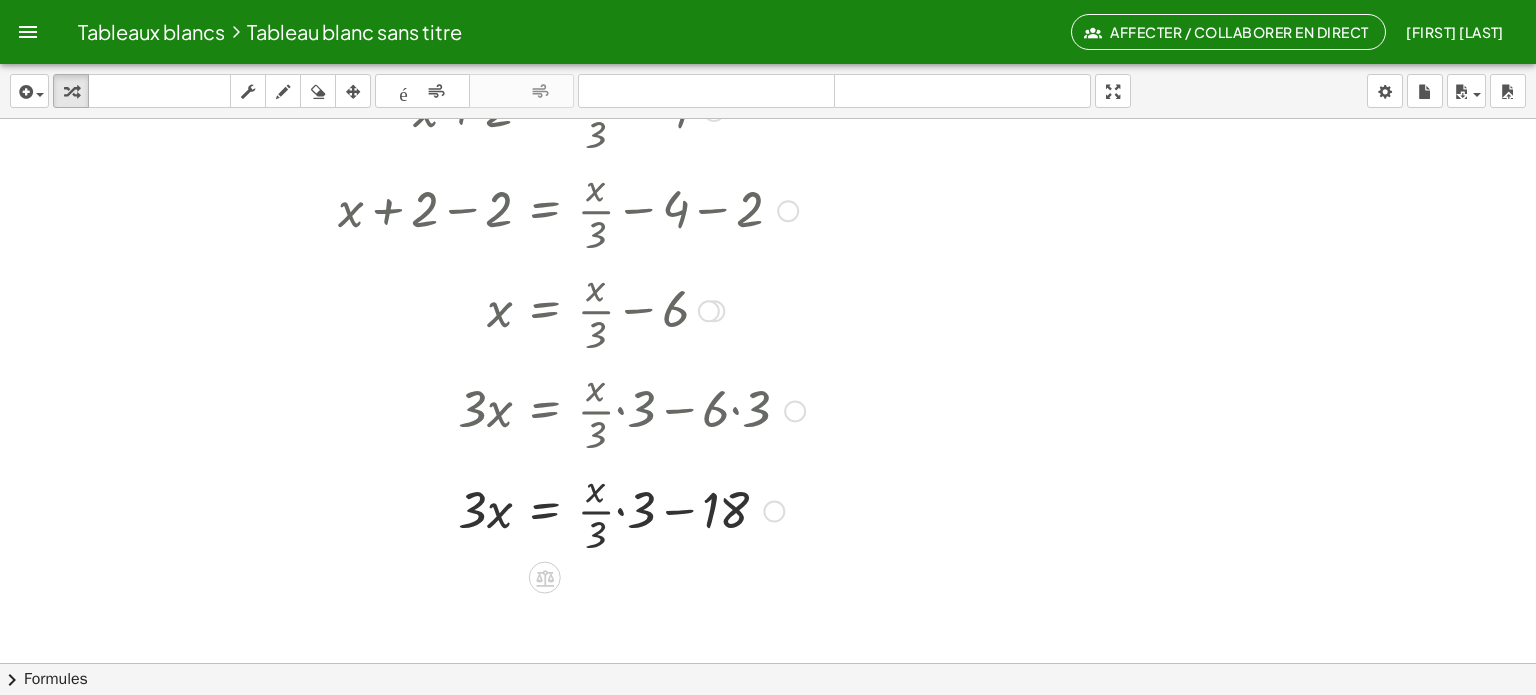 click at bounding box center (495, 510) 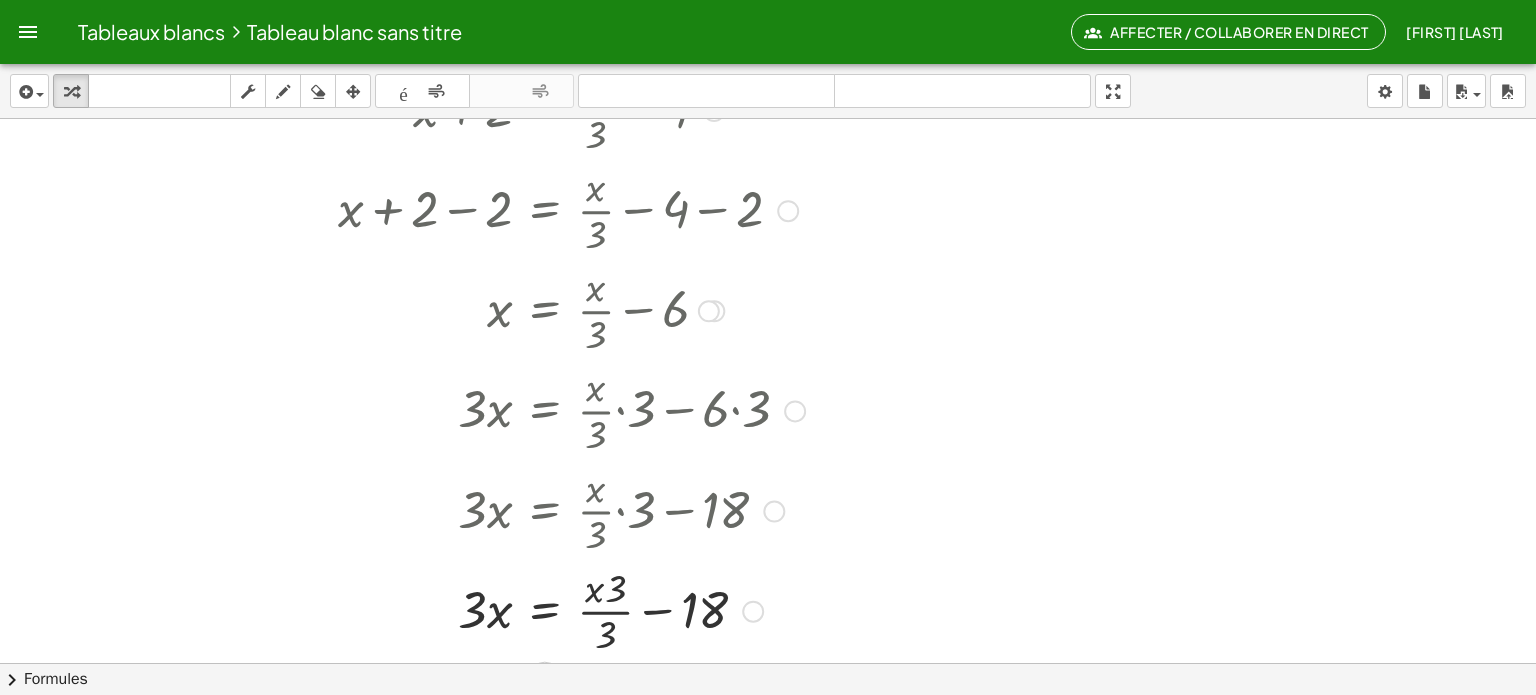 click at bounding box center (495, 610) 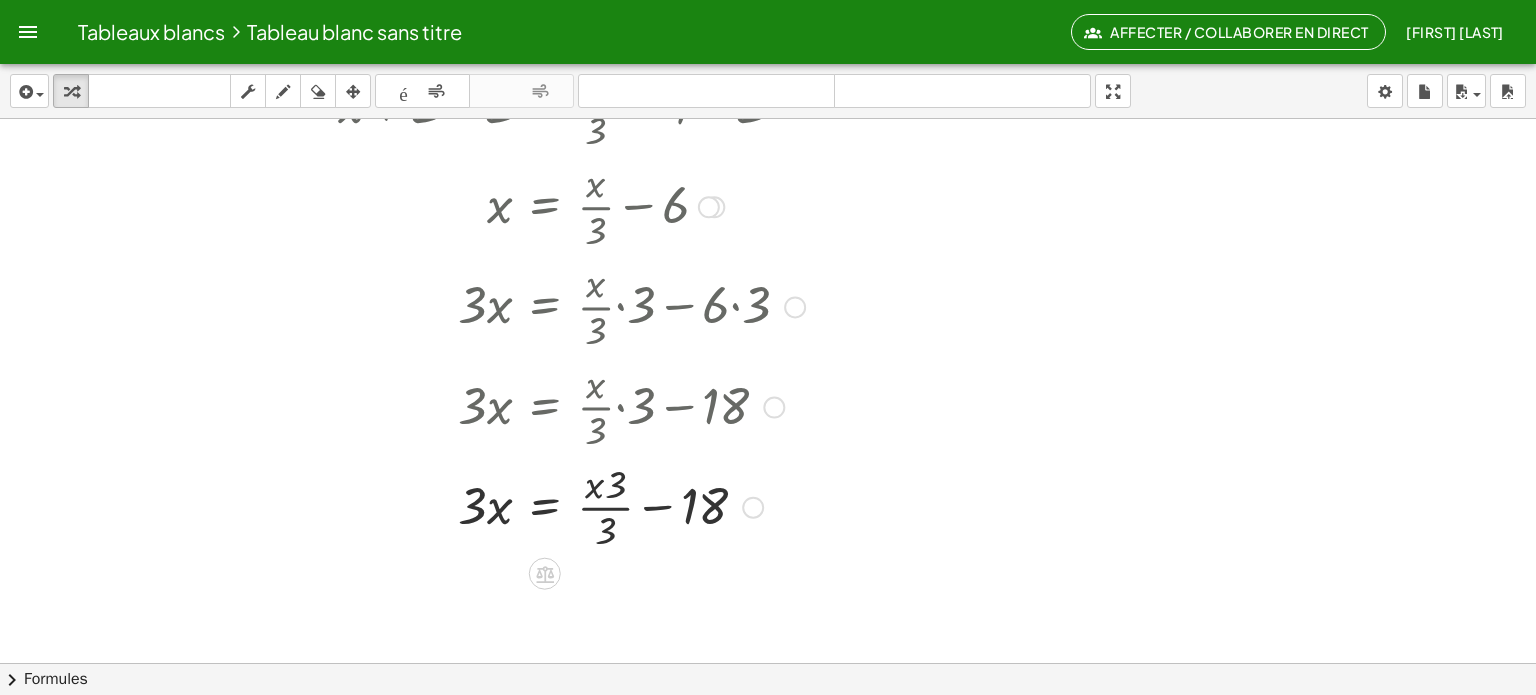 click at bounding box center (495, 506) 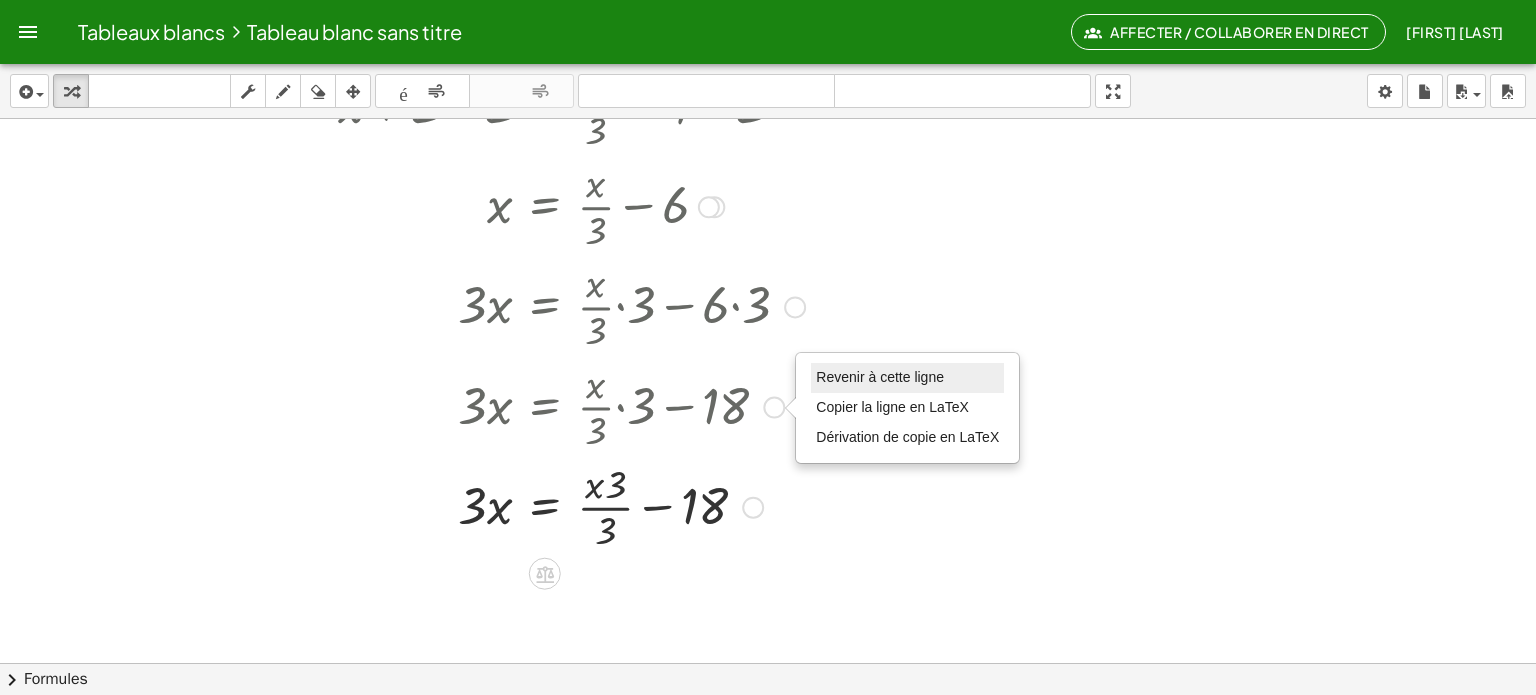 click on "Revenir à cette ligne" at bounding box center (907, 378) 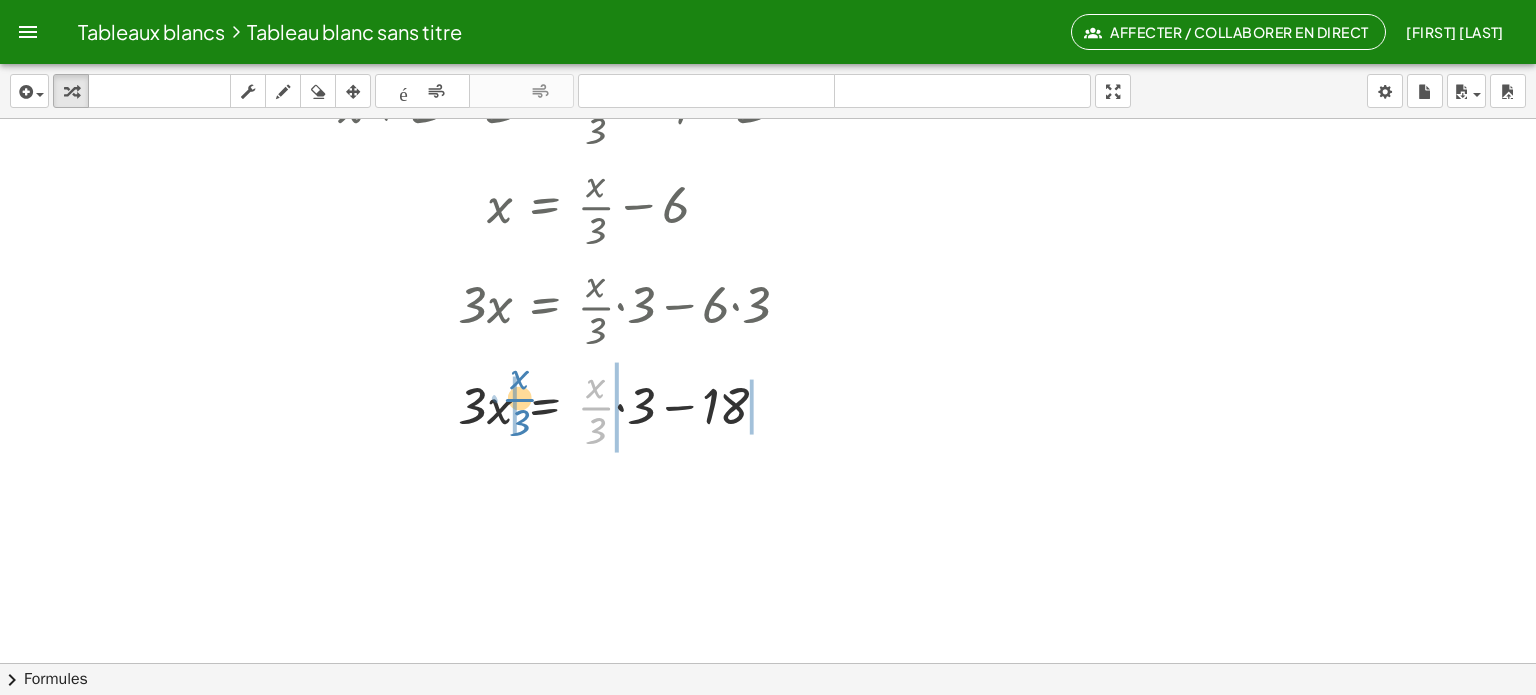 drag, startPoint x: 591, startPoint y: 407, endPoint x: 524, endPoint y: 400, distance: 67.36468 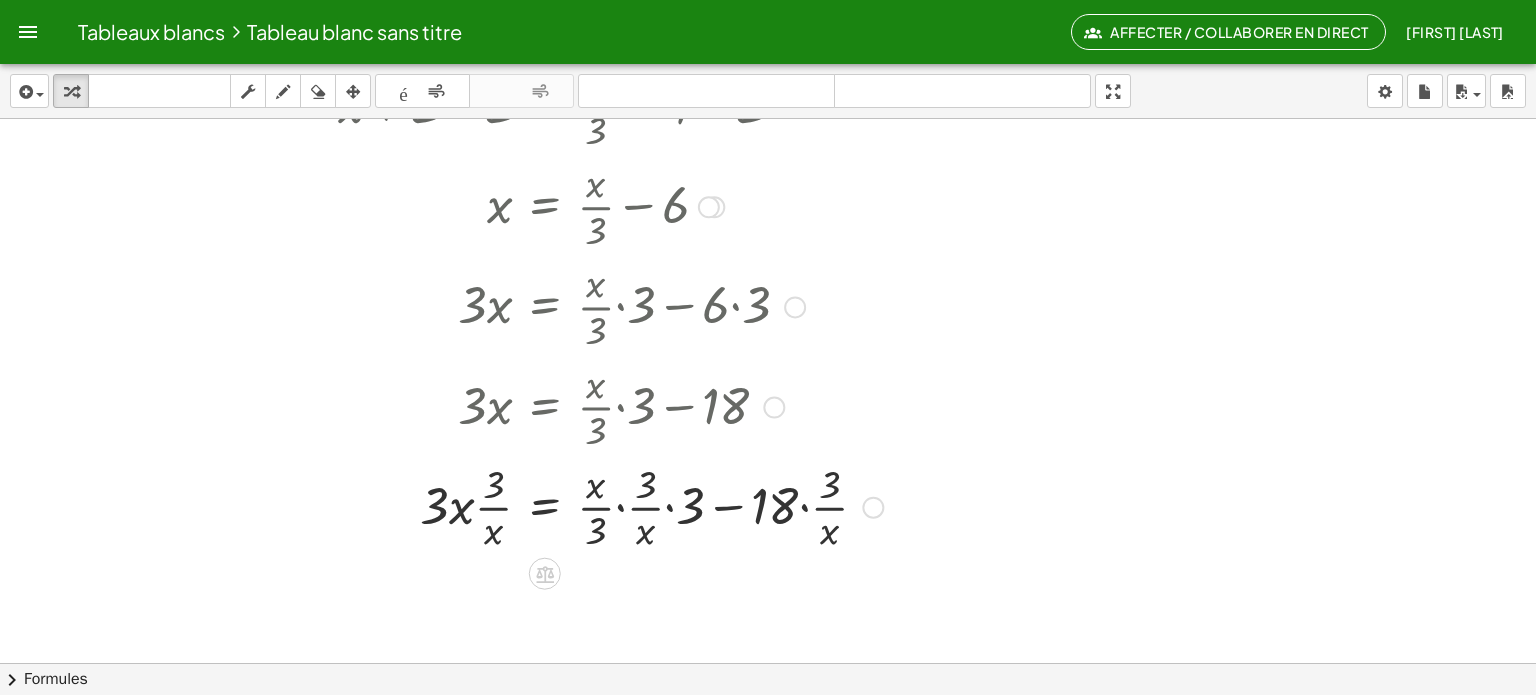 click at bounding box center (495, 506) 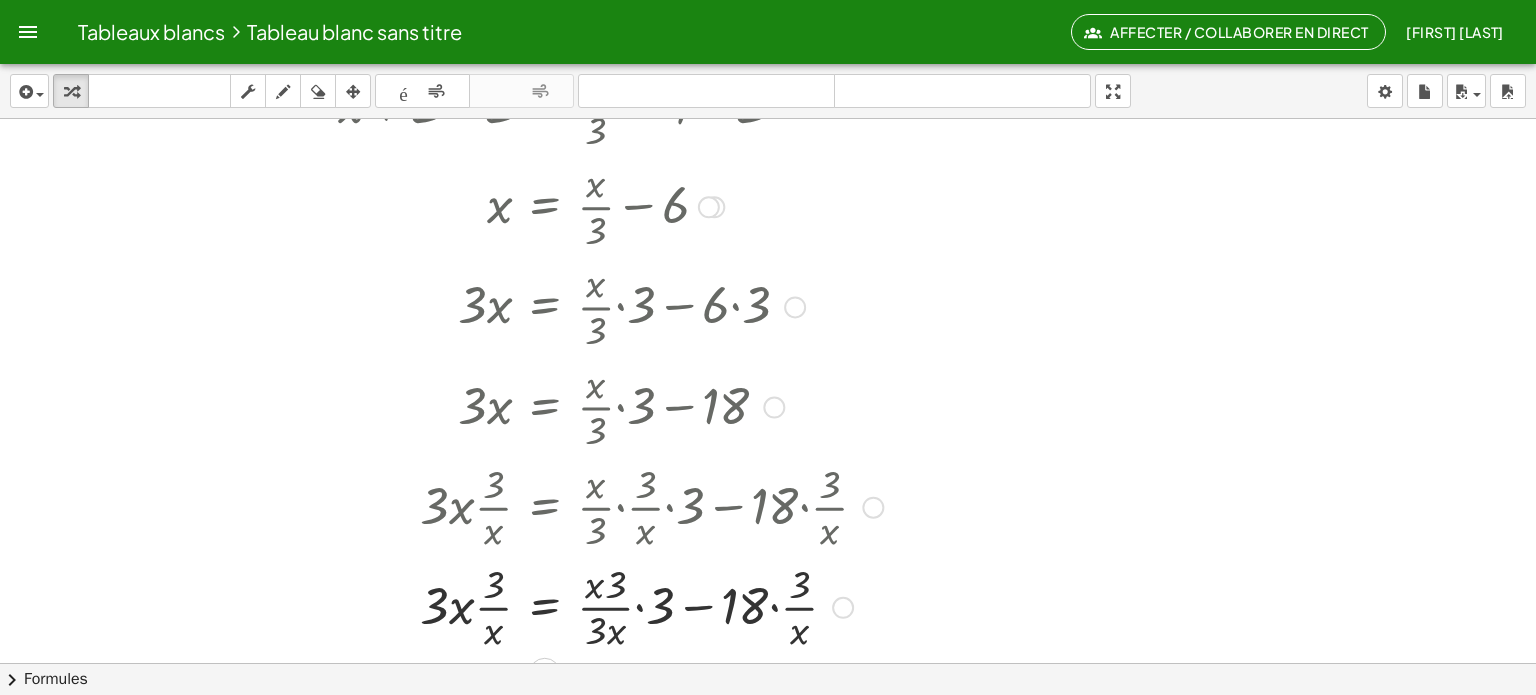 click at bounding box center (709, 207) 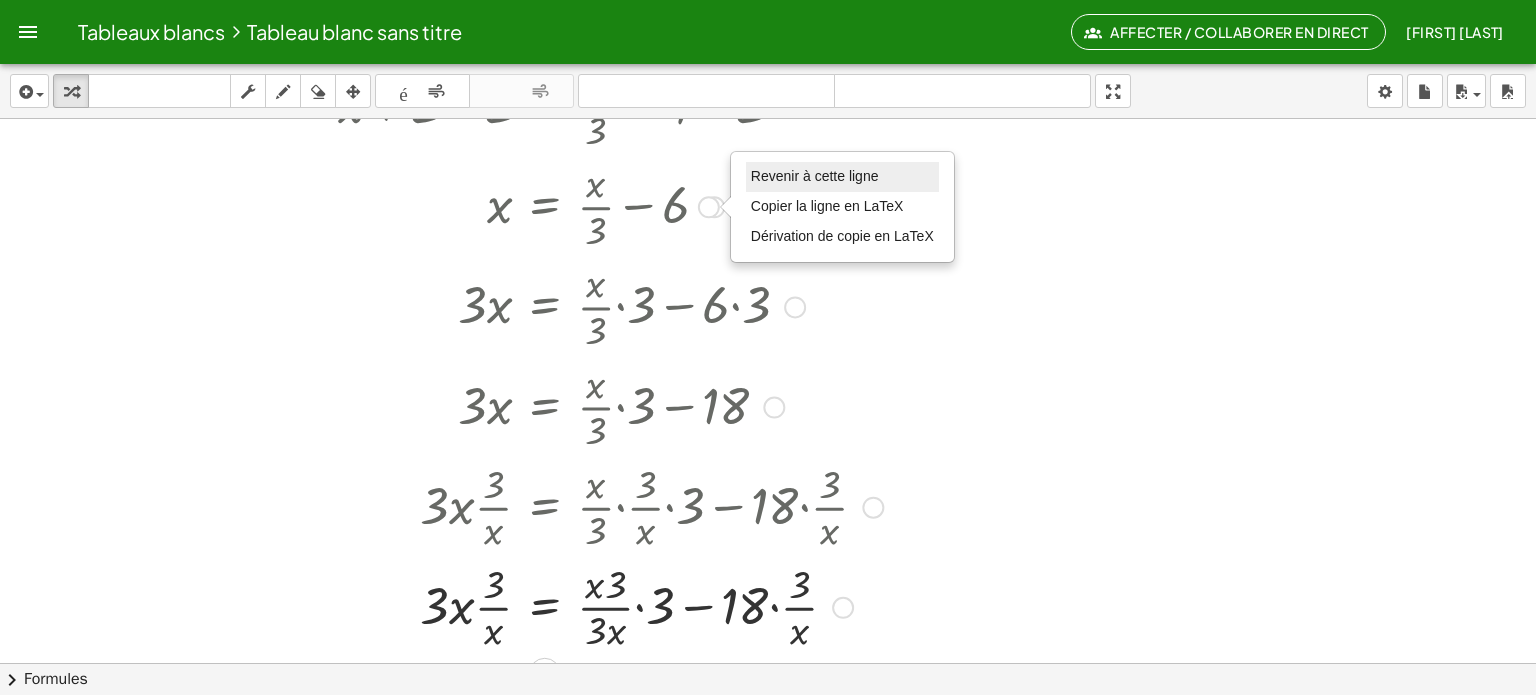 click on "Revenir à cette ligne" at bounding box center (815, 176) 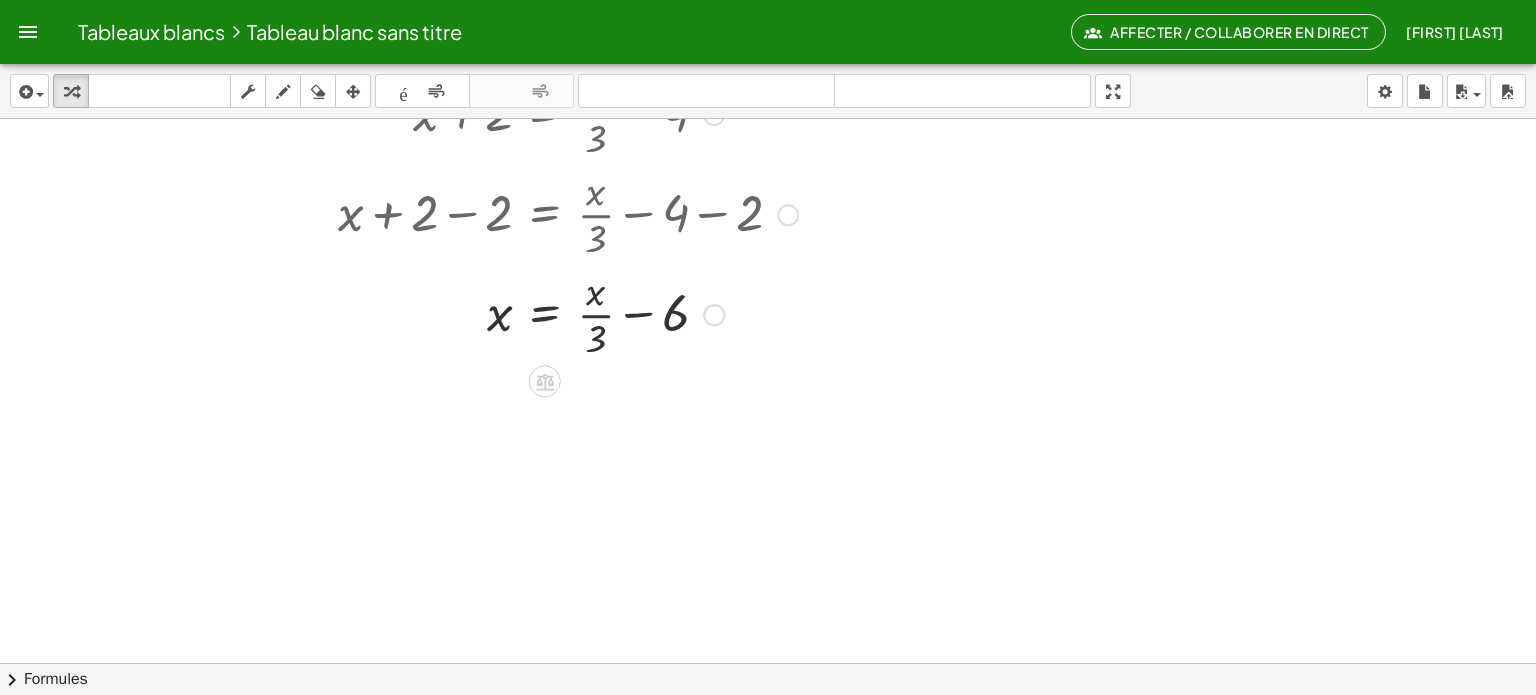 scroll, scrollTop: 200, scrollLeft: 0, axis: vertical 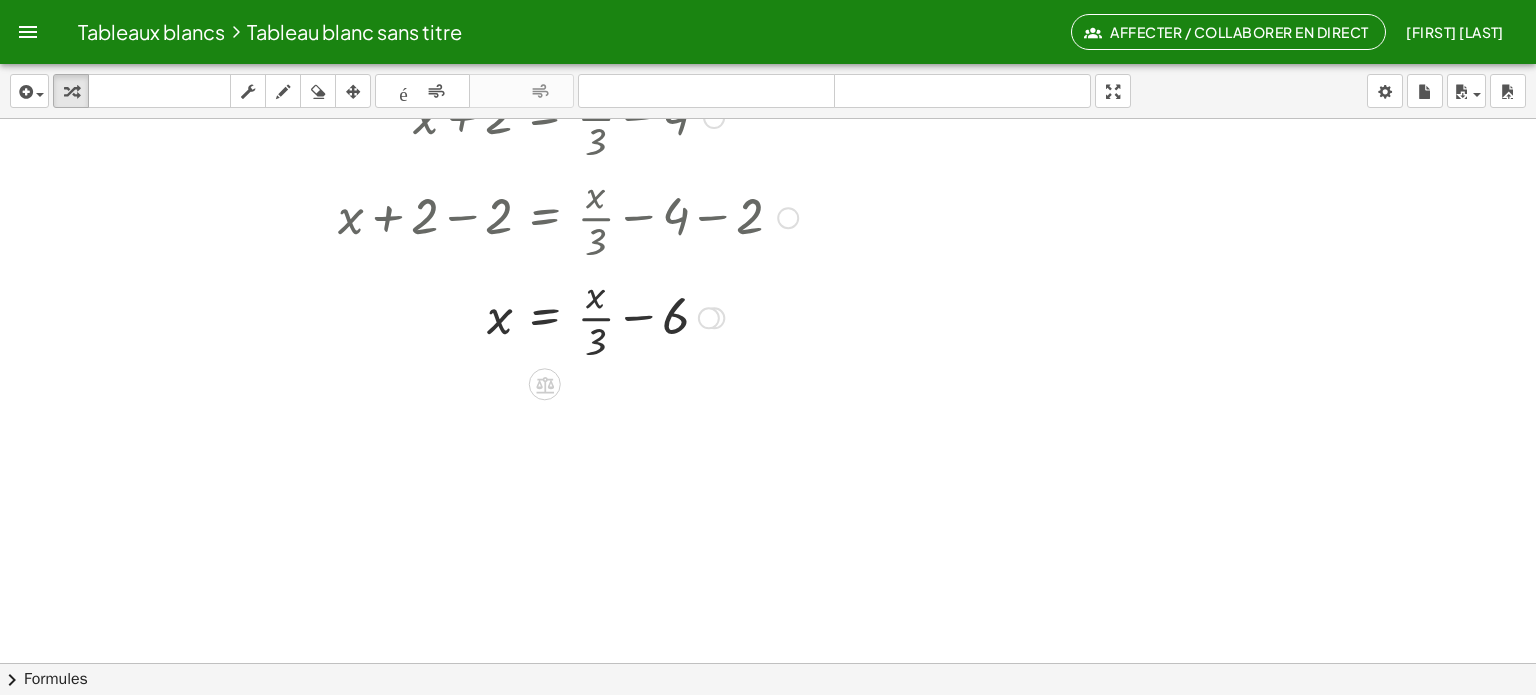 click at bounding box center [495, 316] 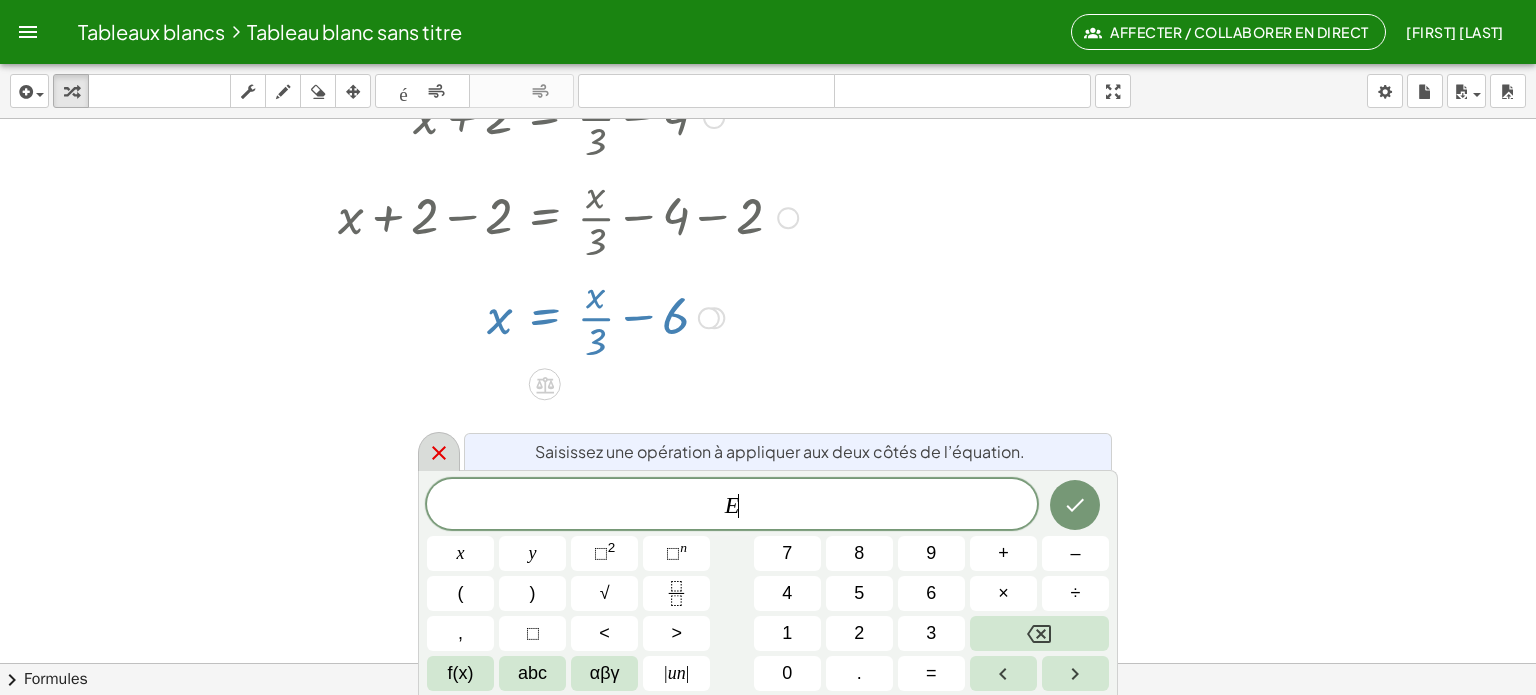 click 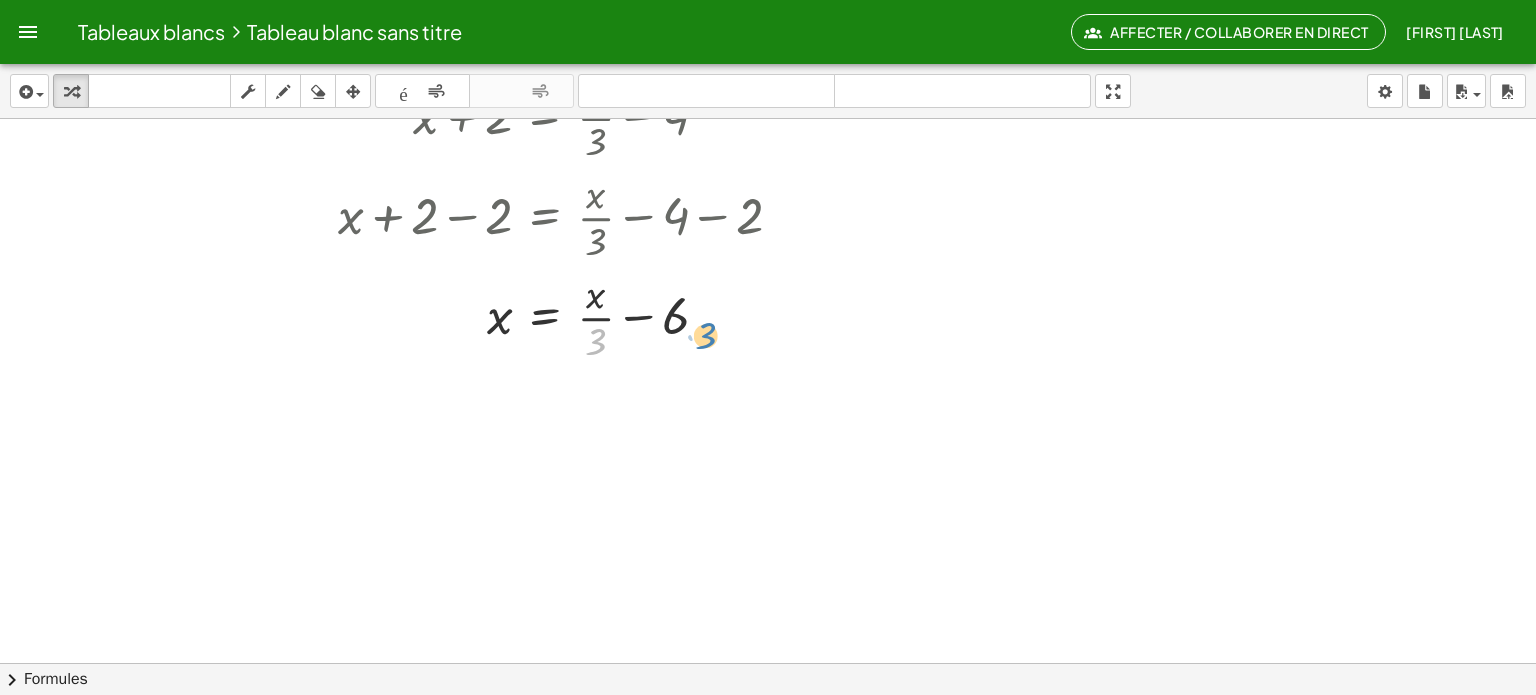 drag, startPoint x: 596, startPoint y: 338, endPoint x: 707, endPoint y: 331, distance: 111.220505 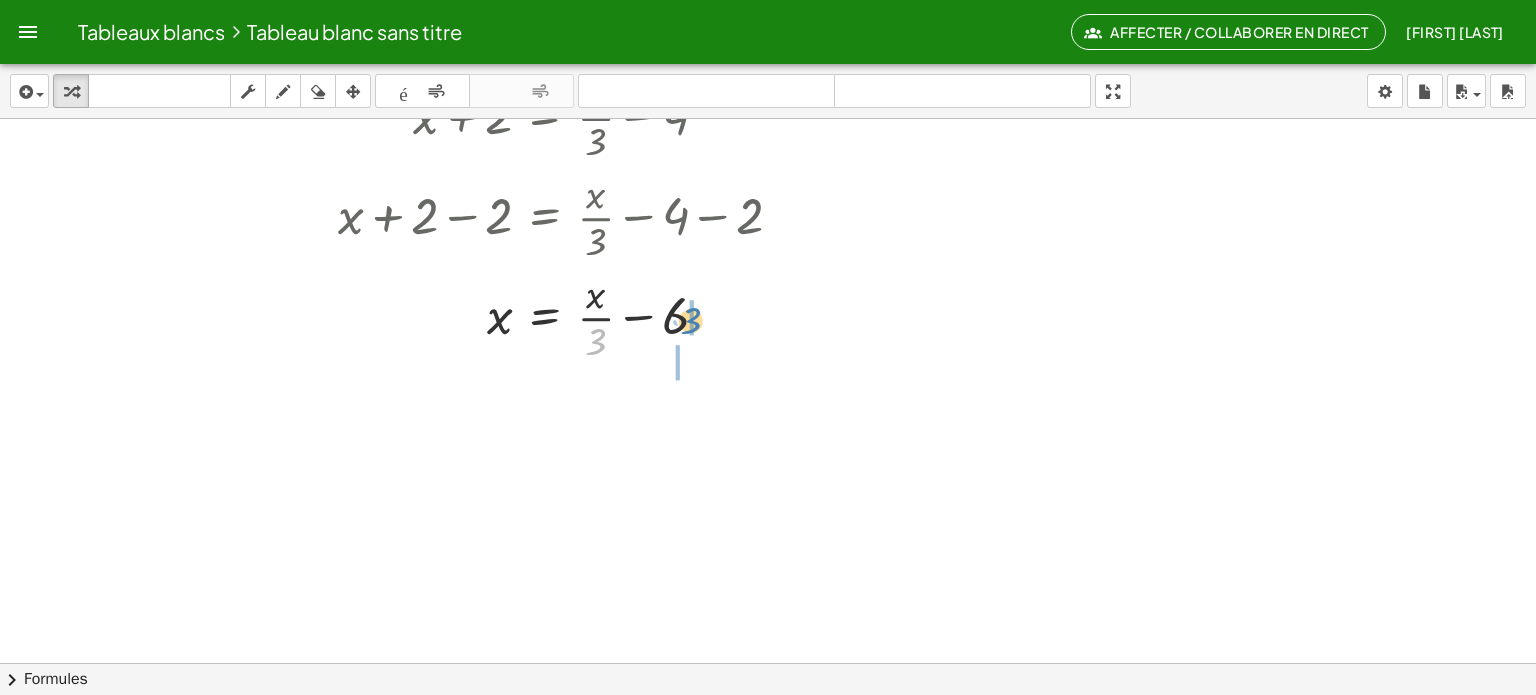 drag, startPoint x: 602, startPoint y: 332, endPoint x: 692, endPoint y: 311, distance: 92.417534 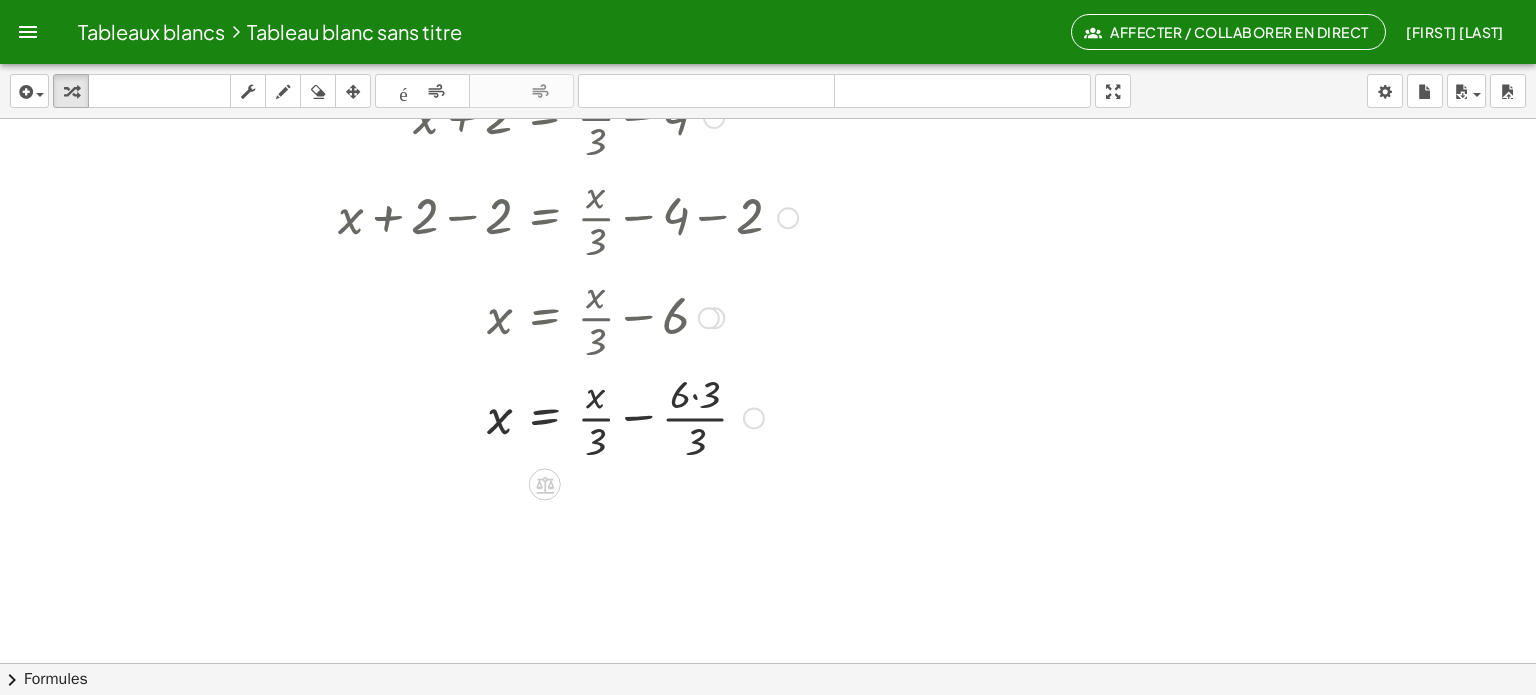 click at bounding box center (495, 416) 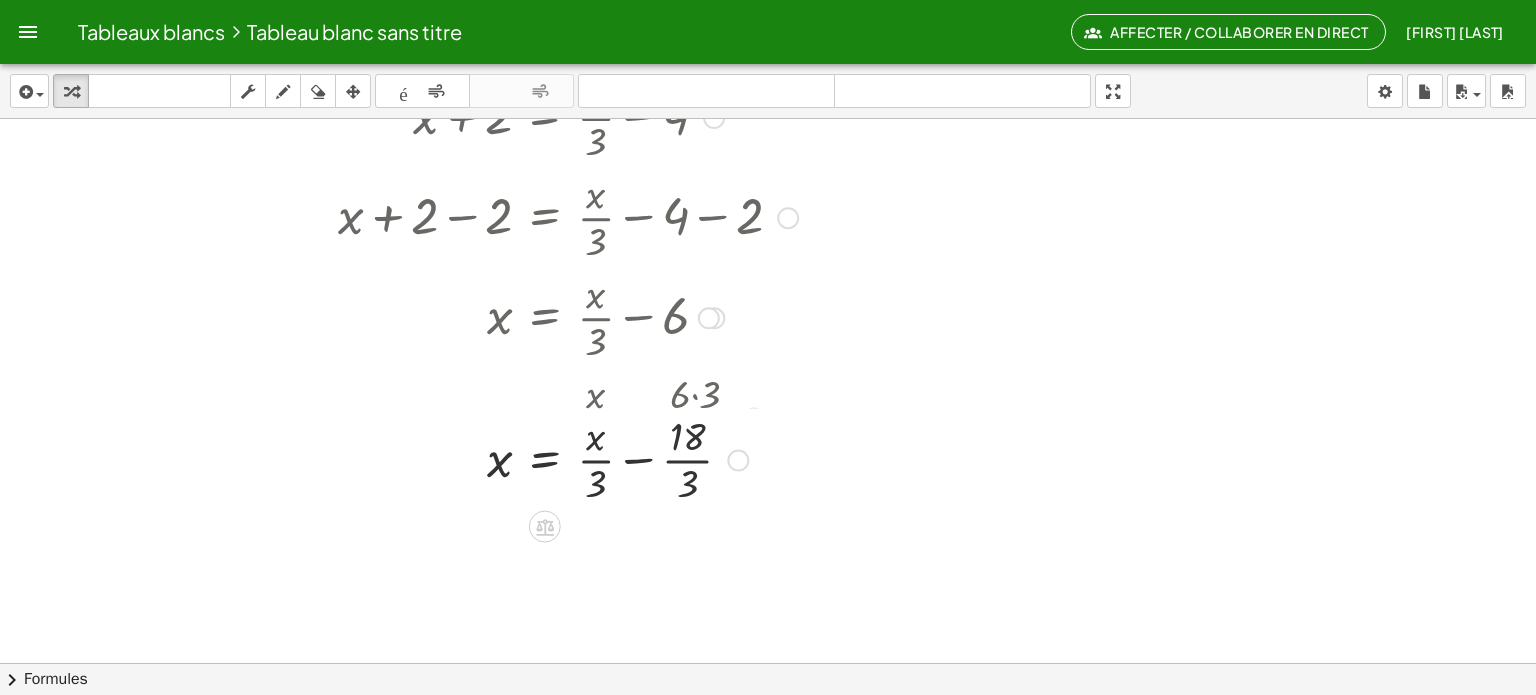 click at bounding box center [503, 416] 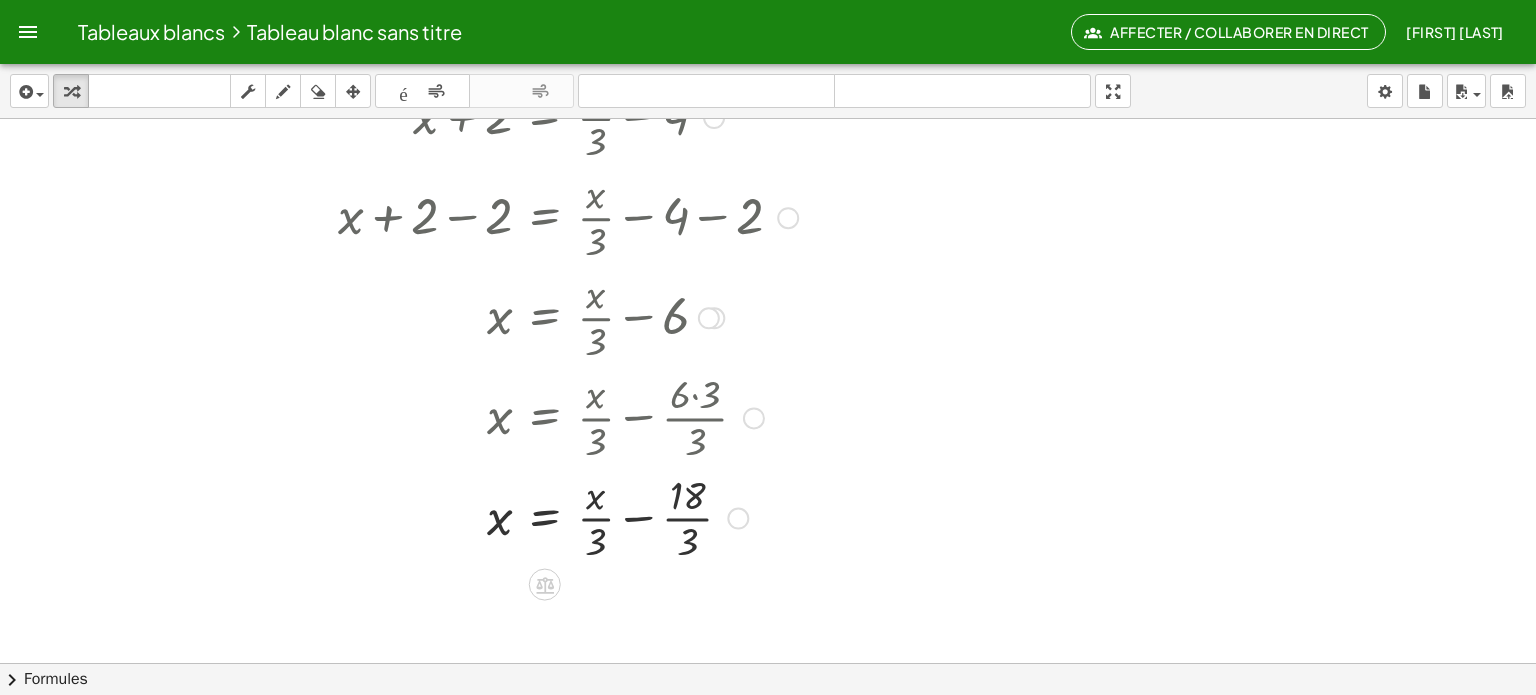click at bounding box center [495, 517] 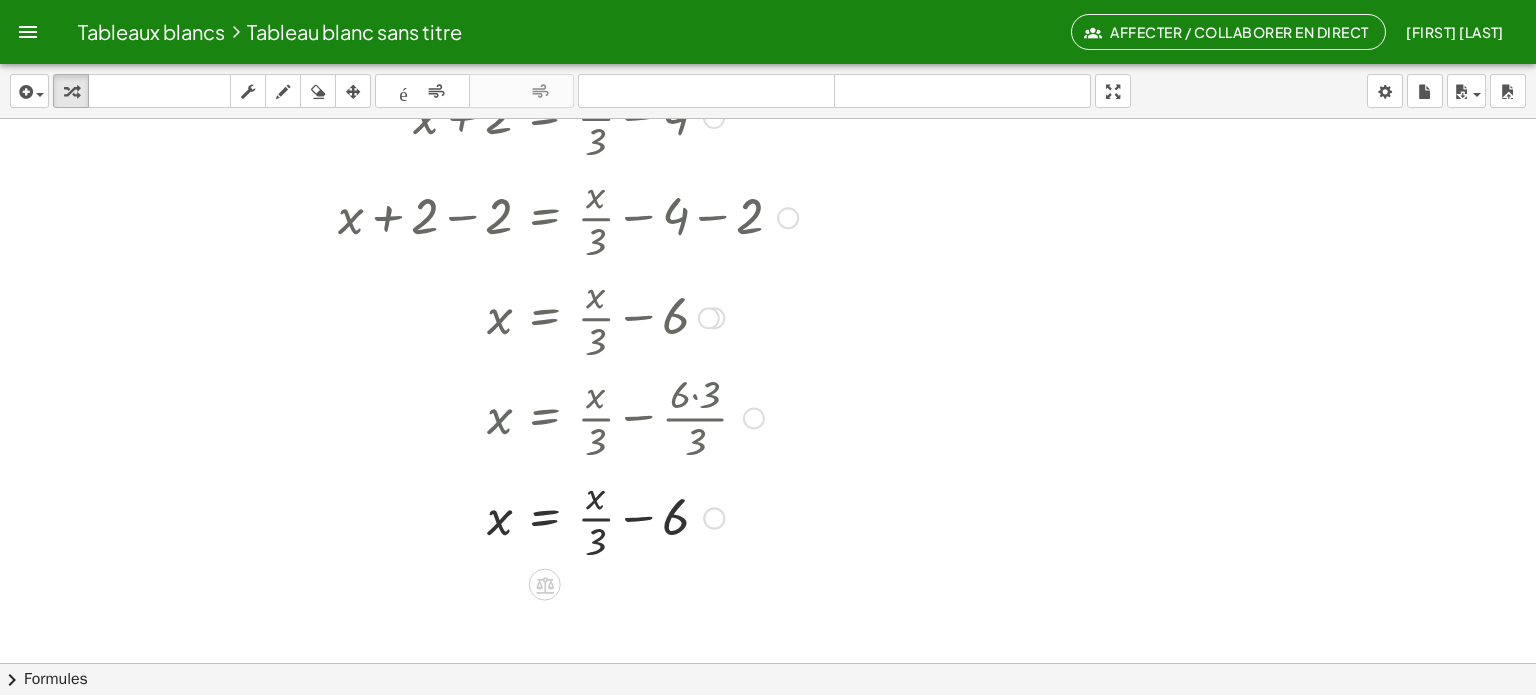 click at bounding box center (495, 517) 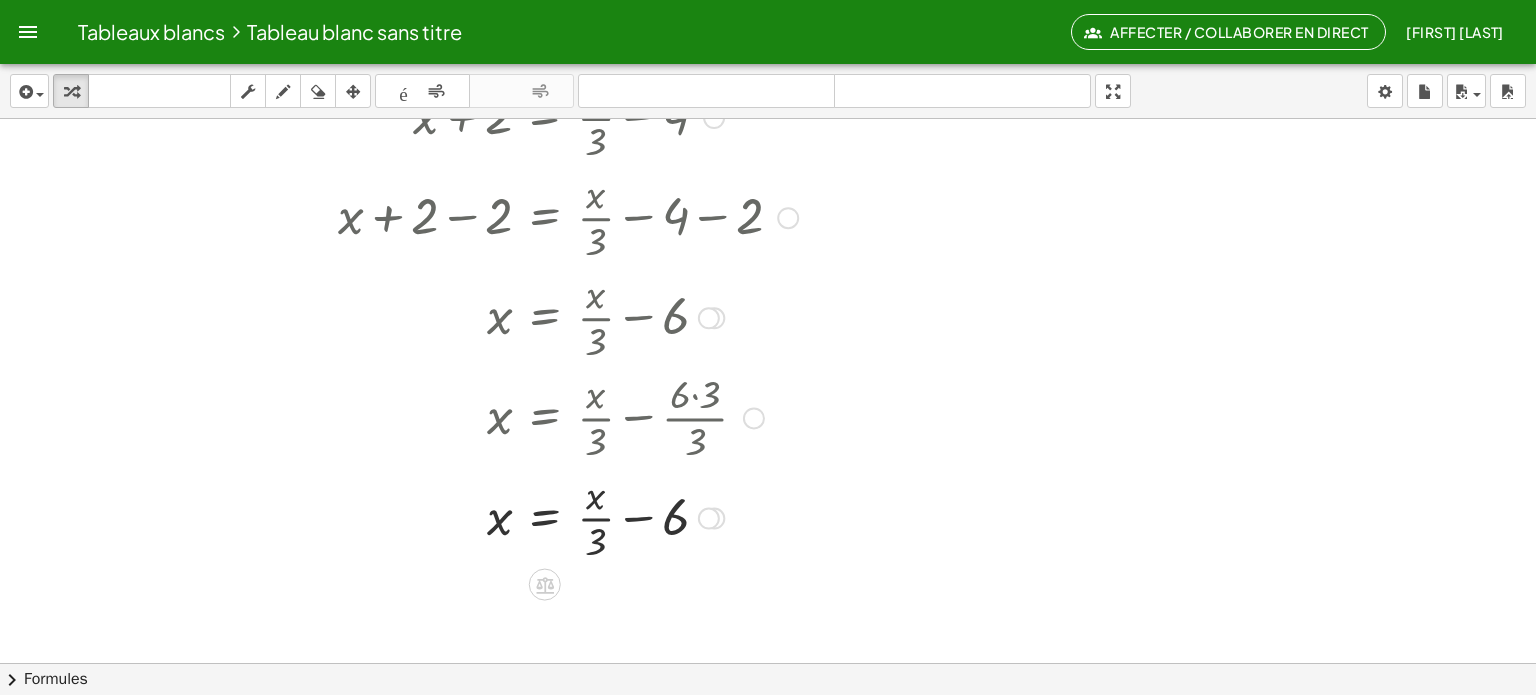 click at bounding box center (709, 318) 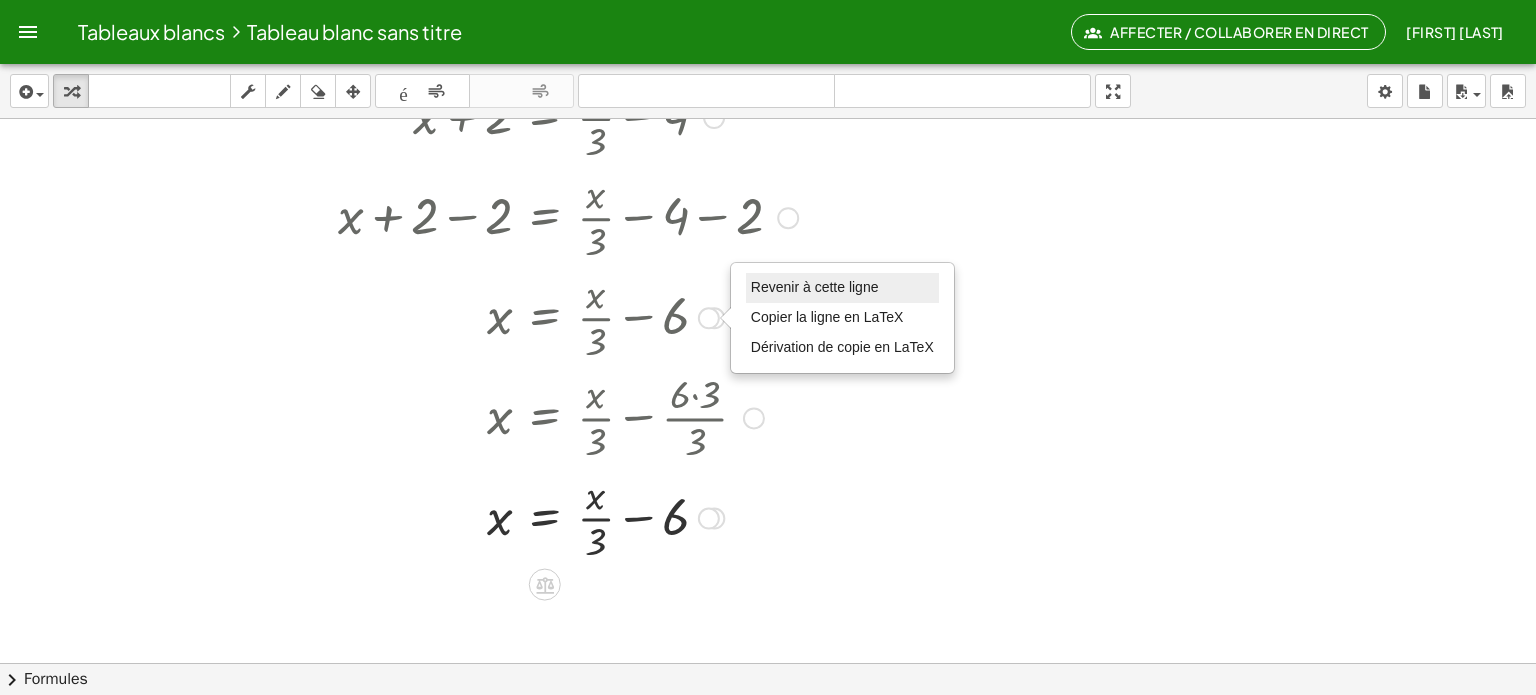 click on "Revenir à cette ligne" at bounding box center (815, 287) 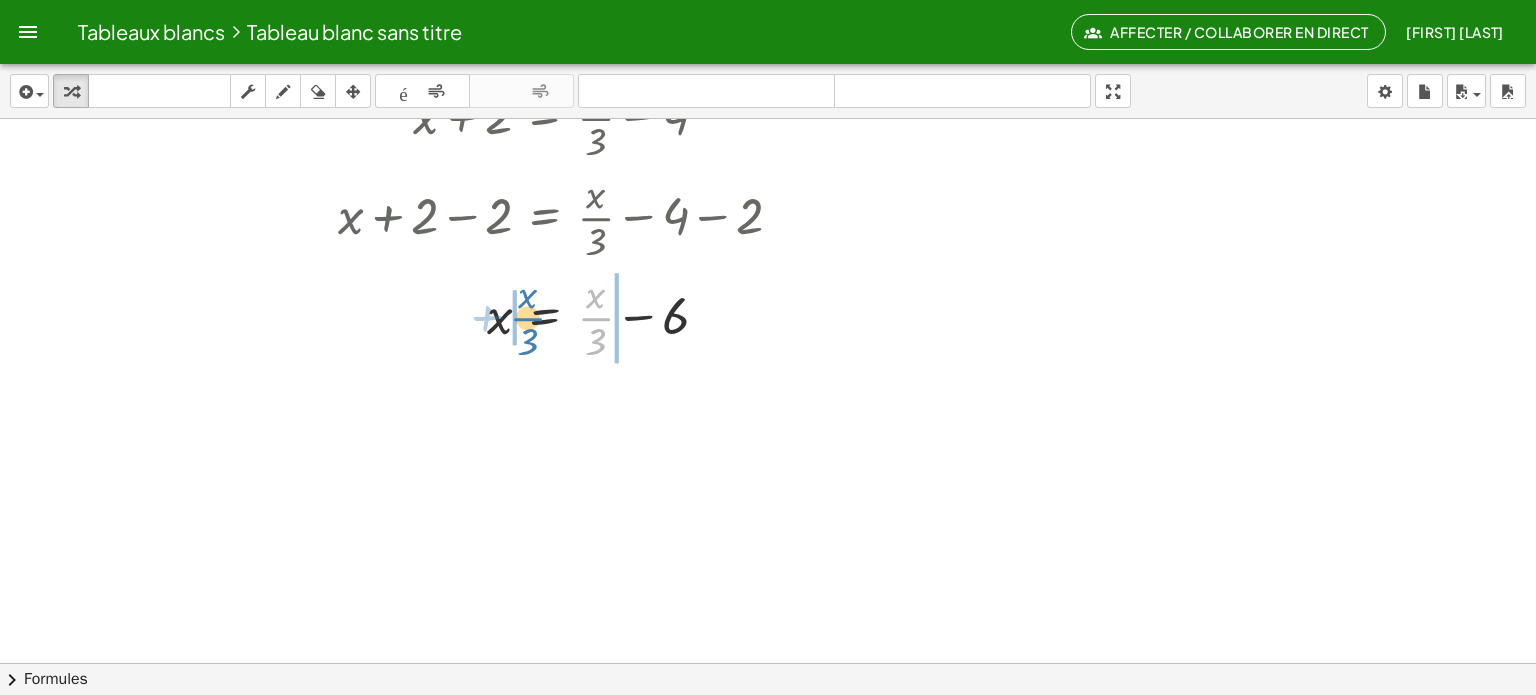 drag, startPoint x: 592, startPoint y: 321, endPoint x: 524, endPoint y: 321, distance: 68 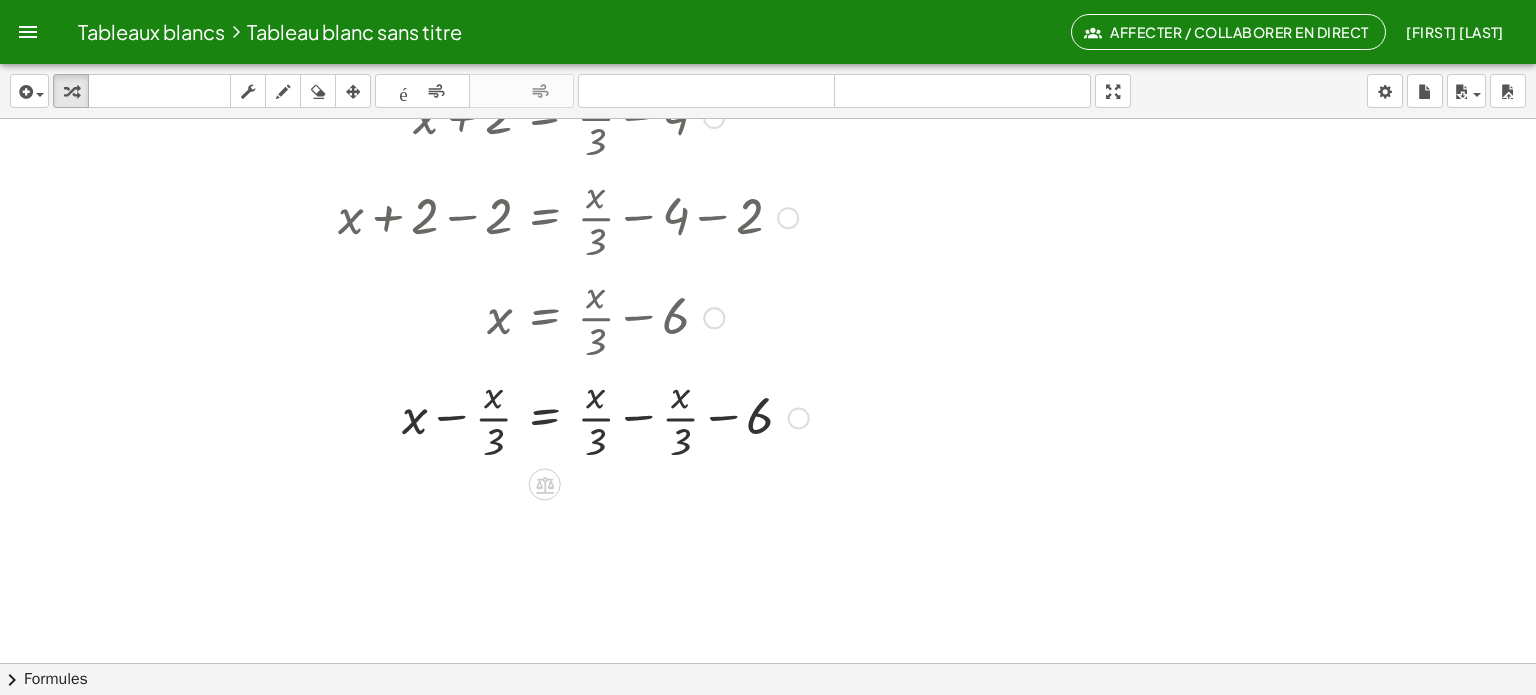 click at bounding box center [495, 416] 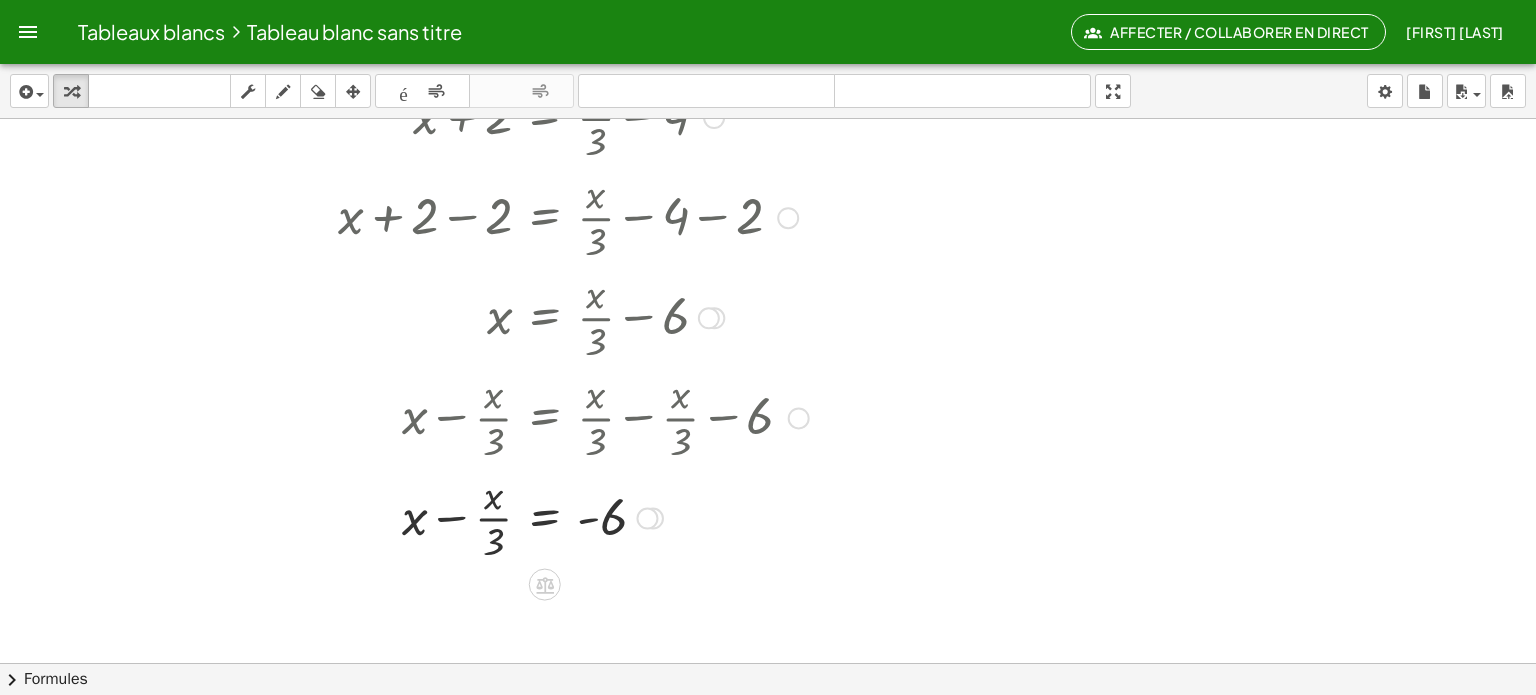 click at bounding box center (495, 517) 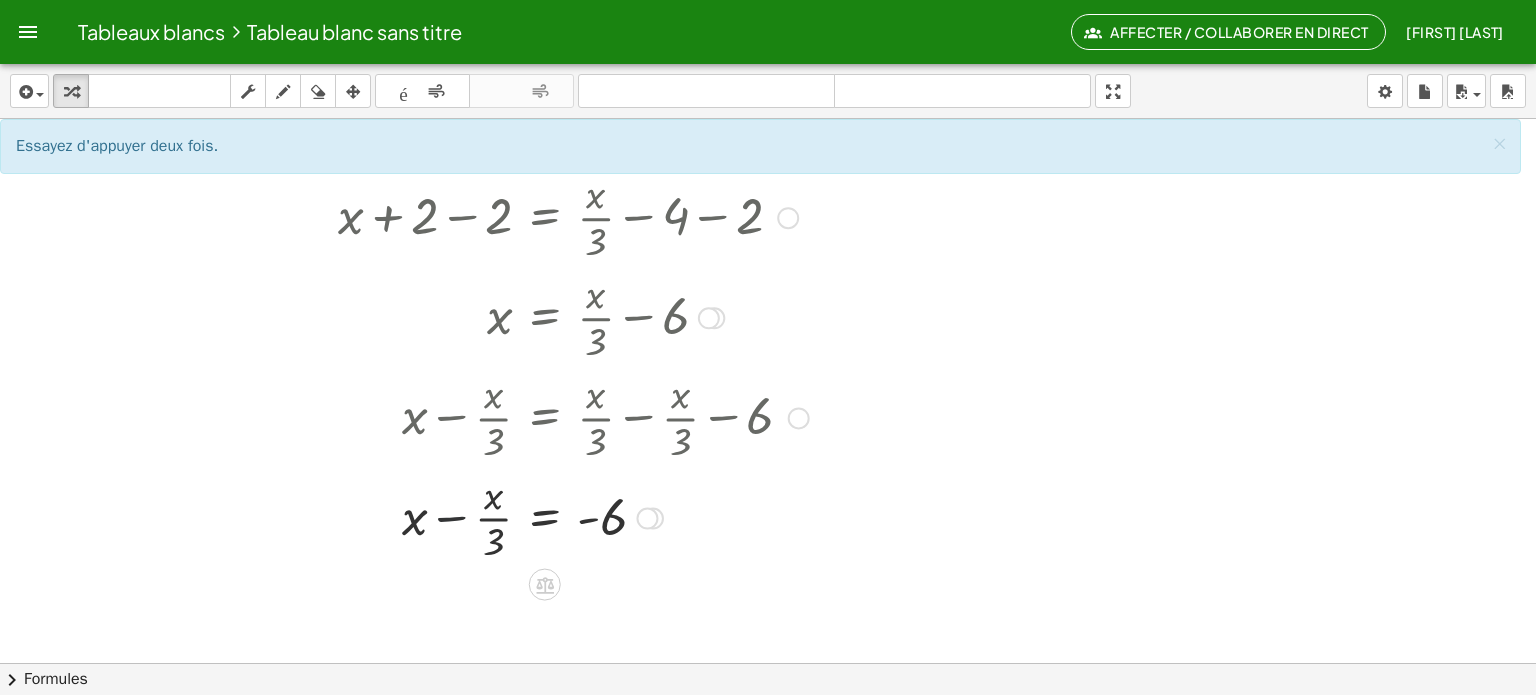 click at bounding box center [495, 517] 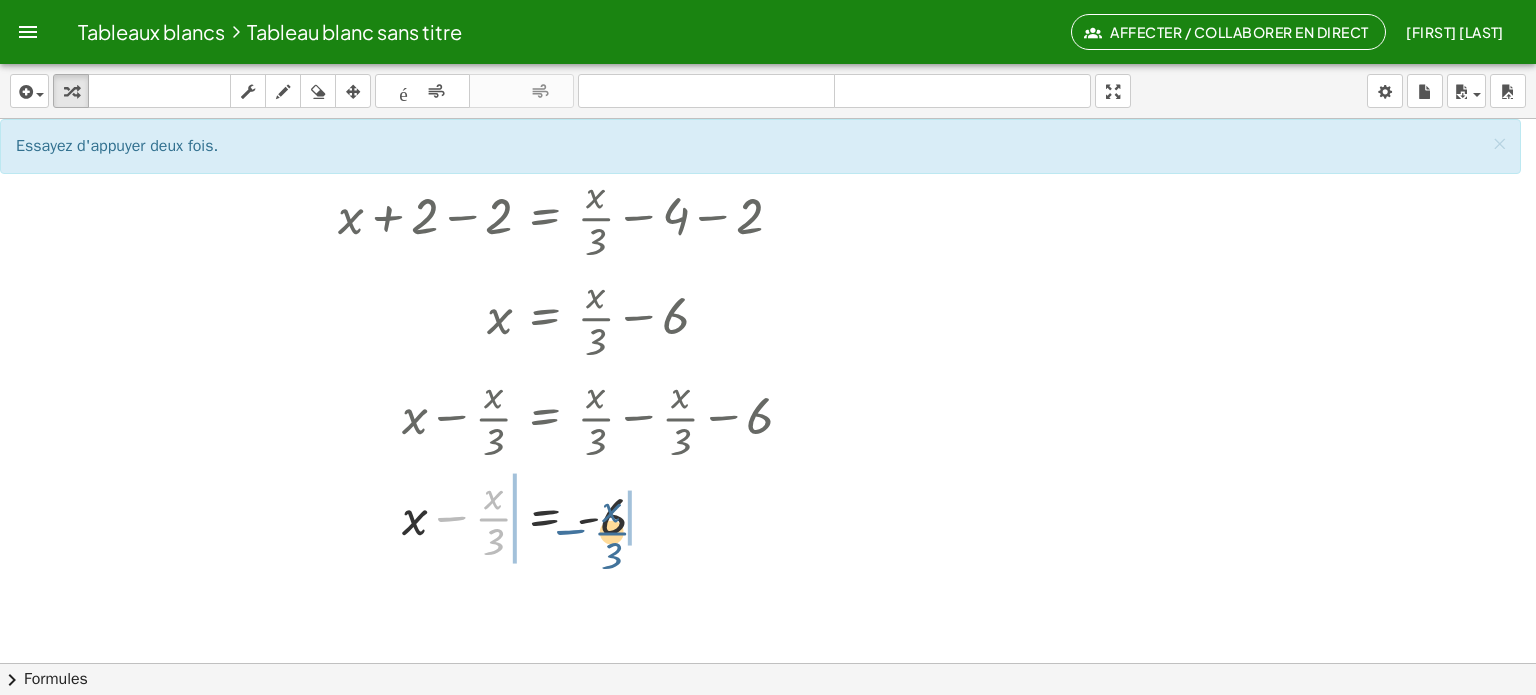 drag, startPoint x: 454, startPoint y: 519, endPoint x: 617, endPoint y: 532, distance: 163.51758 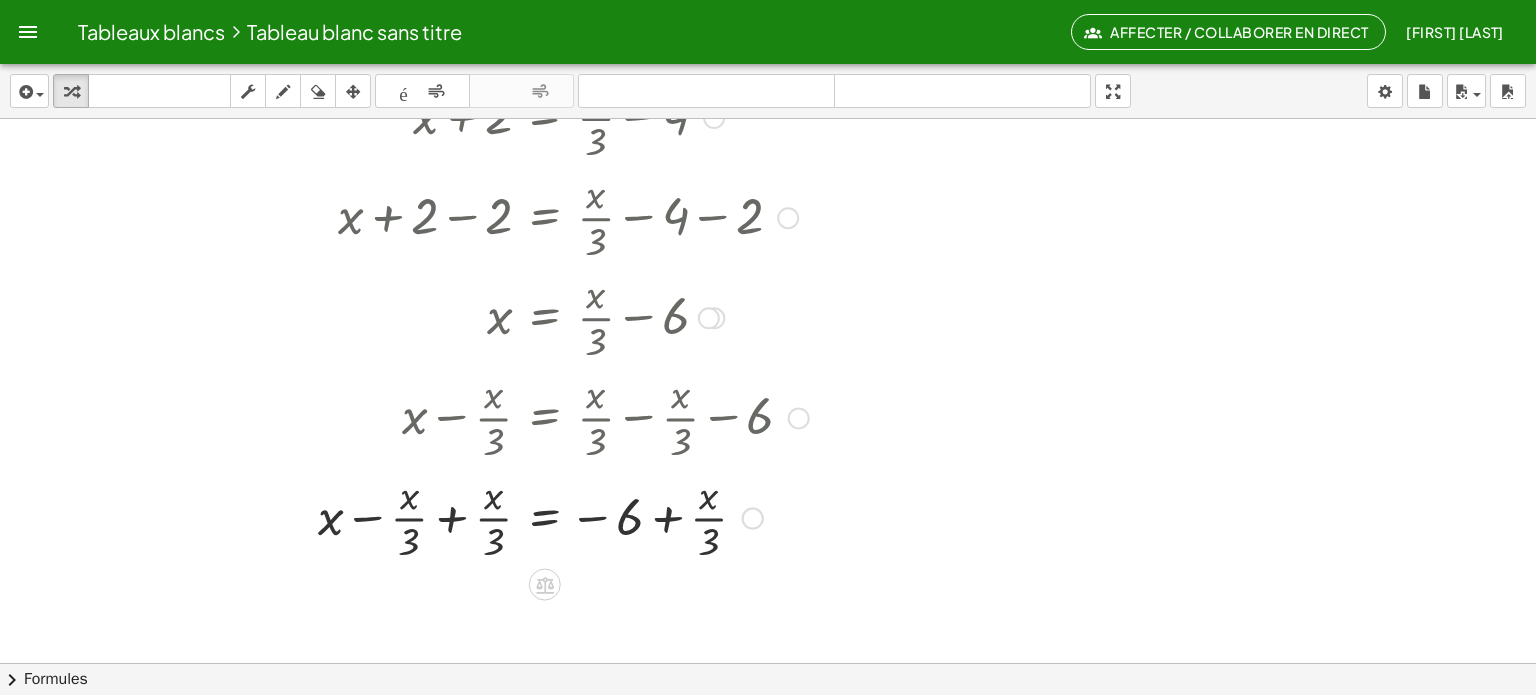 click at bounding box center [495, 517] 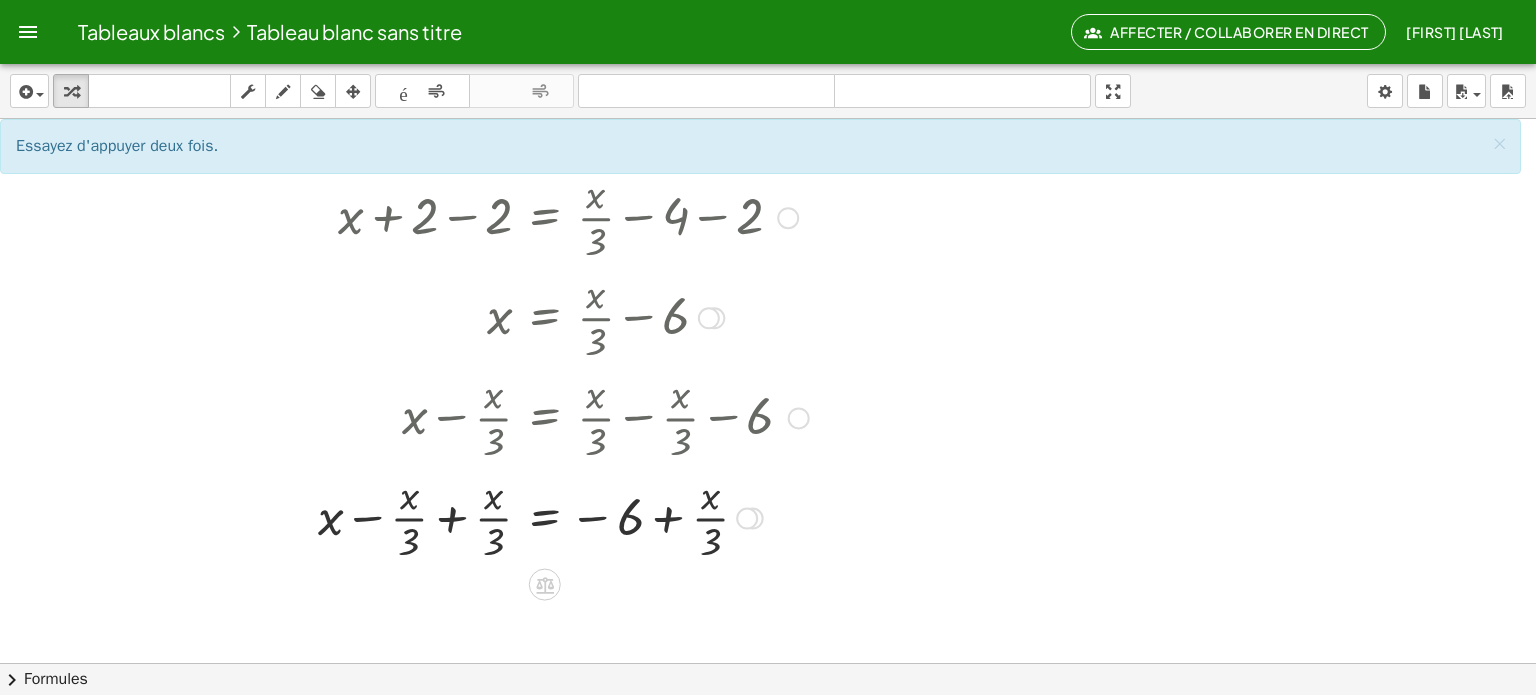 click at bounding box center (494, 316) 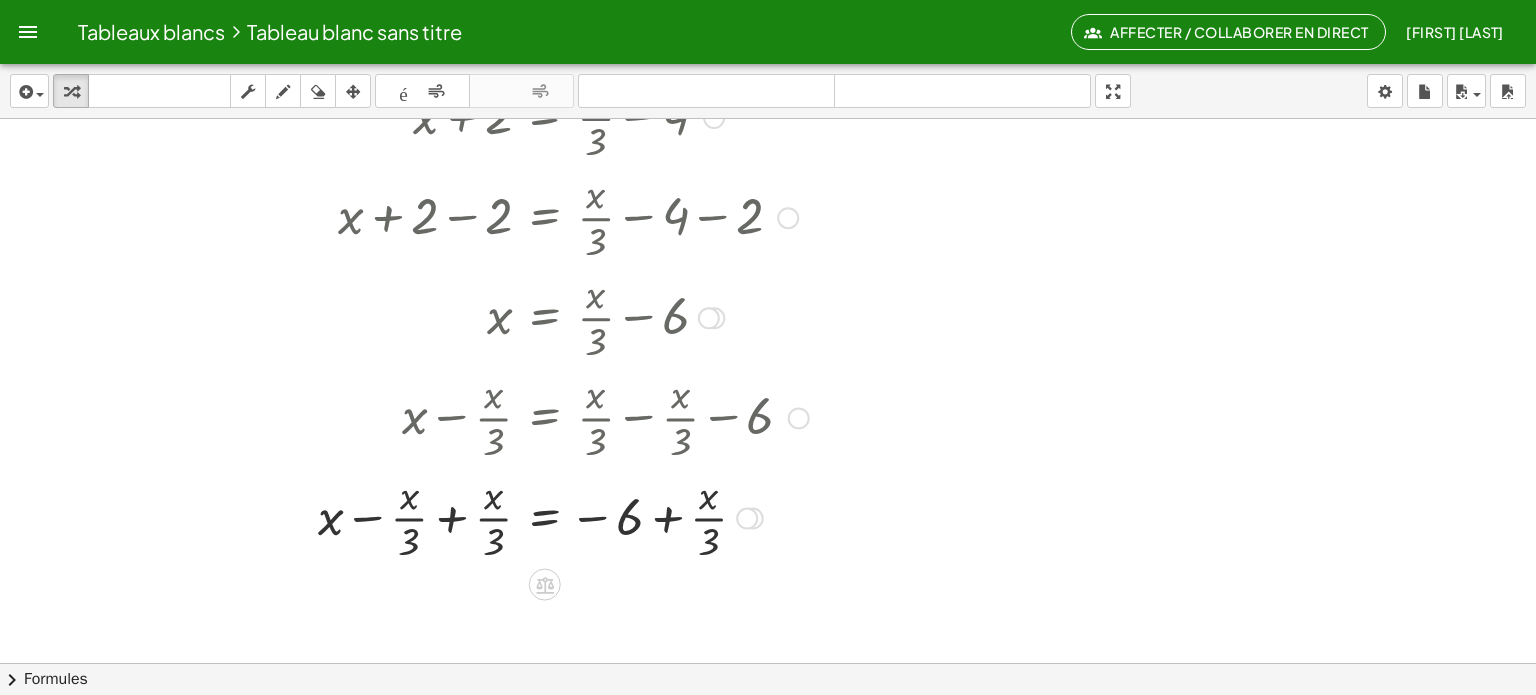 click at bounding box center (709, 318) 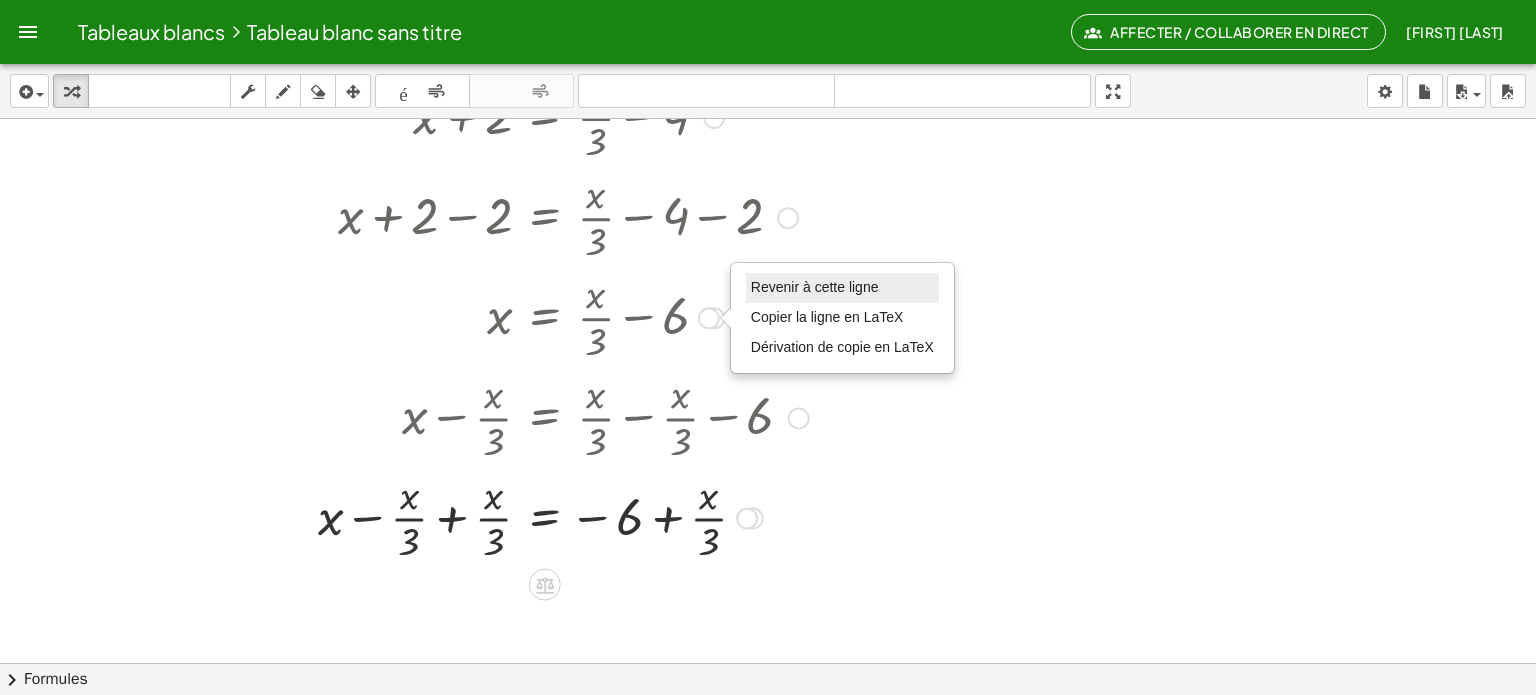 click on "Revenir à cette ligne" at bounding box center (842, 288) 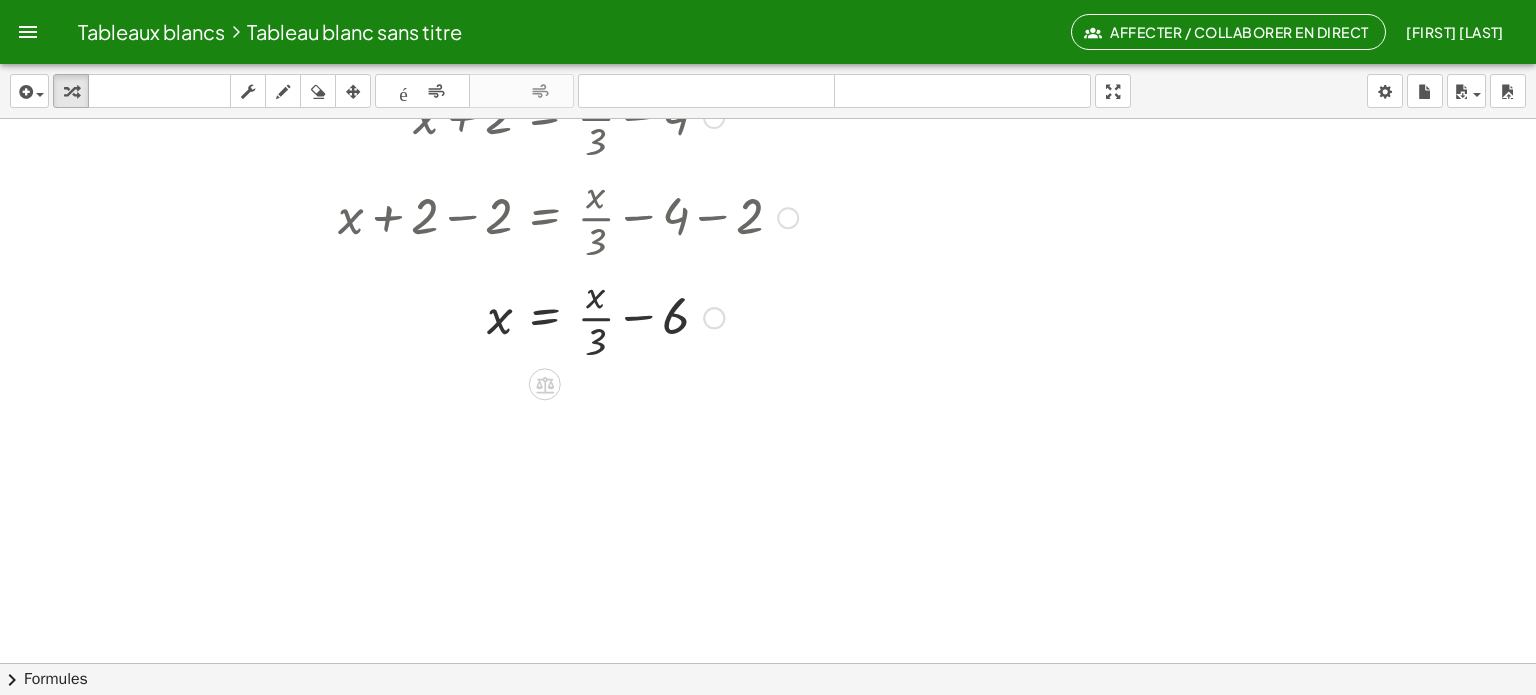 scroll, scrollTop: 0, scrollLeft: 0, axis: both 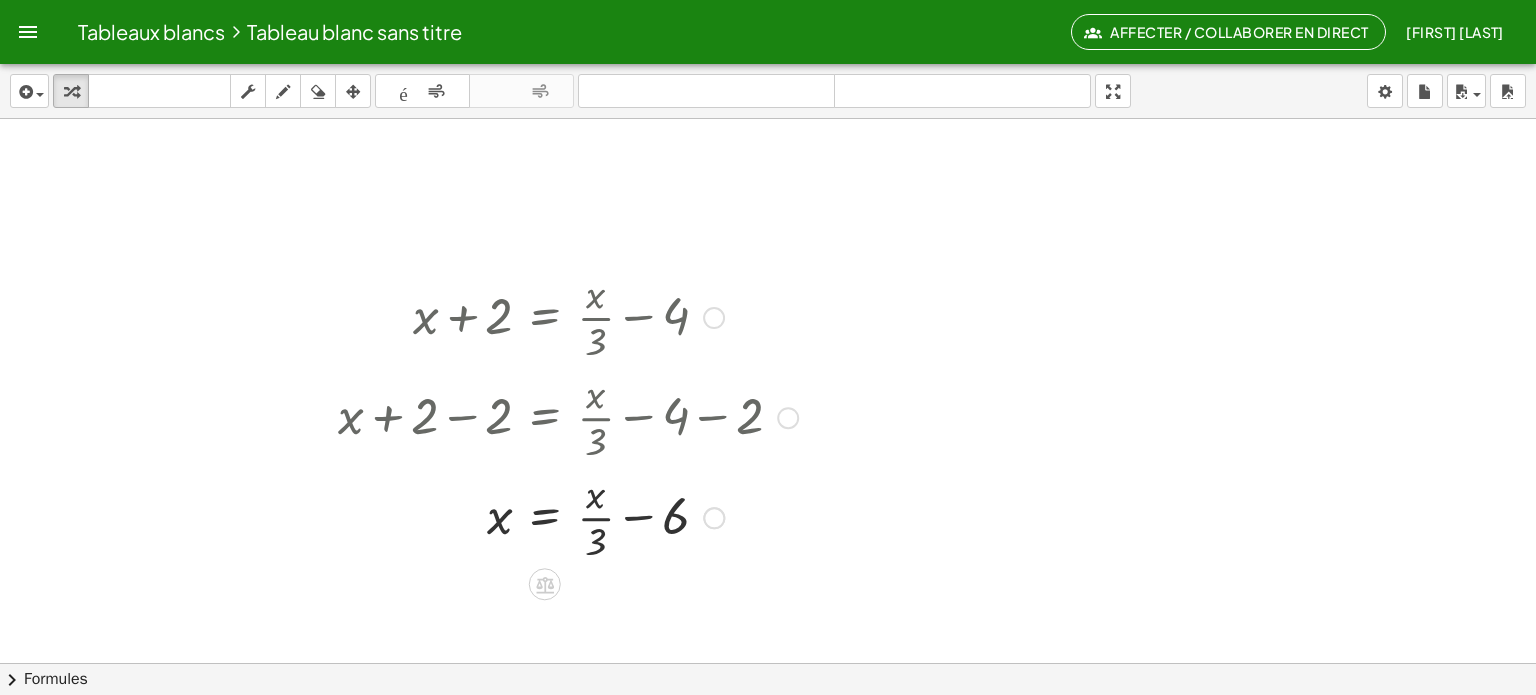 click at bounding box center [714, 318] 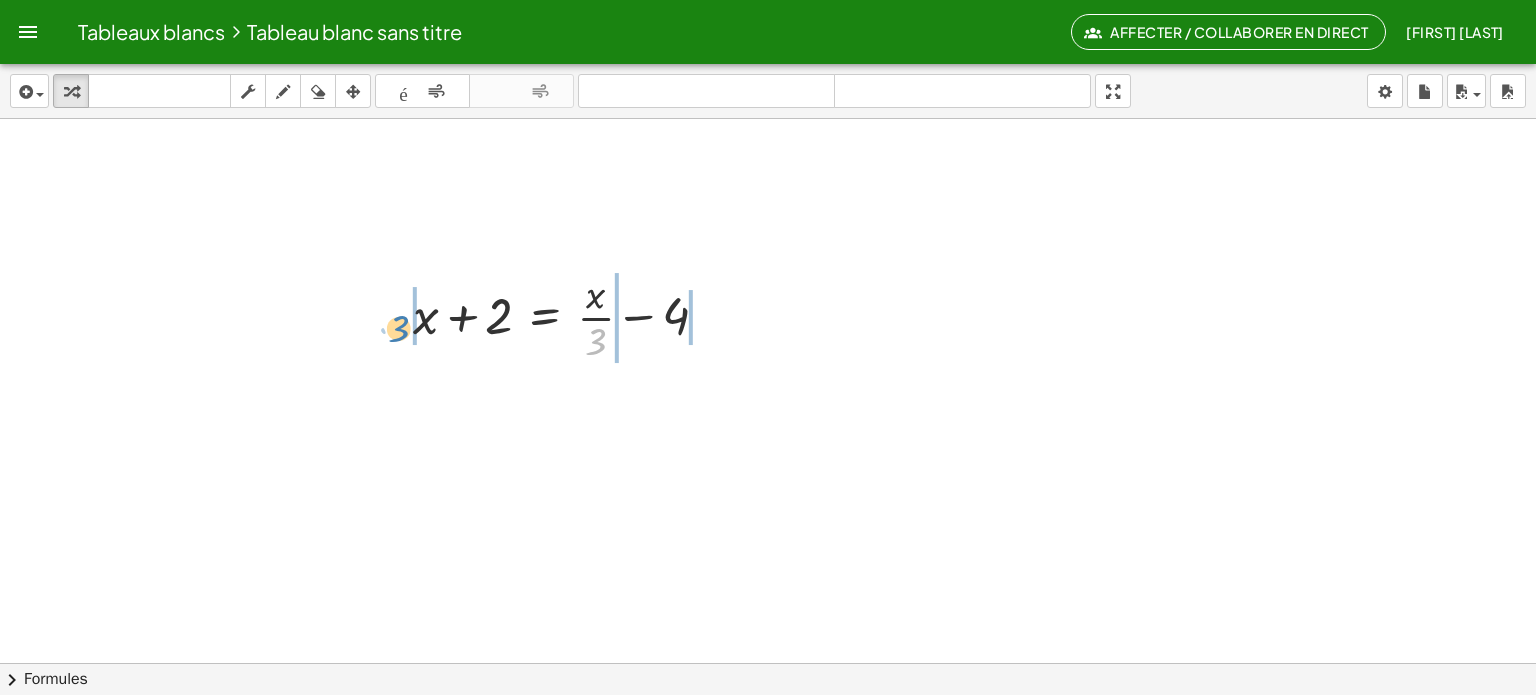 drag, startPoint x: 599, startPoint y: 339, endPoint x: 402, endPoint y: 326, distance: 197.42847 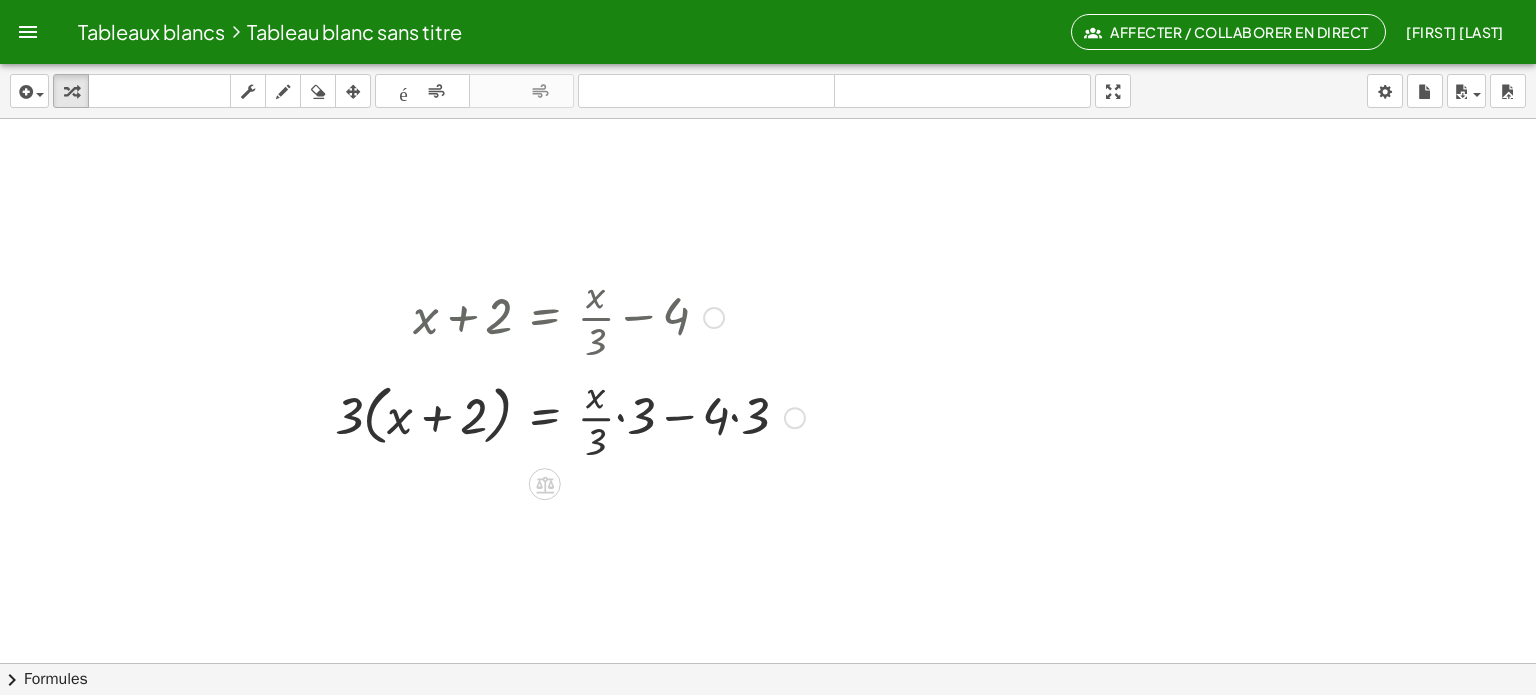 click at bounding box center [495, 416] 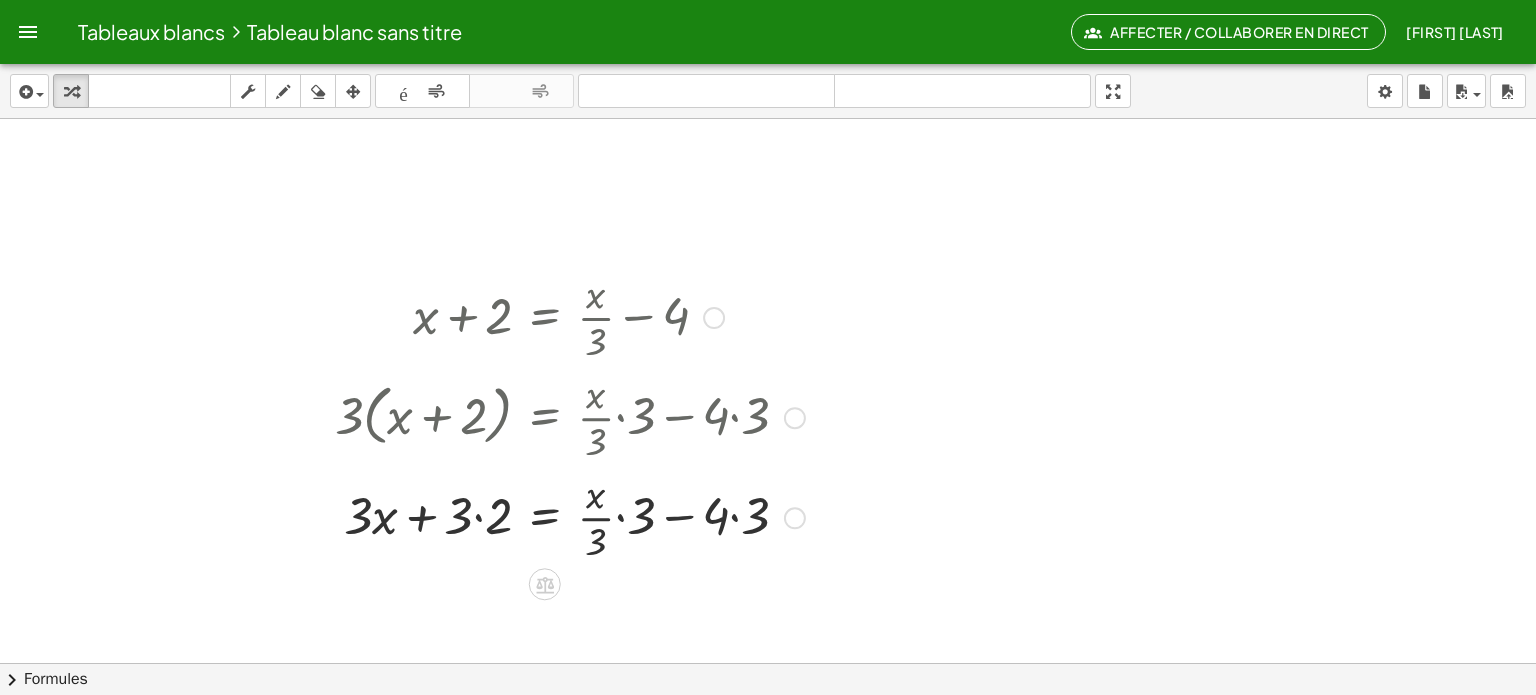 click at bounding box center [495, 516] 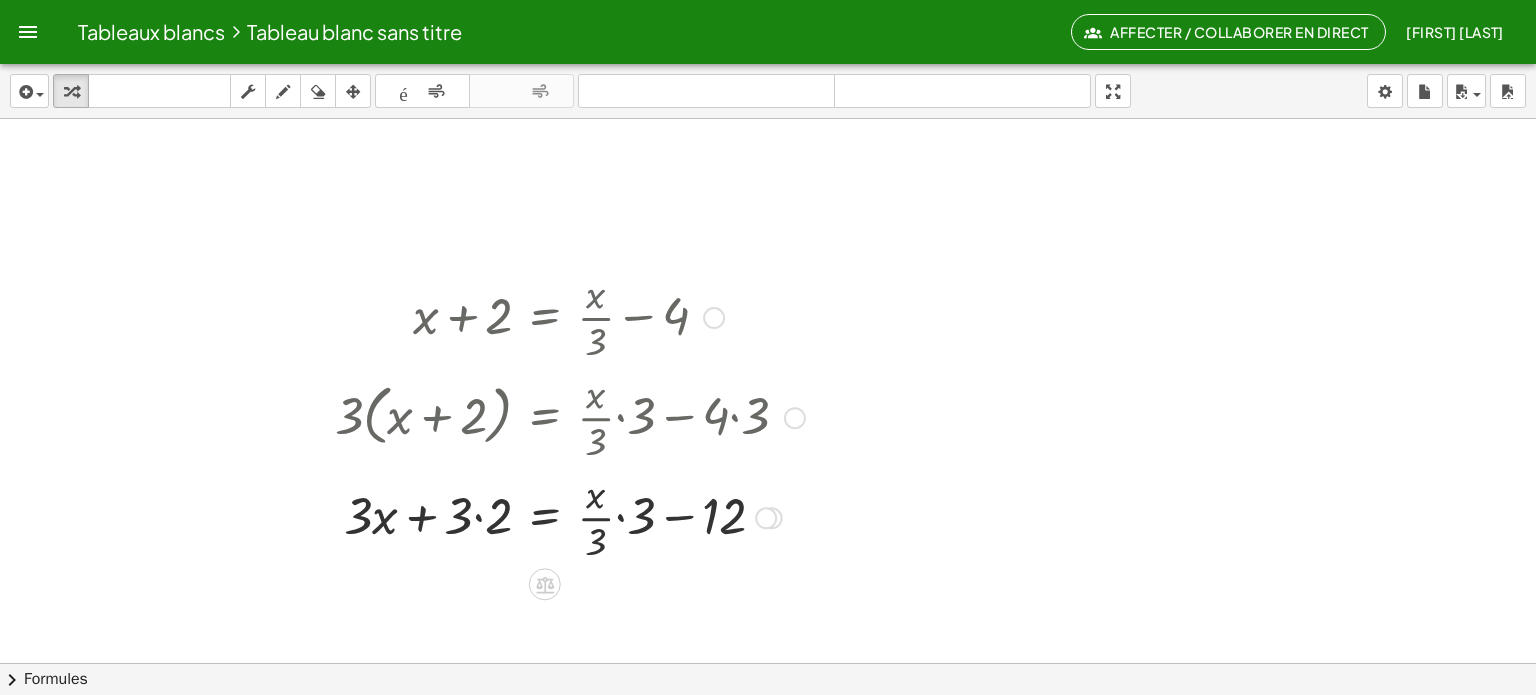 click at bounding box center (495, 516) 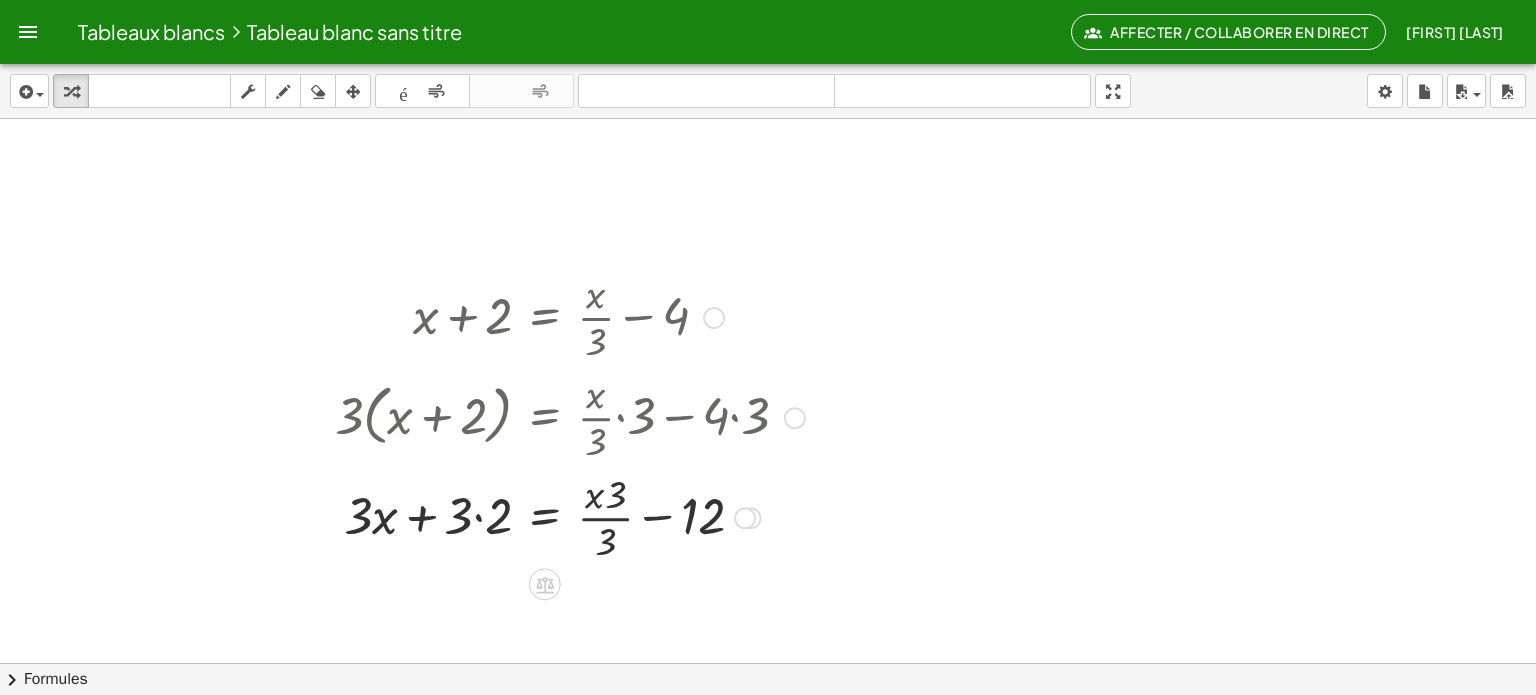 click at bounding box center (795, 418) 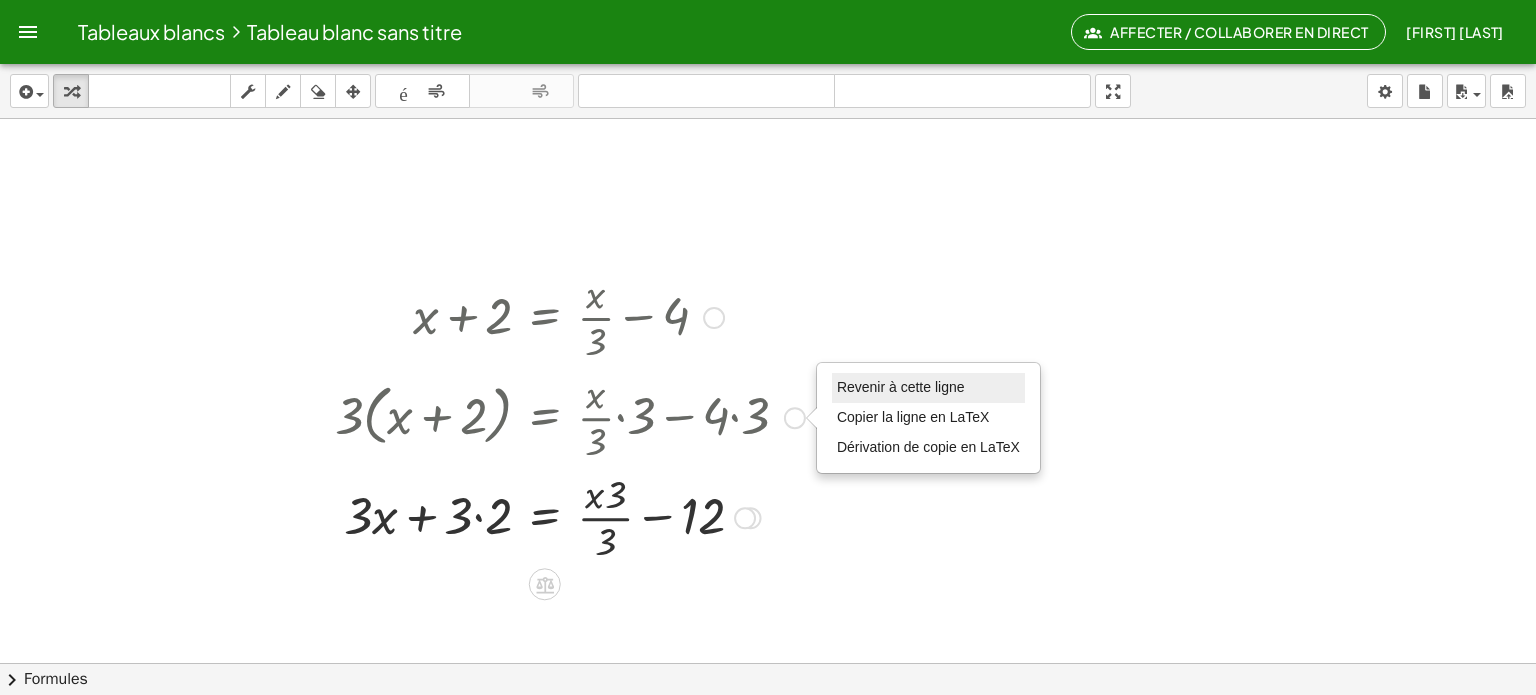 click on "Revenir à cette ligne" at bounding box center (901, 387) 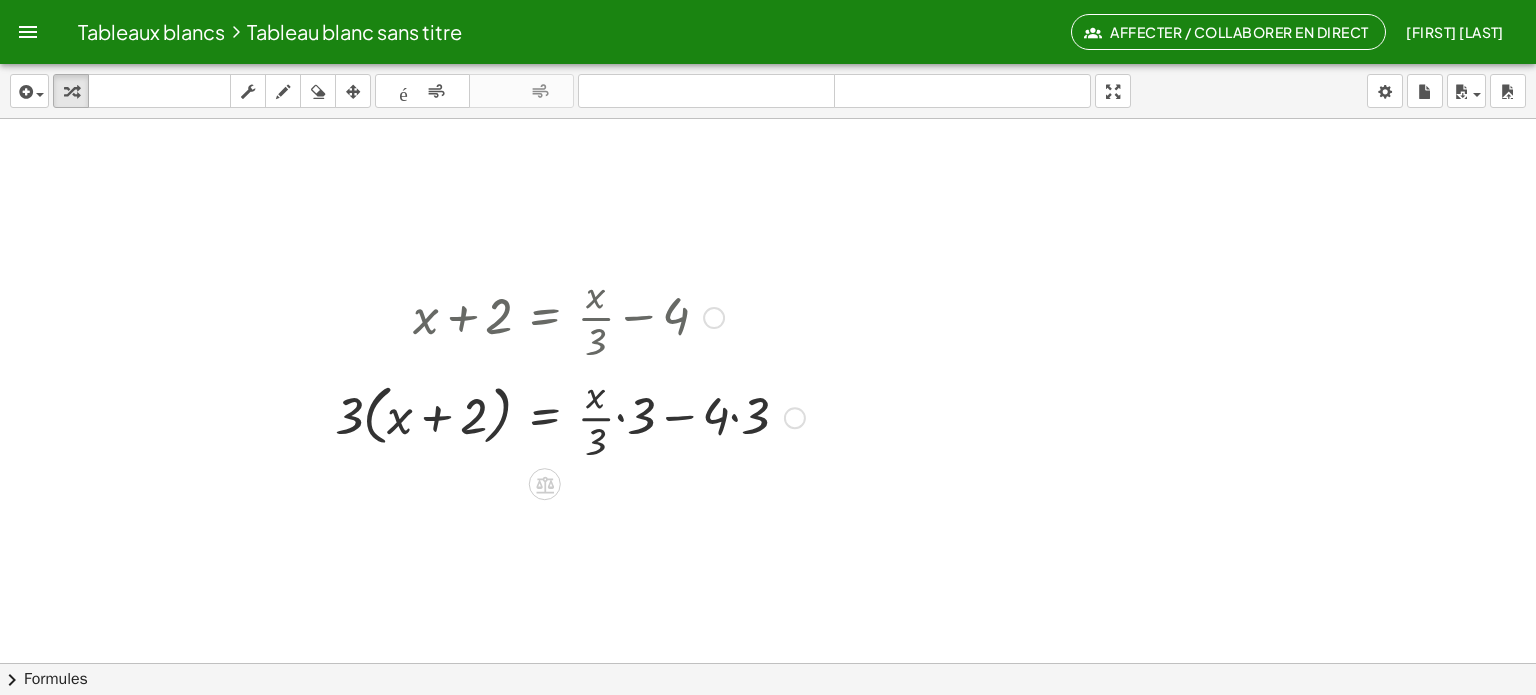 click at bounding box center (495, 416) 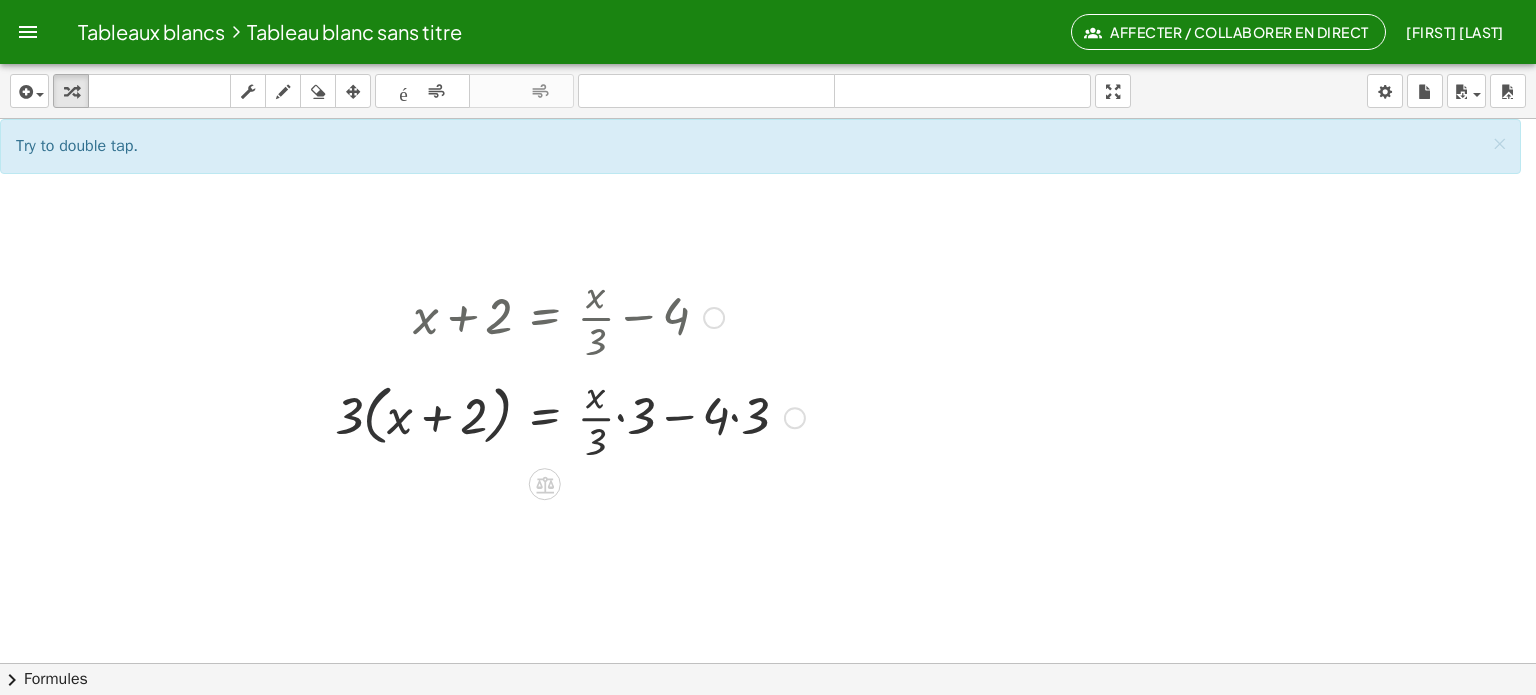 click at bounding box center (495, 416) 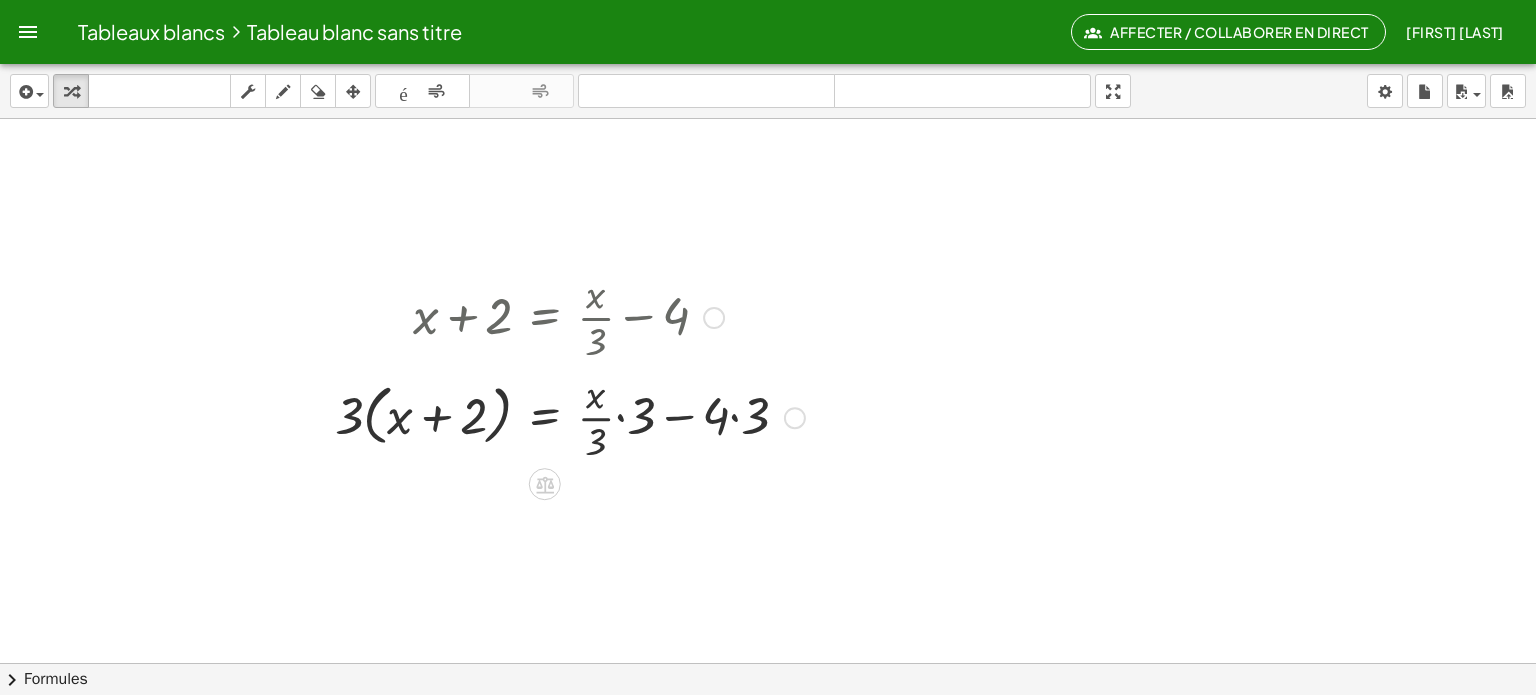 click at bounding box center [495, 416] 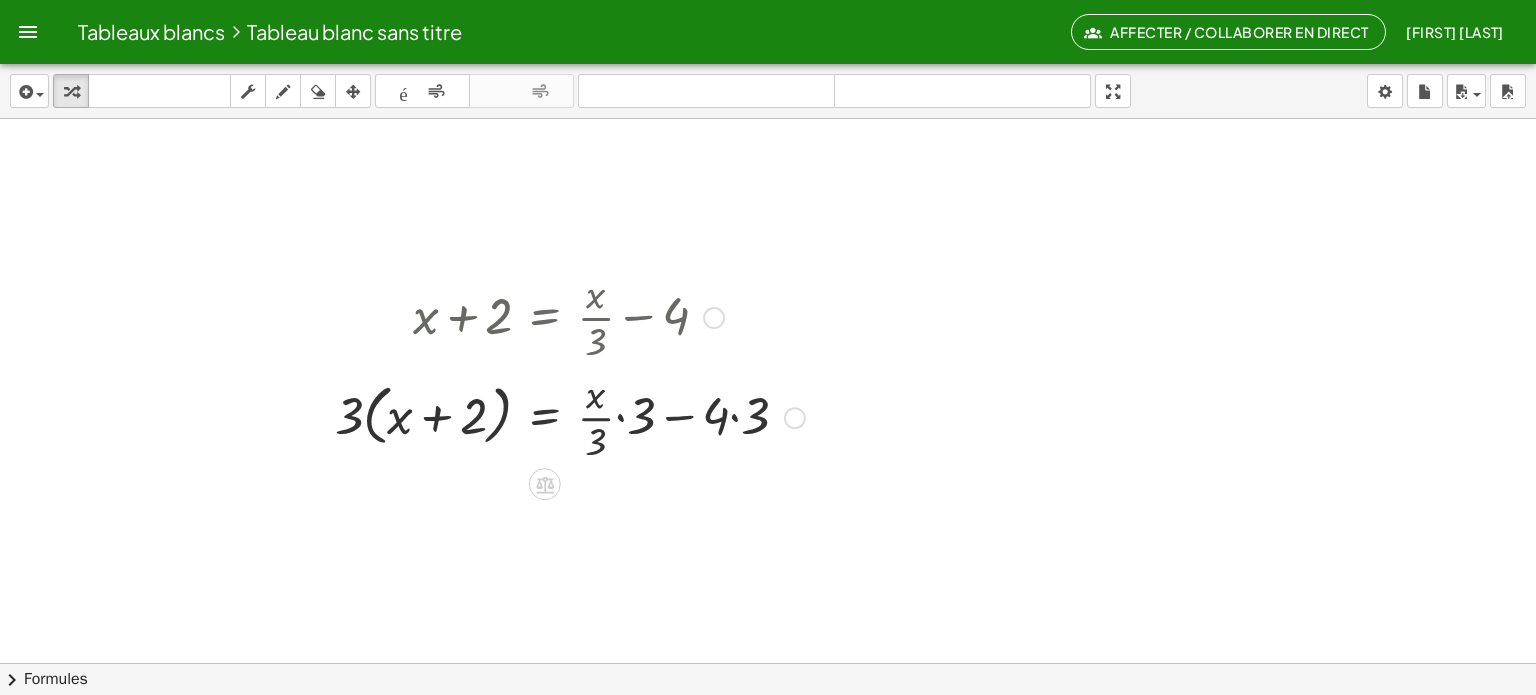 click at bounding box center (495, 416) 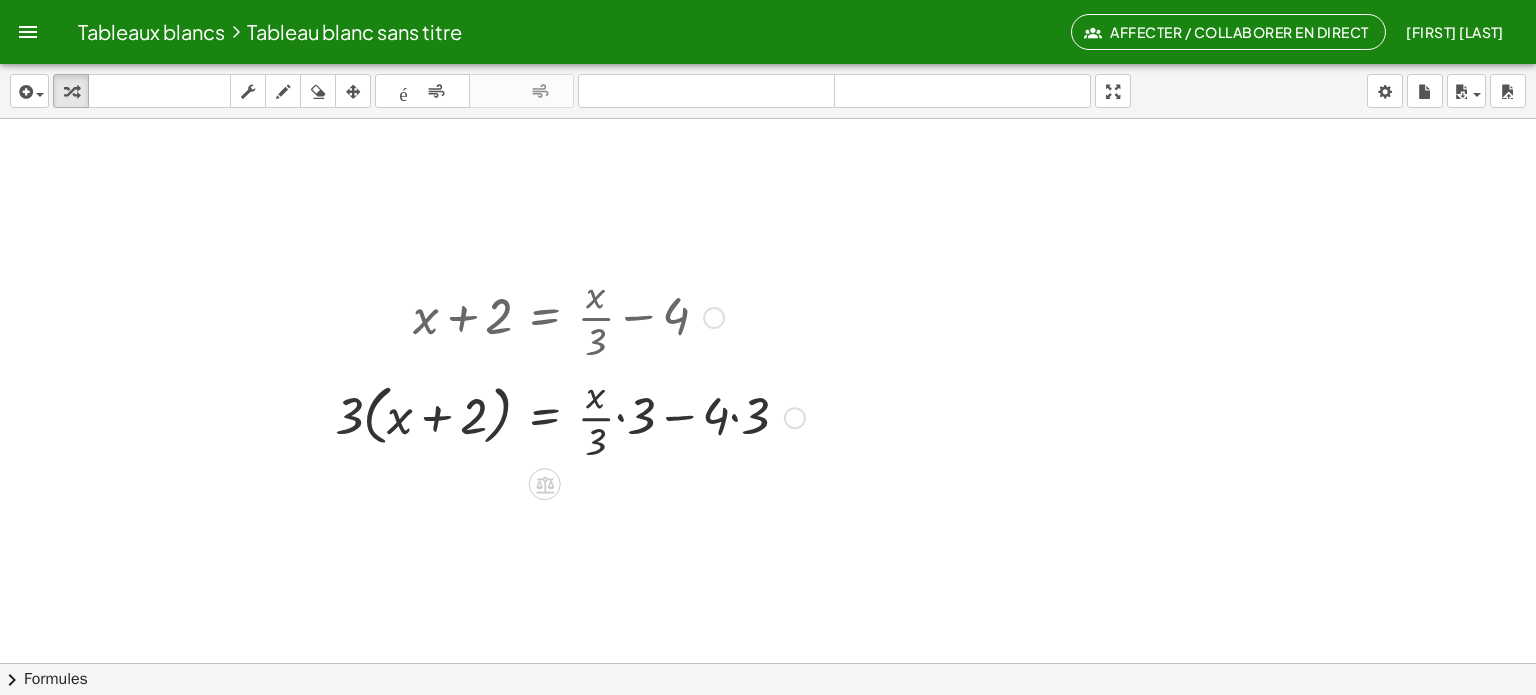 click at bounding box center (495, 416) 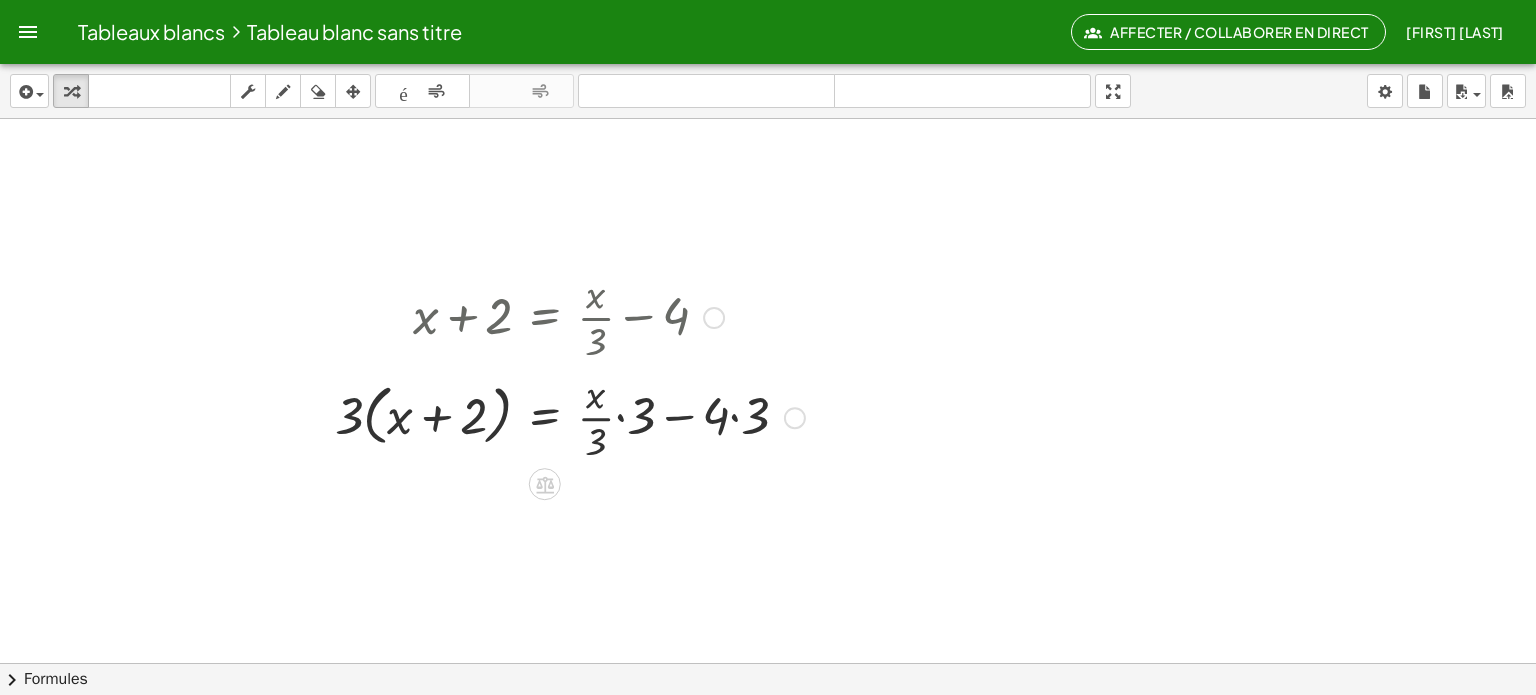 click at bounding box center (495, 416) 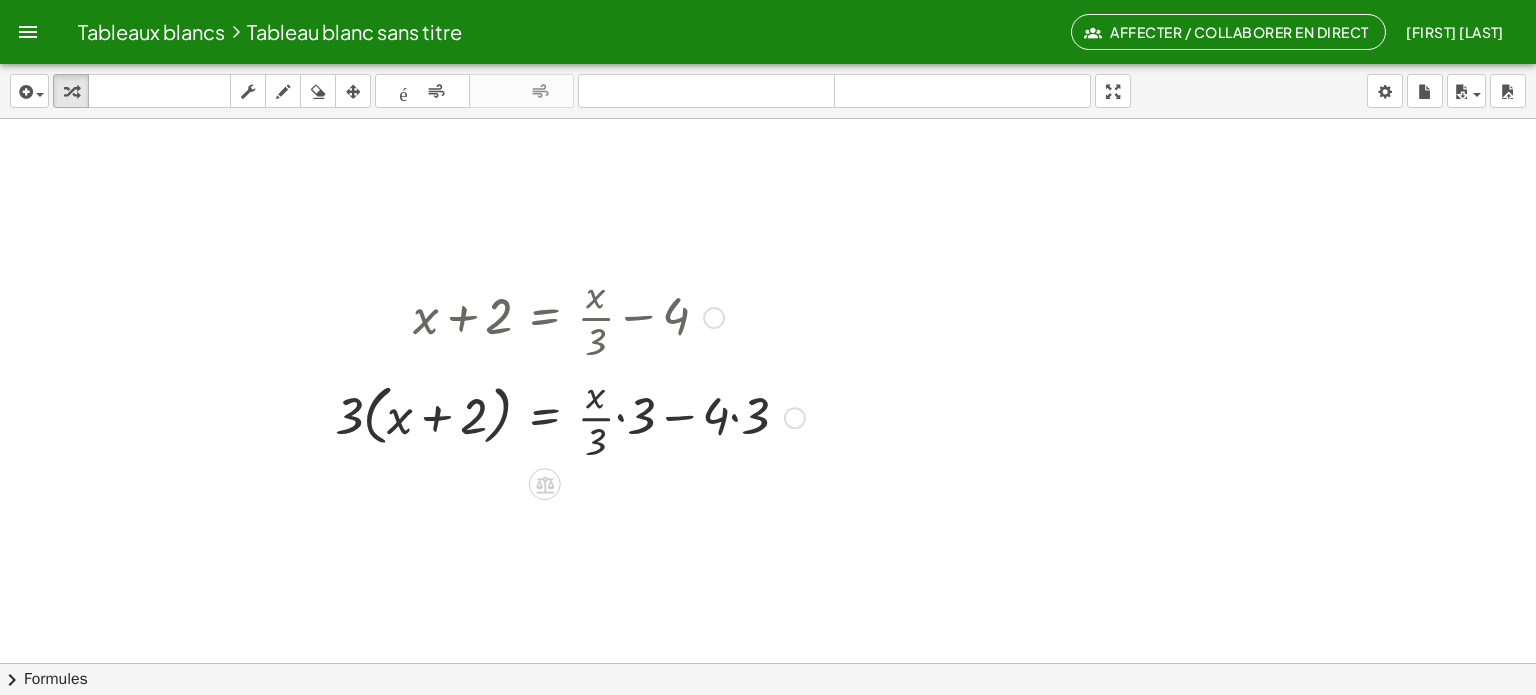 click at bounding box center (495, 416) 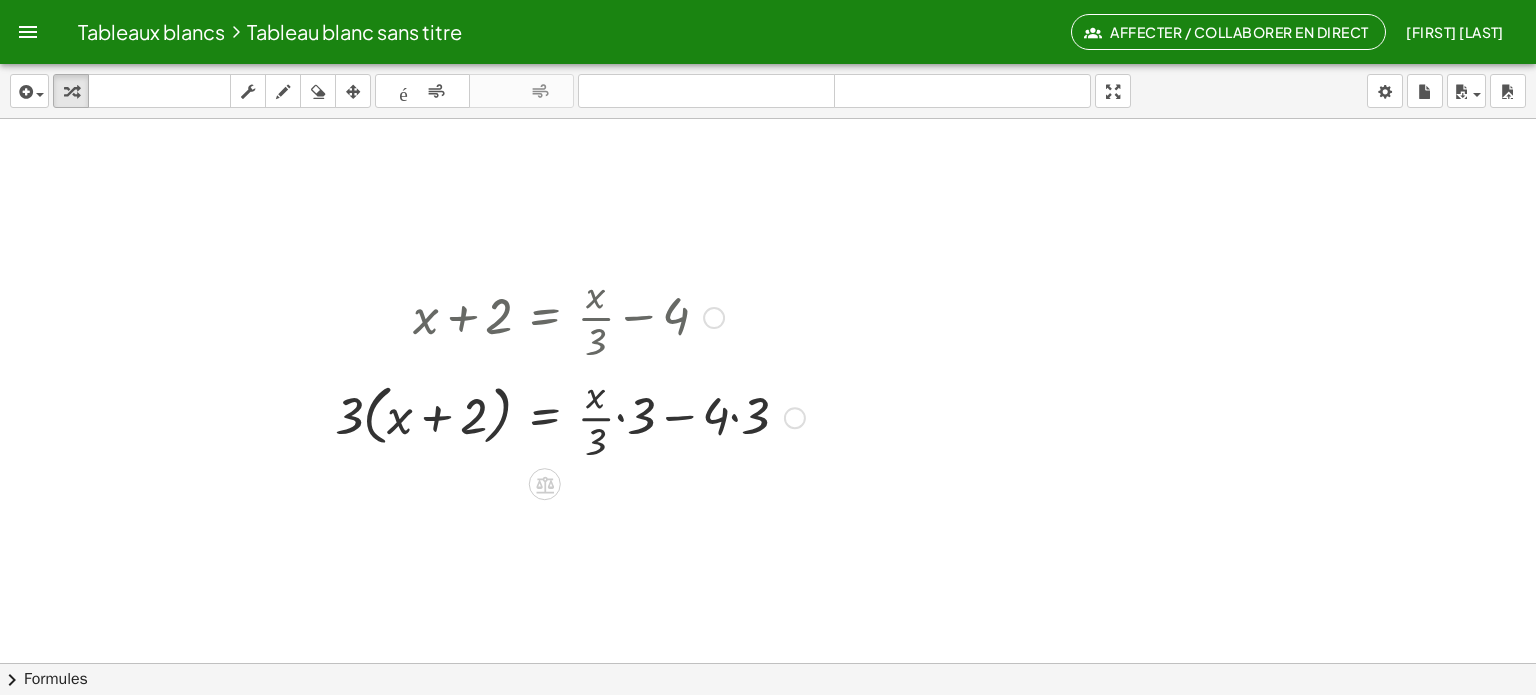 click at bounding box center (495, 416) 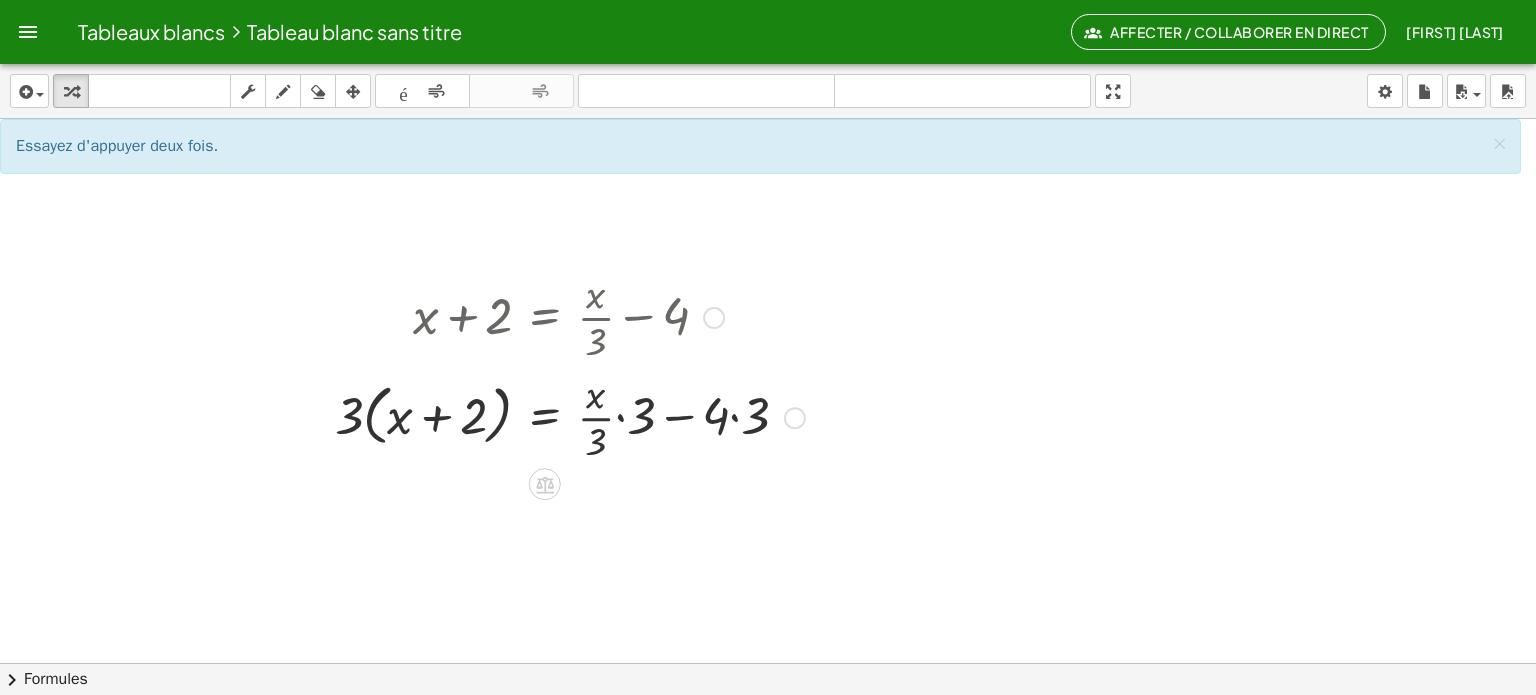 click at bounding box center (495, 416) 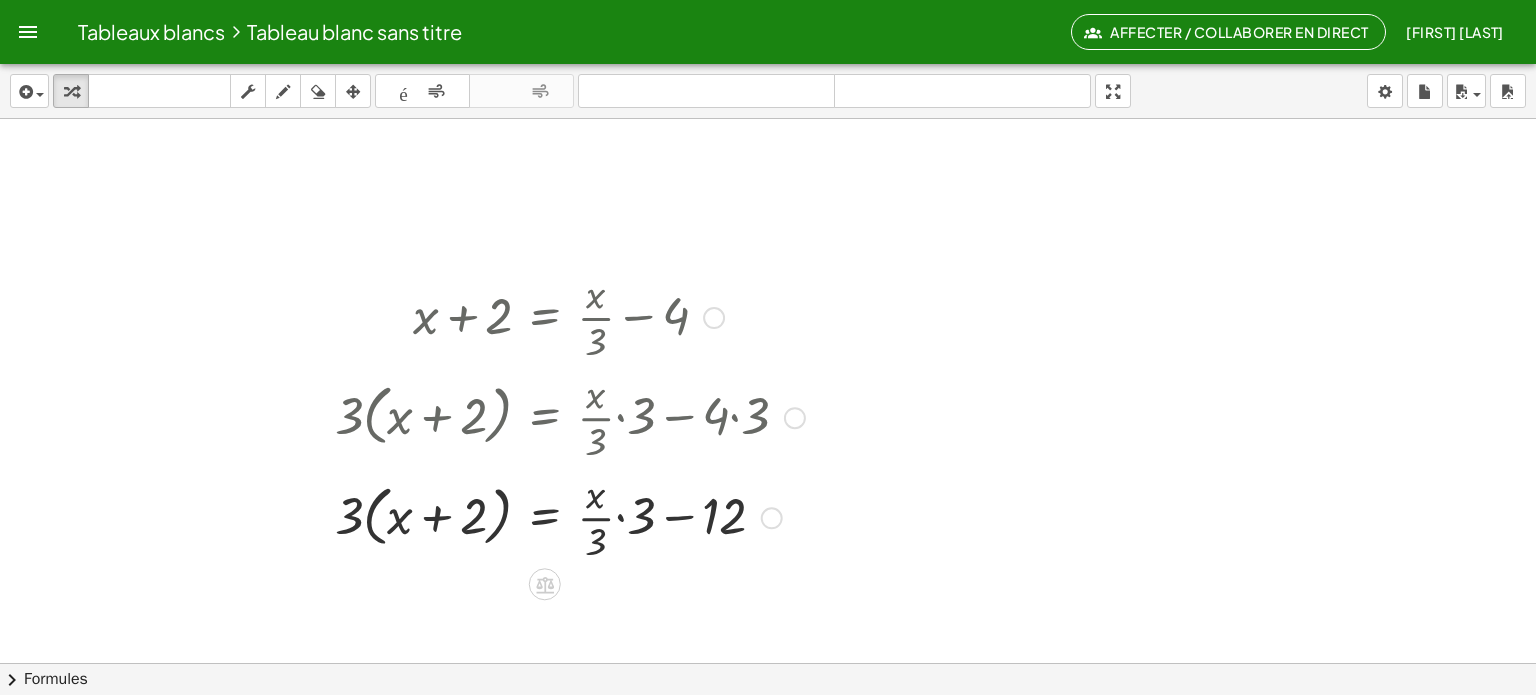 click at bounding box center (495, 516) 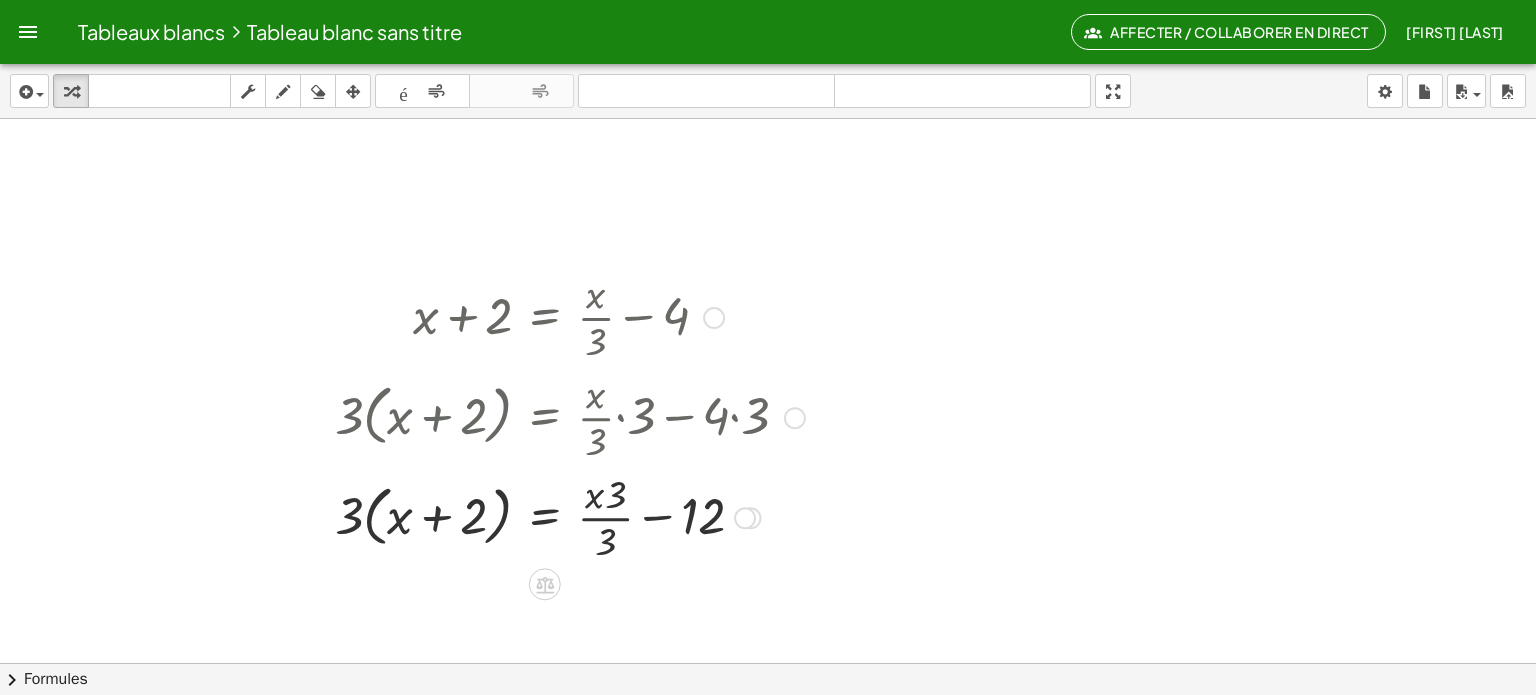 click at bounding box center (795, 418) 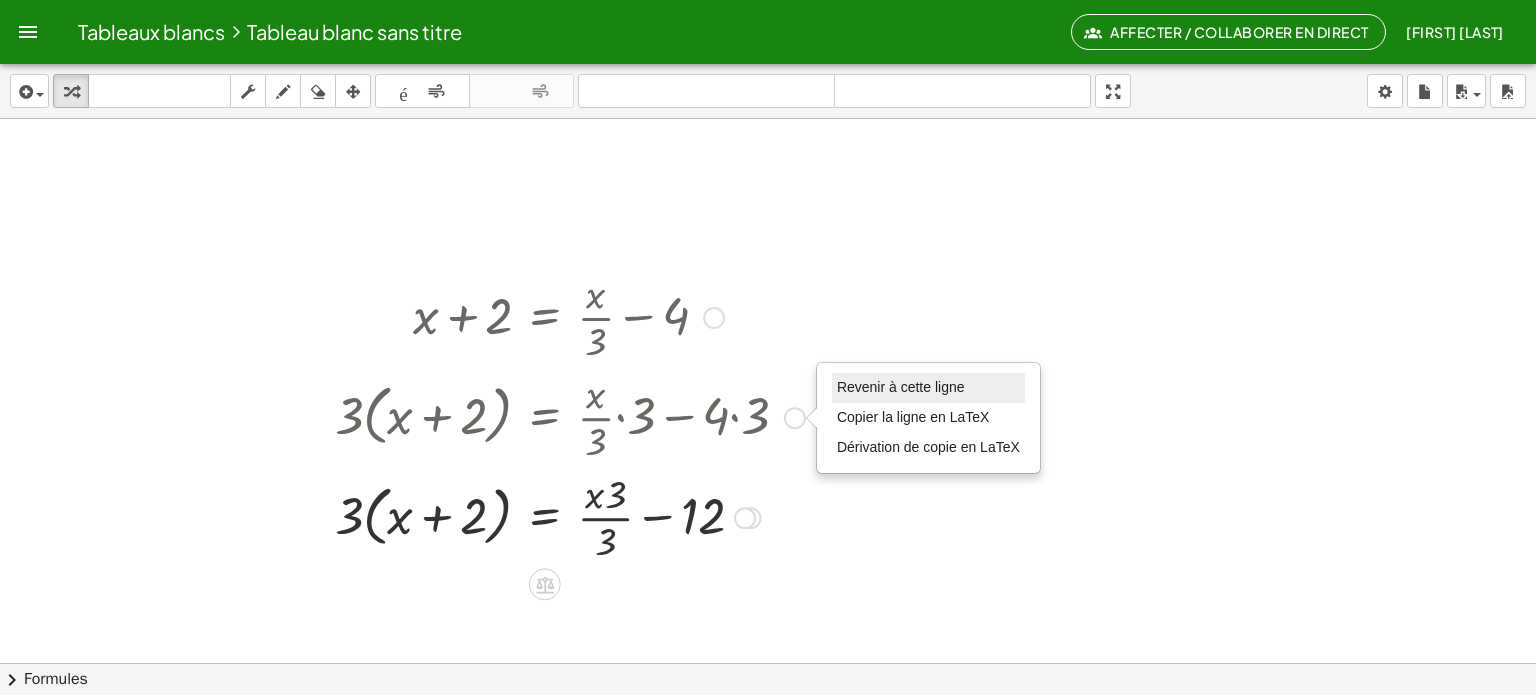 click on "Revenir à cette ligne" at bounding box center (901, 387) 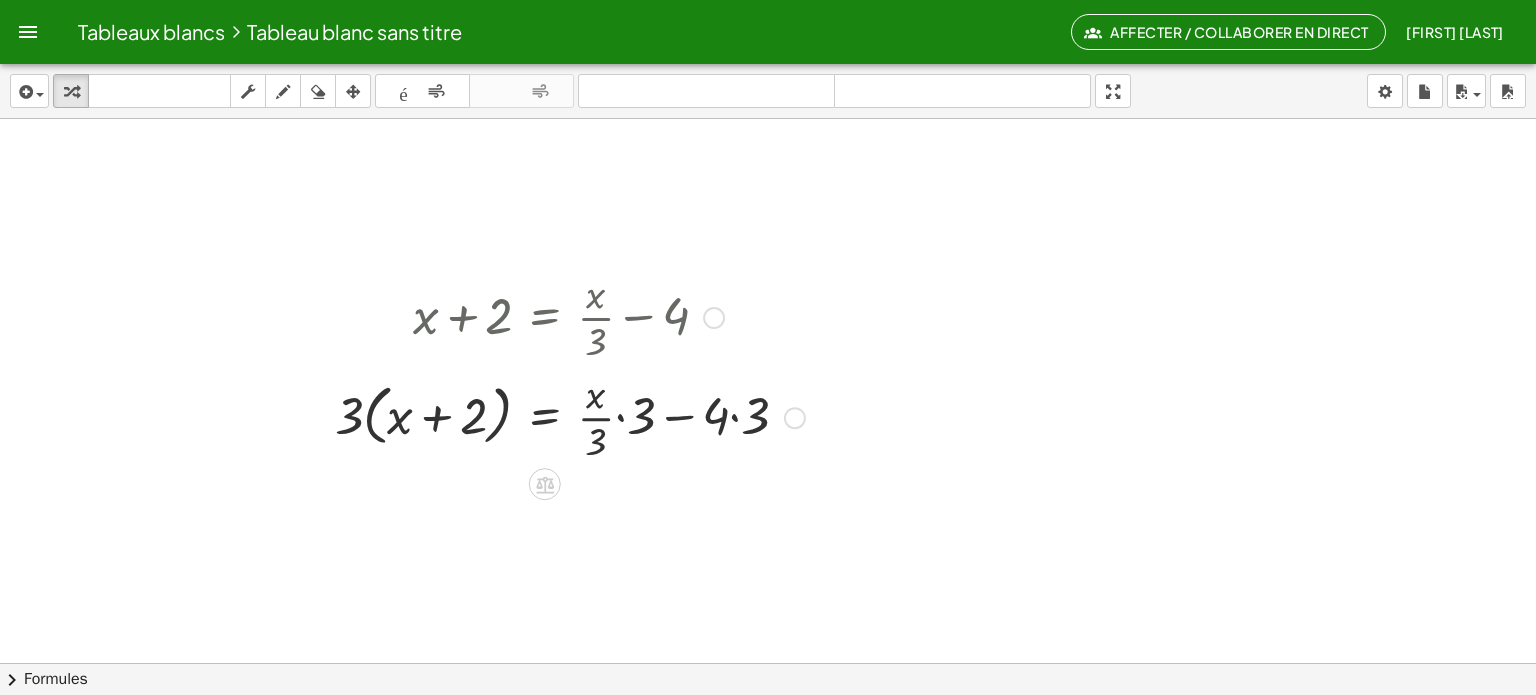 click at bounding box center [495, 416] 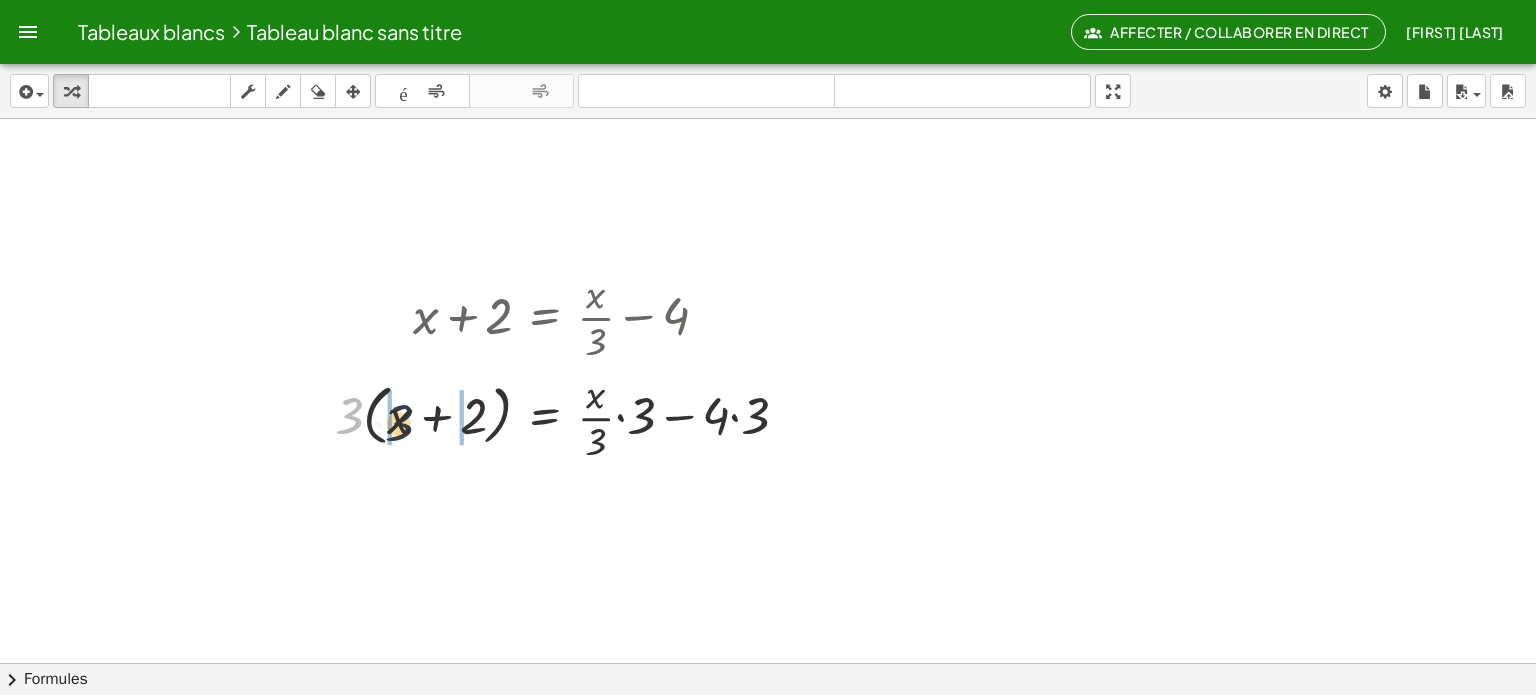 drag, startPoint x: 347, startPoint y: 410, endPoint x: 400, endPoint y: 415, distance: 53.235325 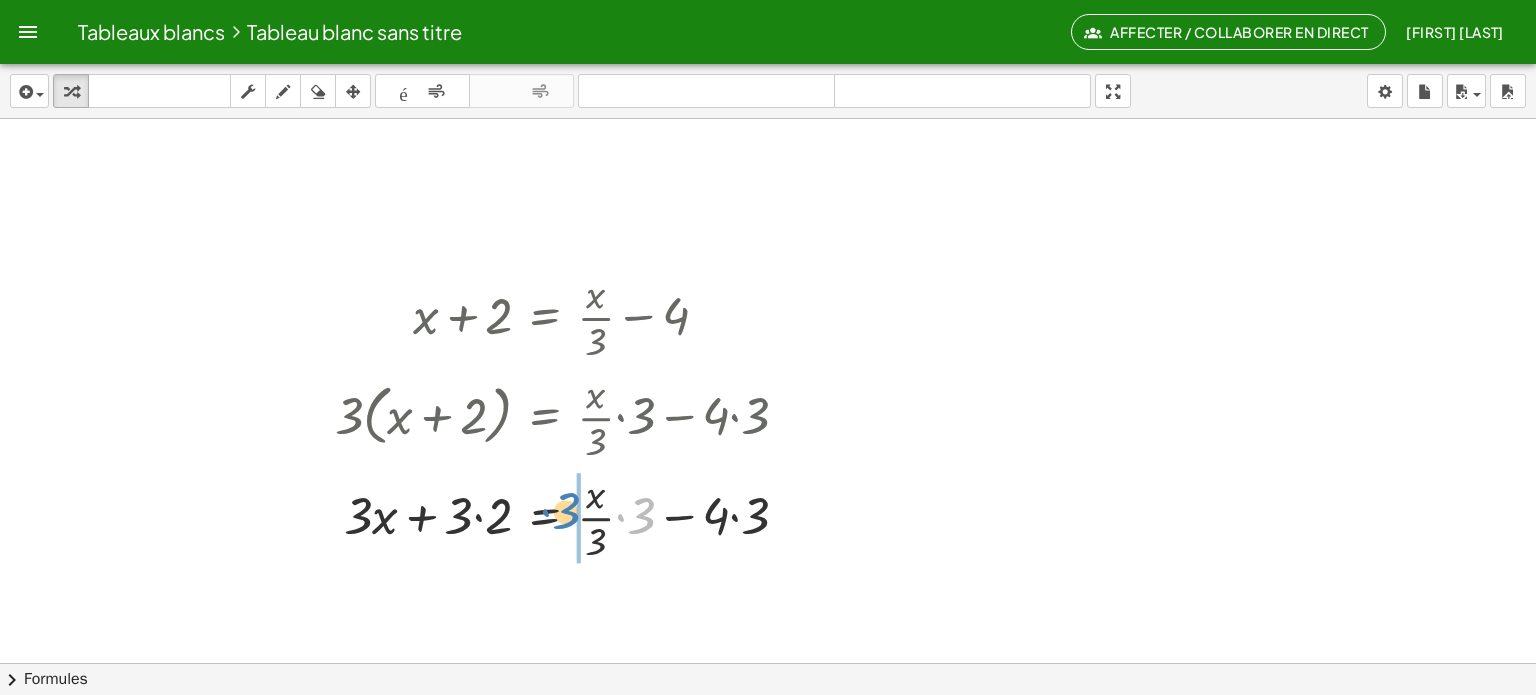 drag, startPoint x: 636, startPoint y: 518, endPoint x: 564, endPoint y: 513, distance: 72.1734 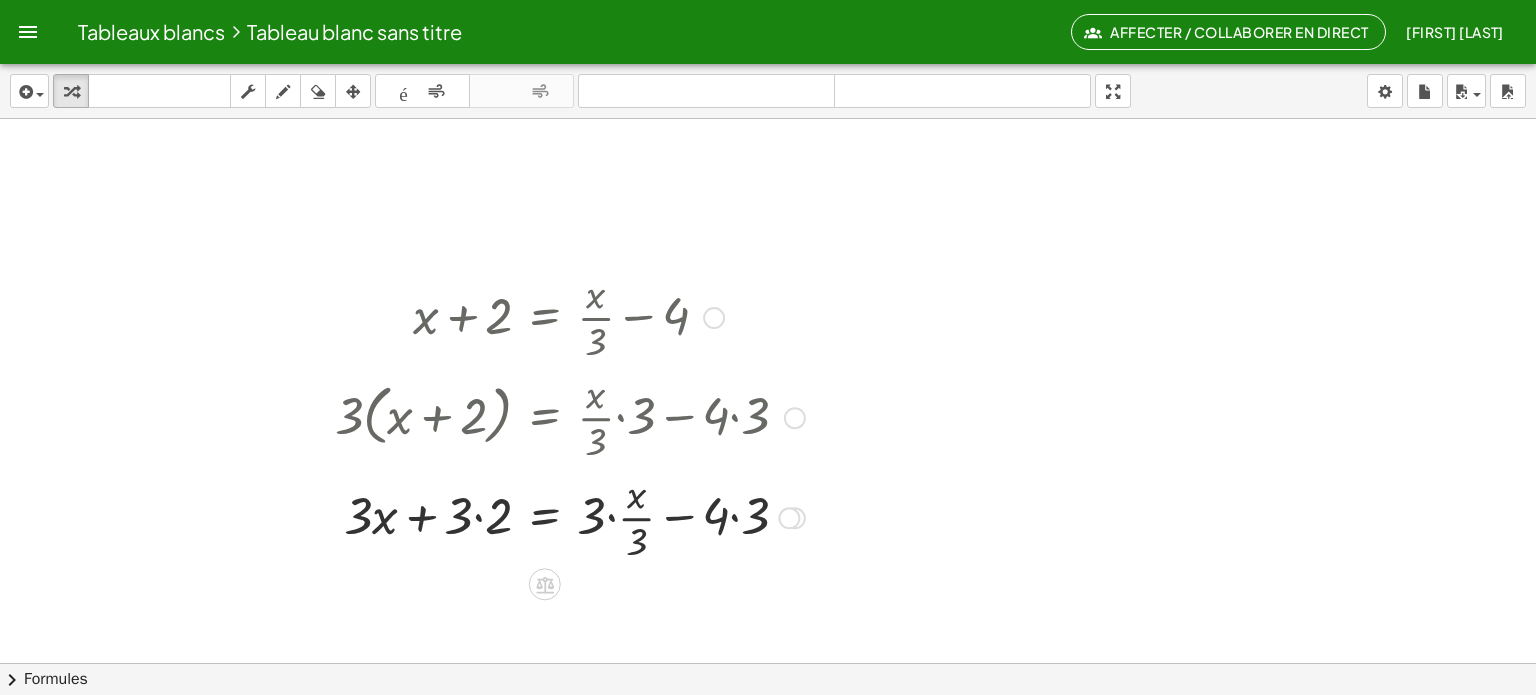 click at bounding box center (495, 516) 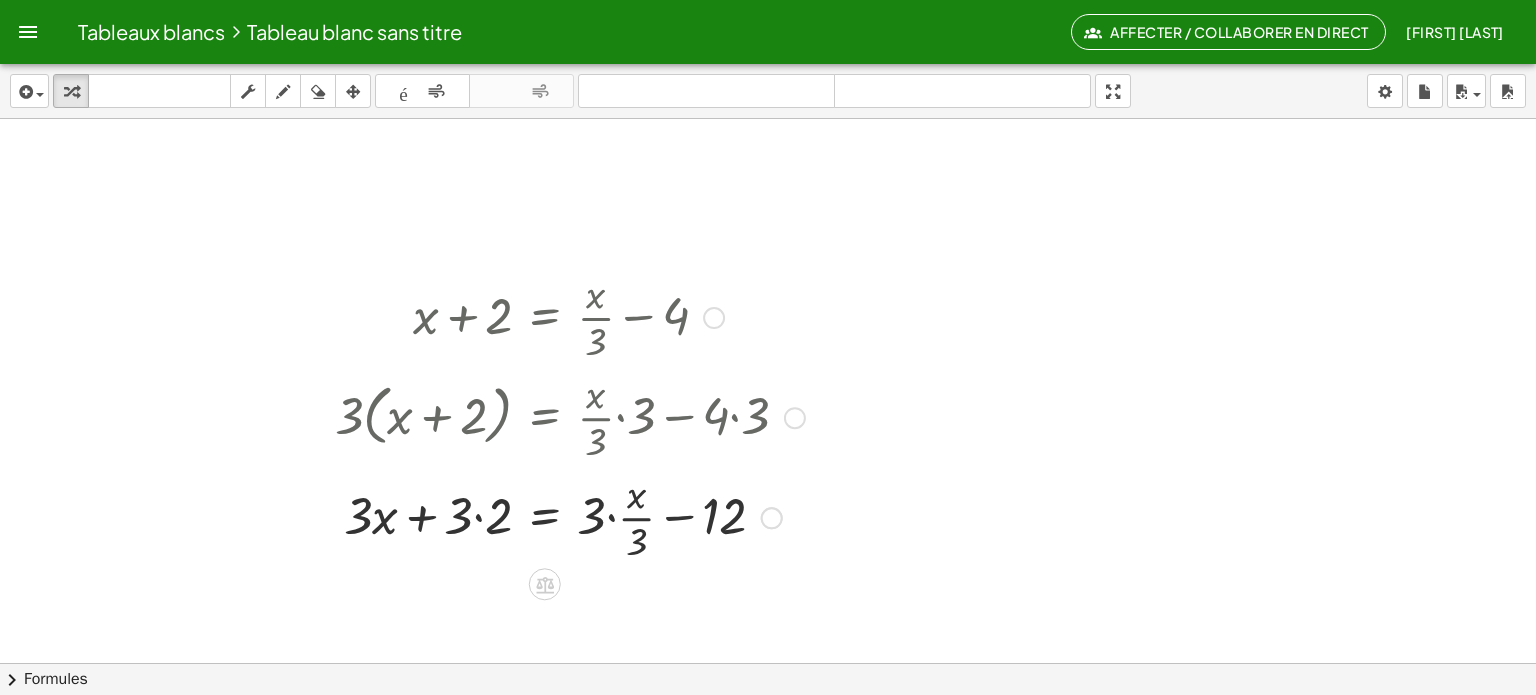 click at bounding box center (495, 516) 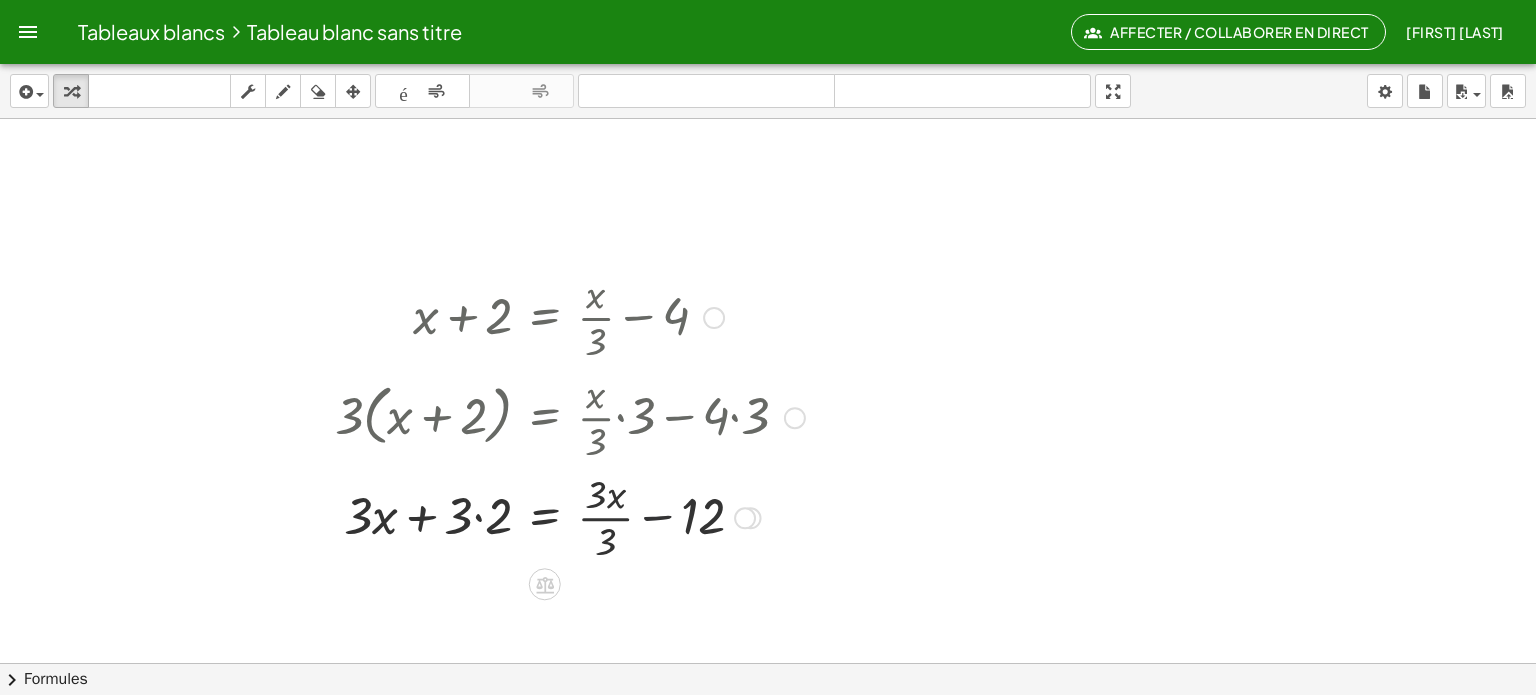 click at bounding box center [495, 516] 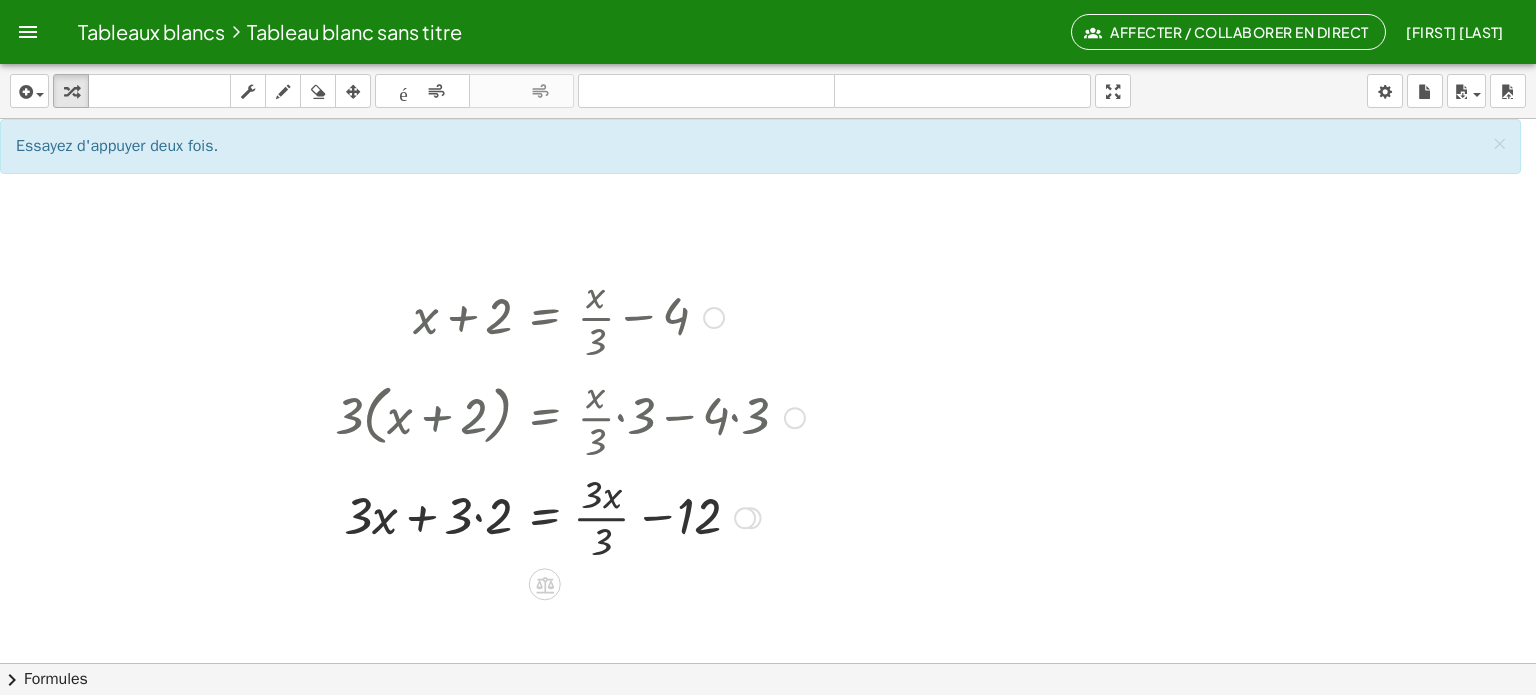 click at bounding box center [495, 516] 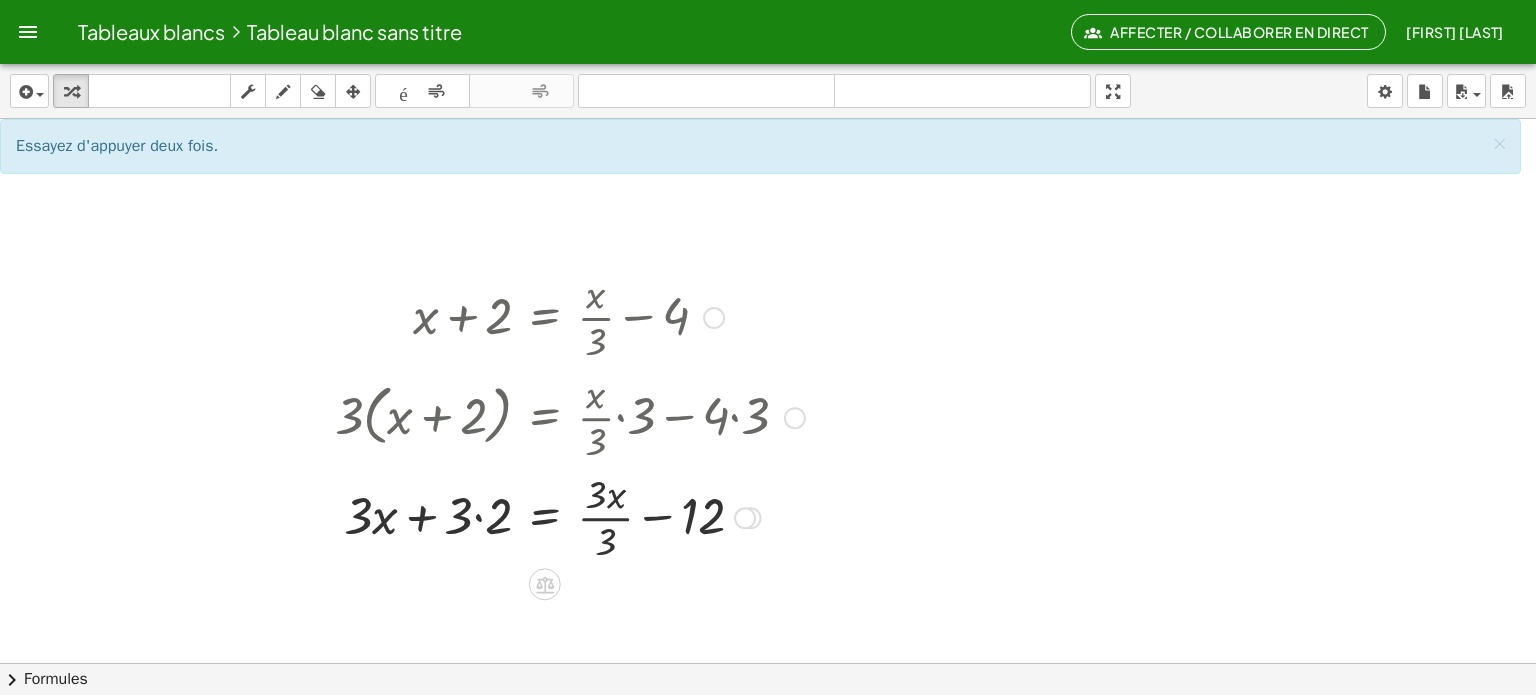 click at bounding box center [495, 516] 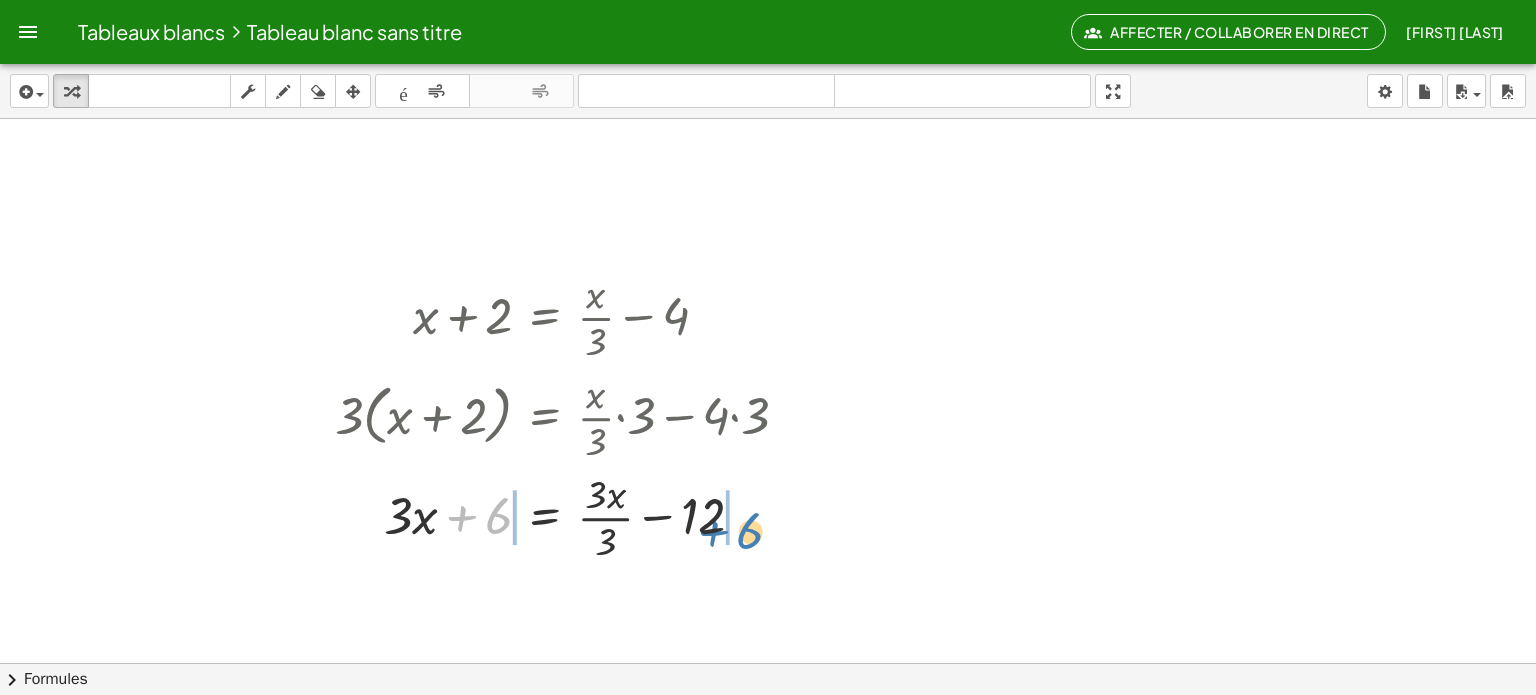 drag, startPoint x: 471, startPoint y: 517, endPoint x: 725, endPoint y: 530, distance: 254.33246 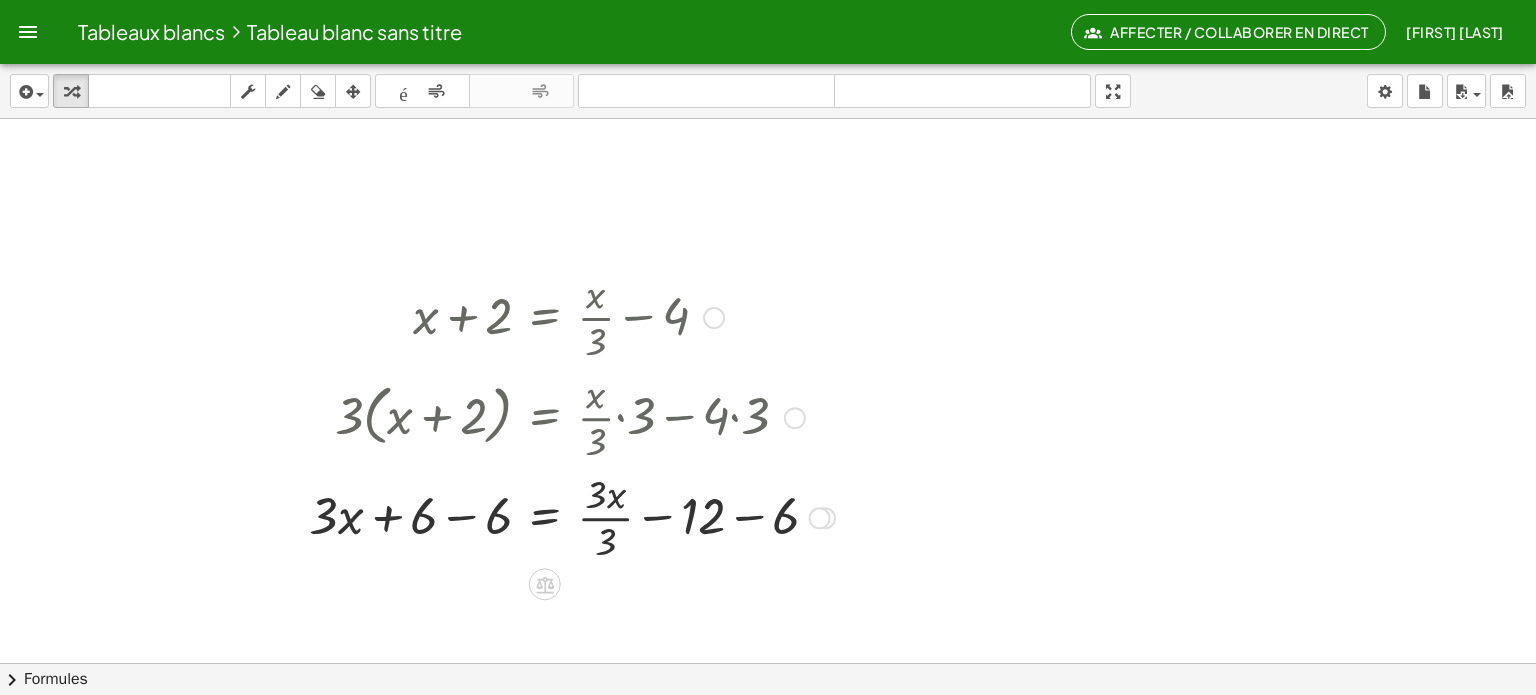 click at bounding box center (495, 516) 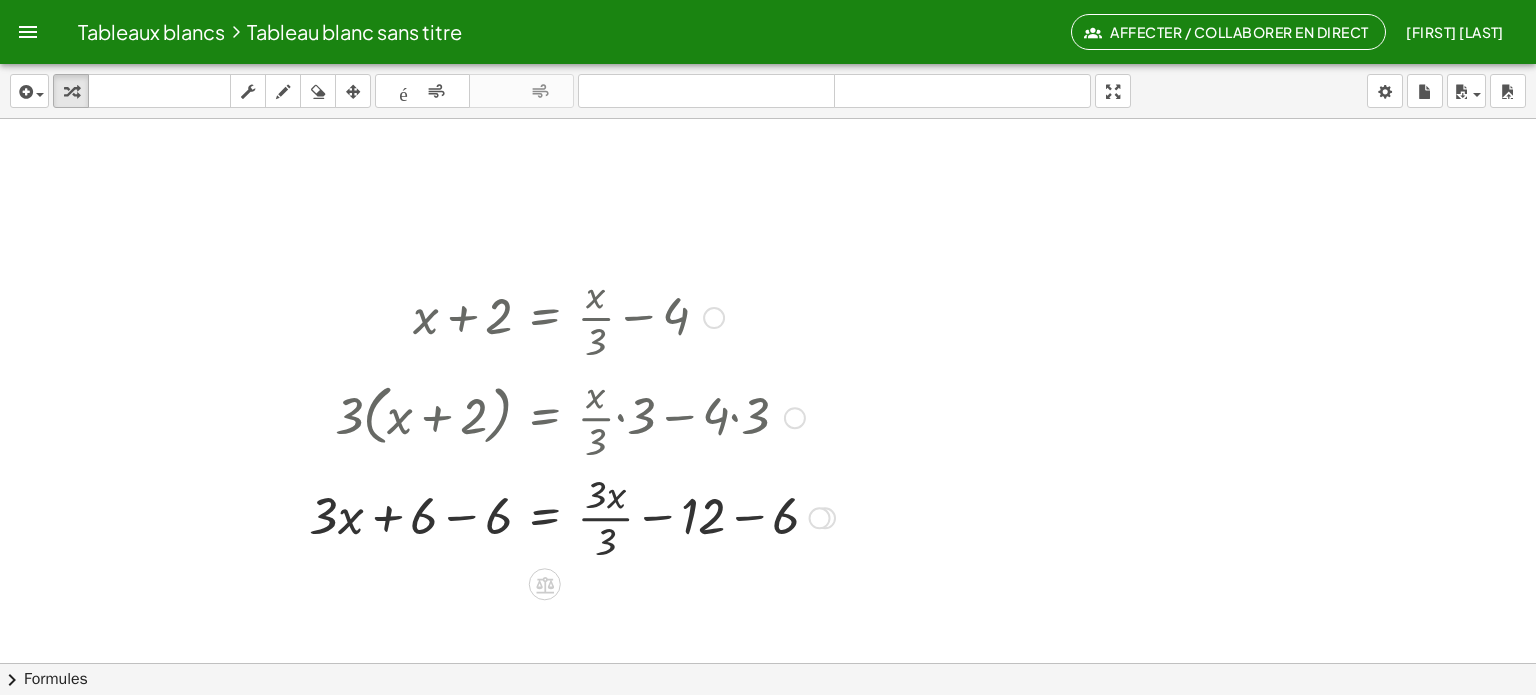 click at bounding box center [495, 516] 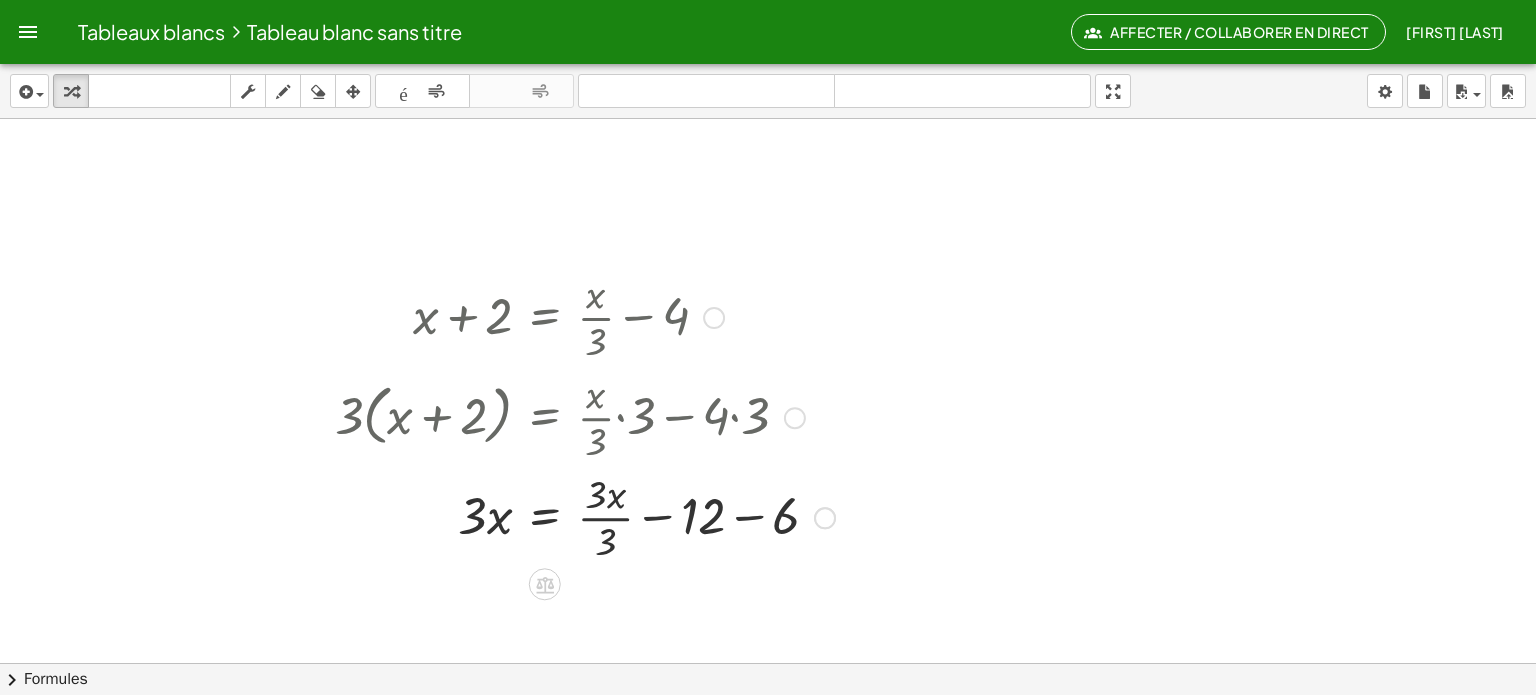 click at bounding box center (495, 516) 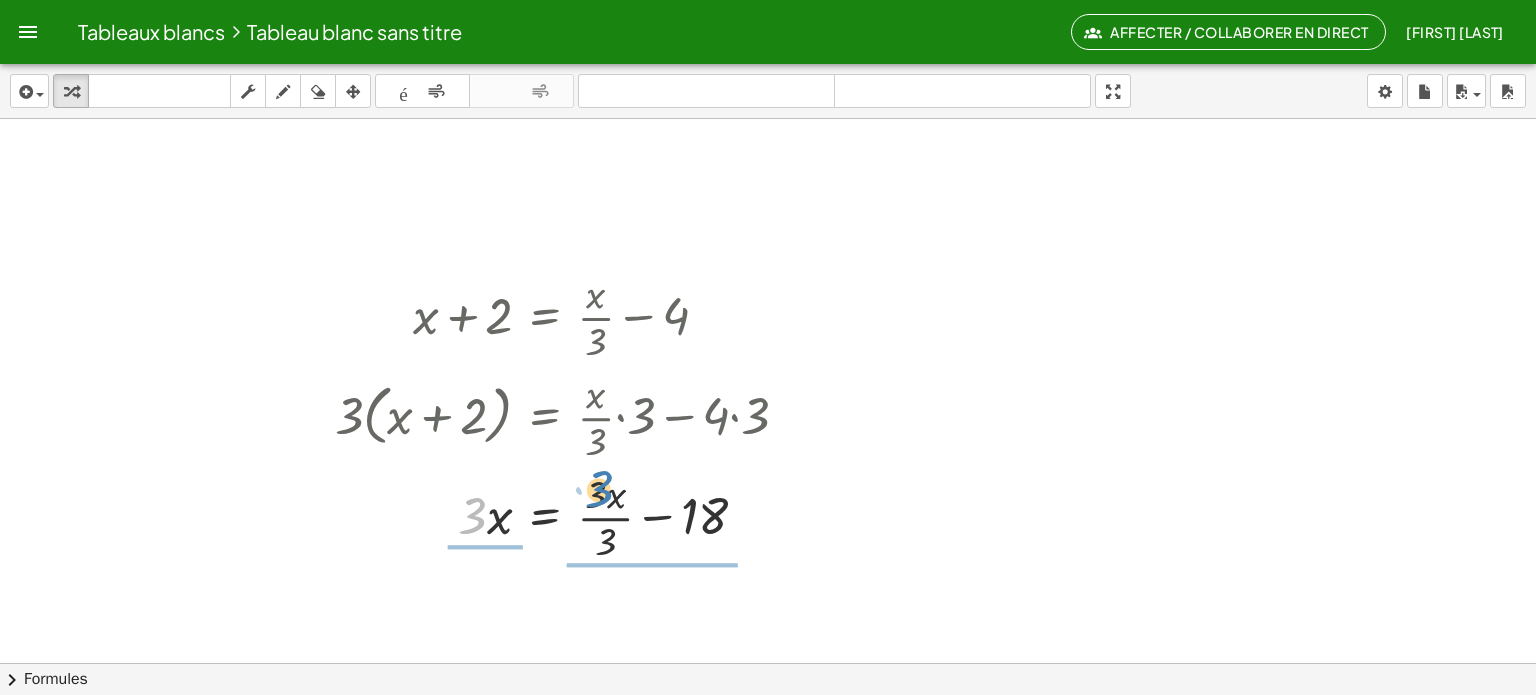 drag, startPoint x: 458, startPoint y: 523, endPoint x: 600, endPoint y: 494, distance: 144.93102 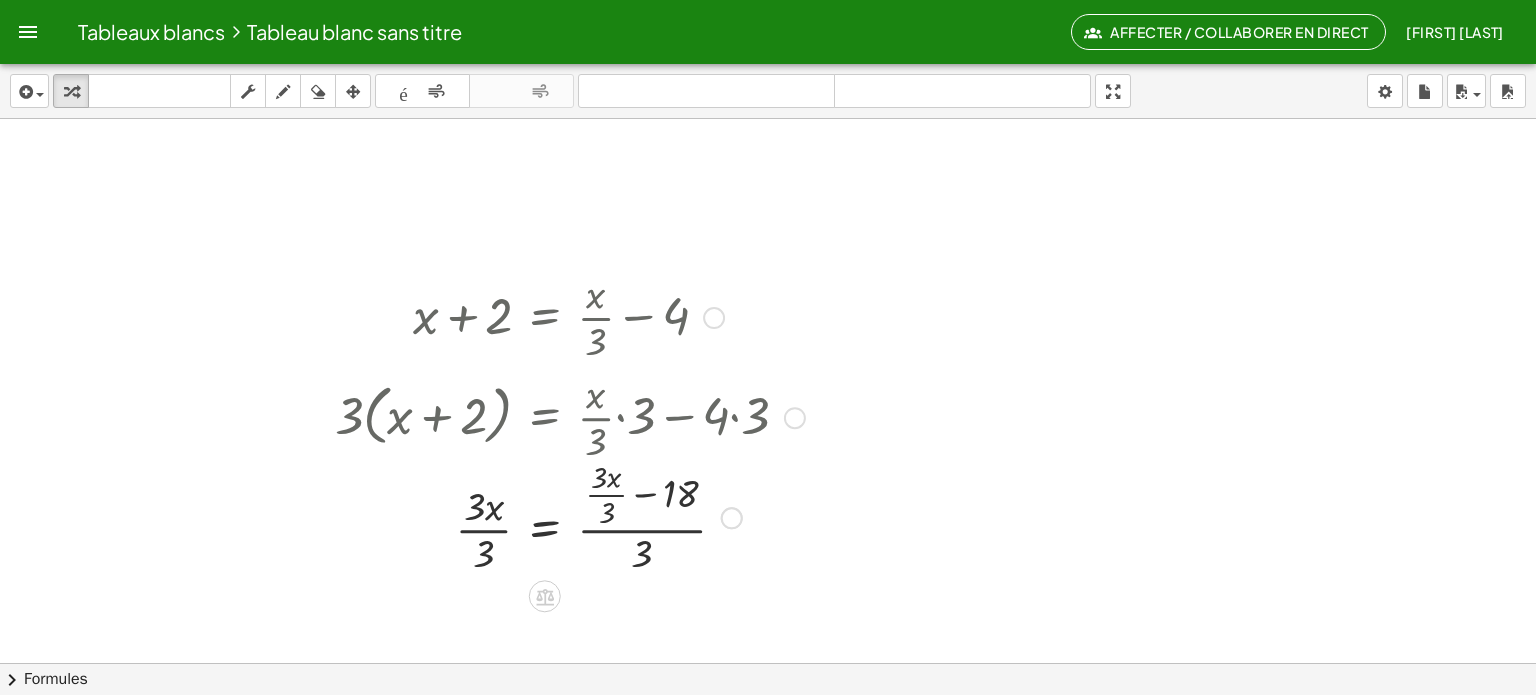 click at bounding box center (495, 516) 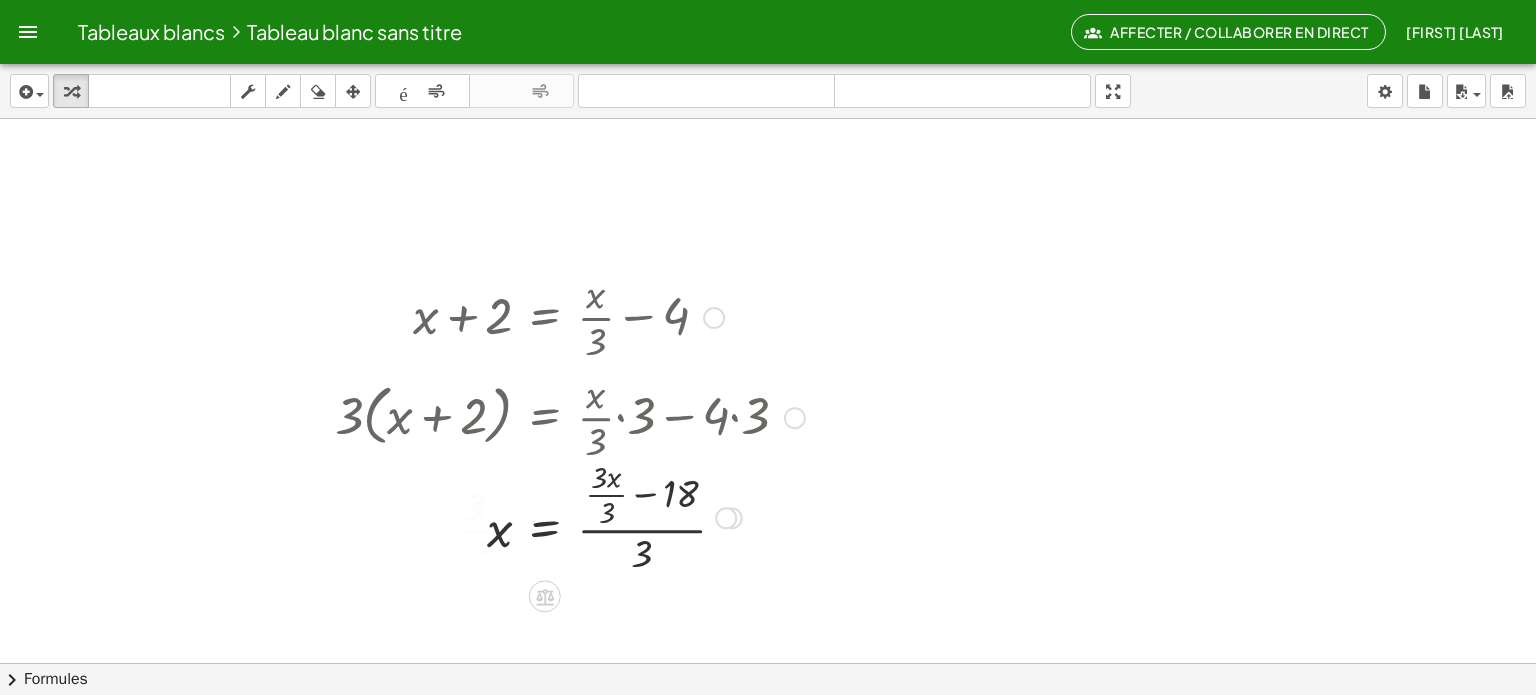 click at bounding box center [495, 516] 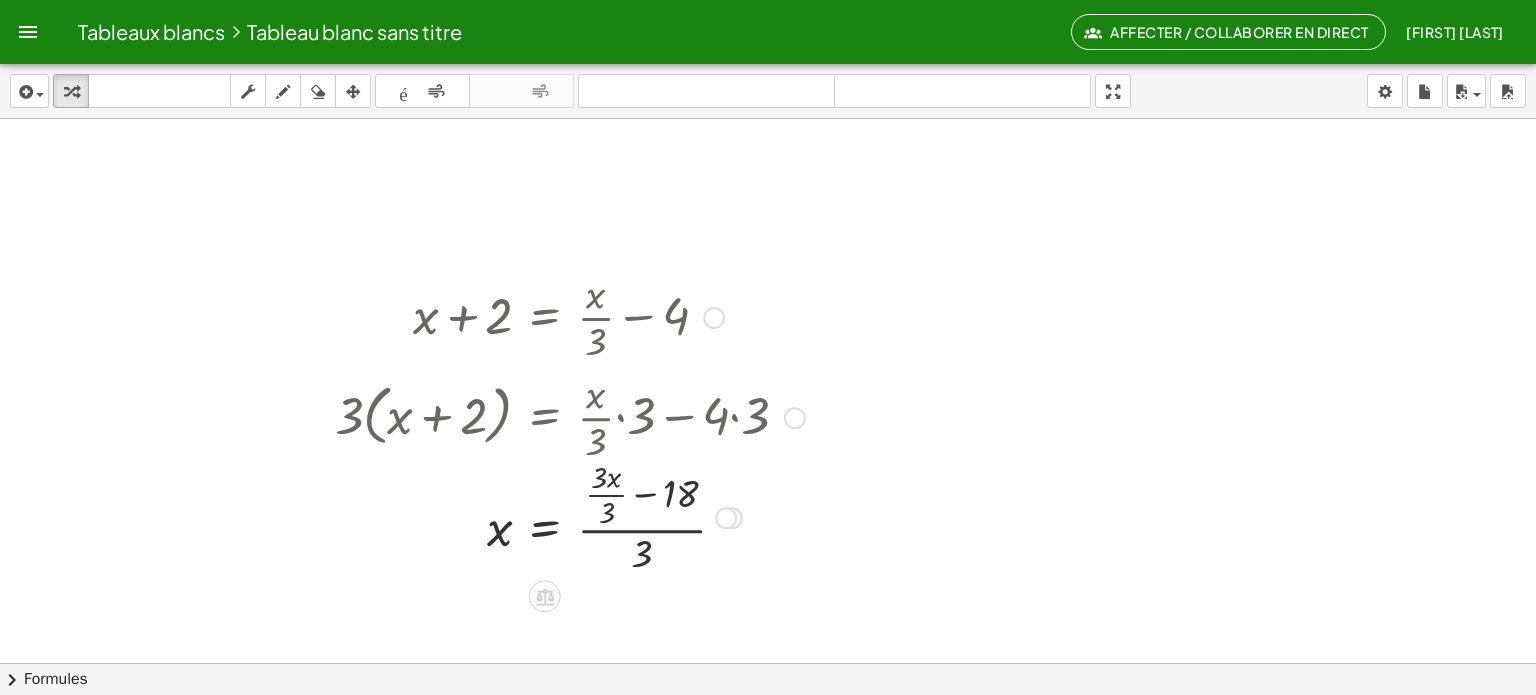 click at bounding box center (495, 516) 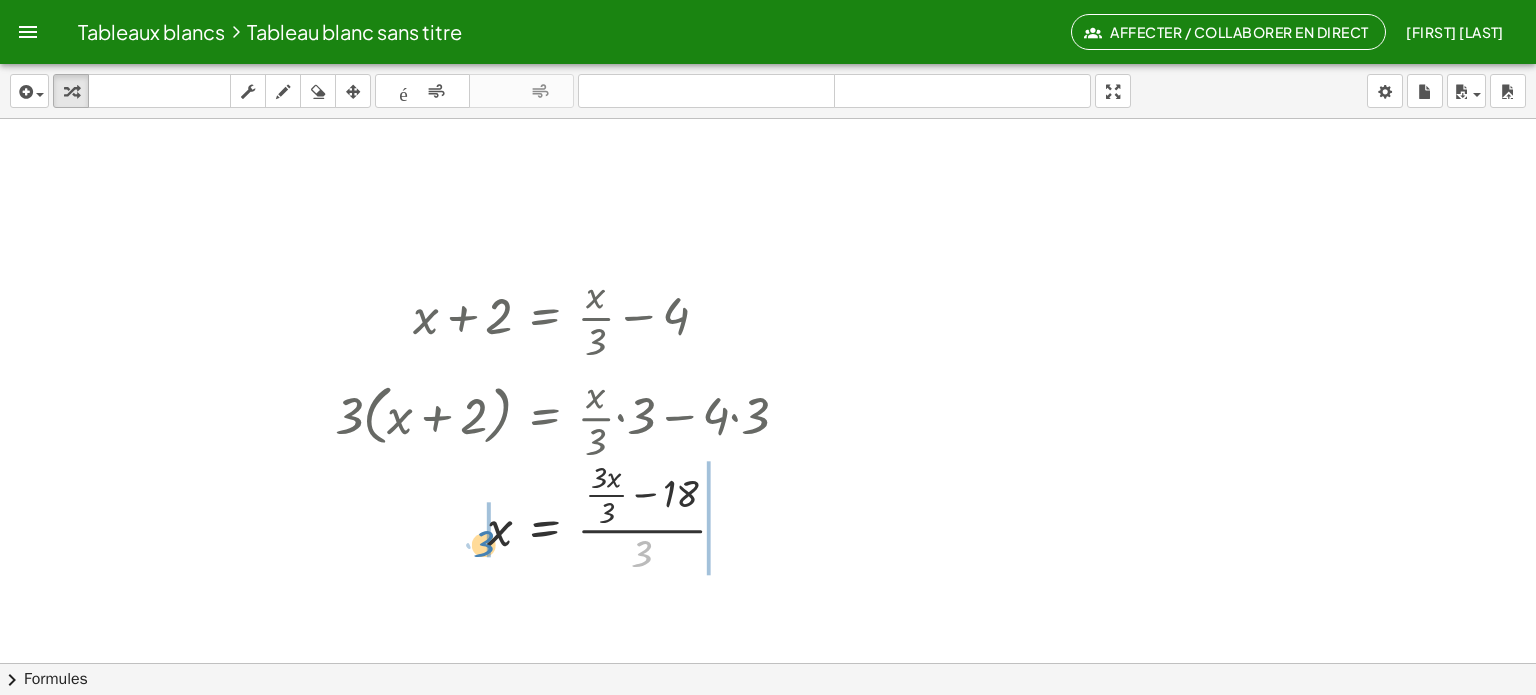 drag, startPoint x: 633, startPoint y: 553, endPoint x: 472, endPoint y: 544, distance: 161.25136 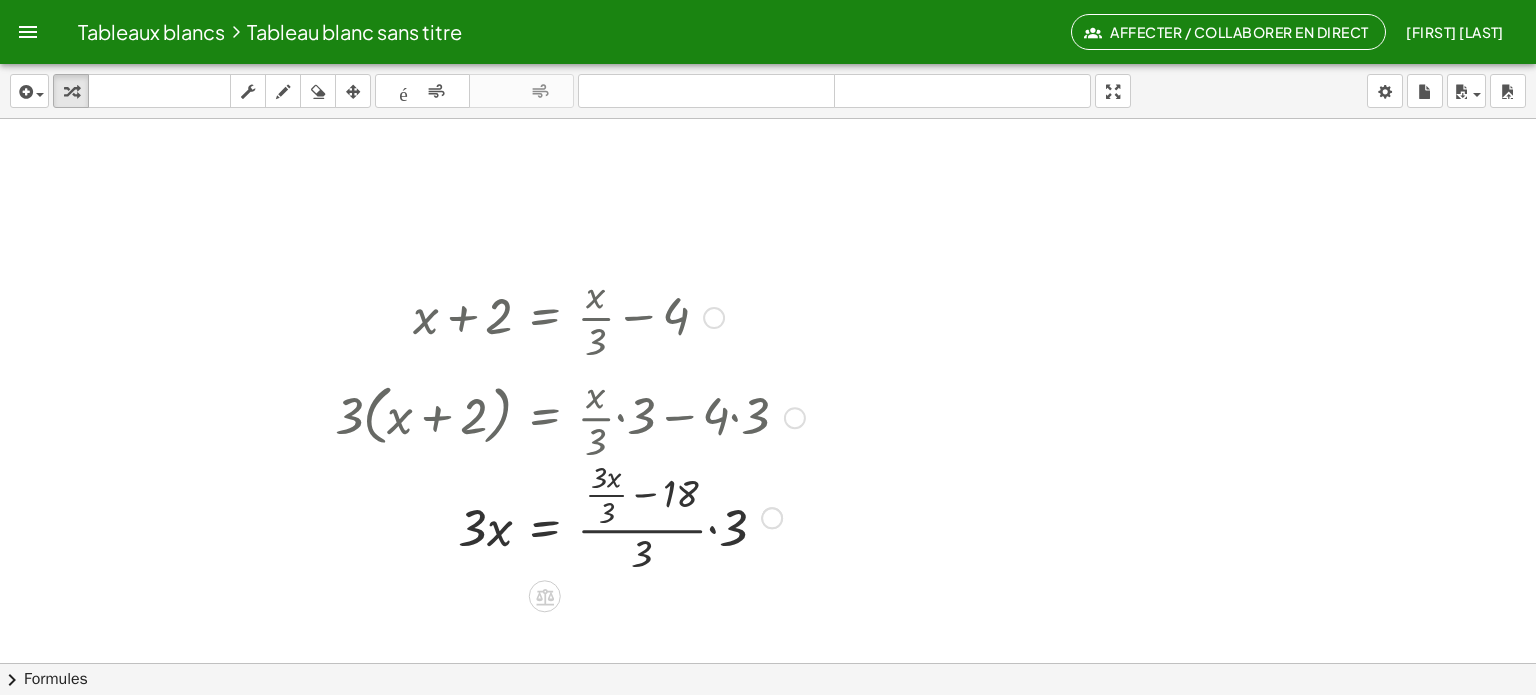 click at bounding box center (714, 318) 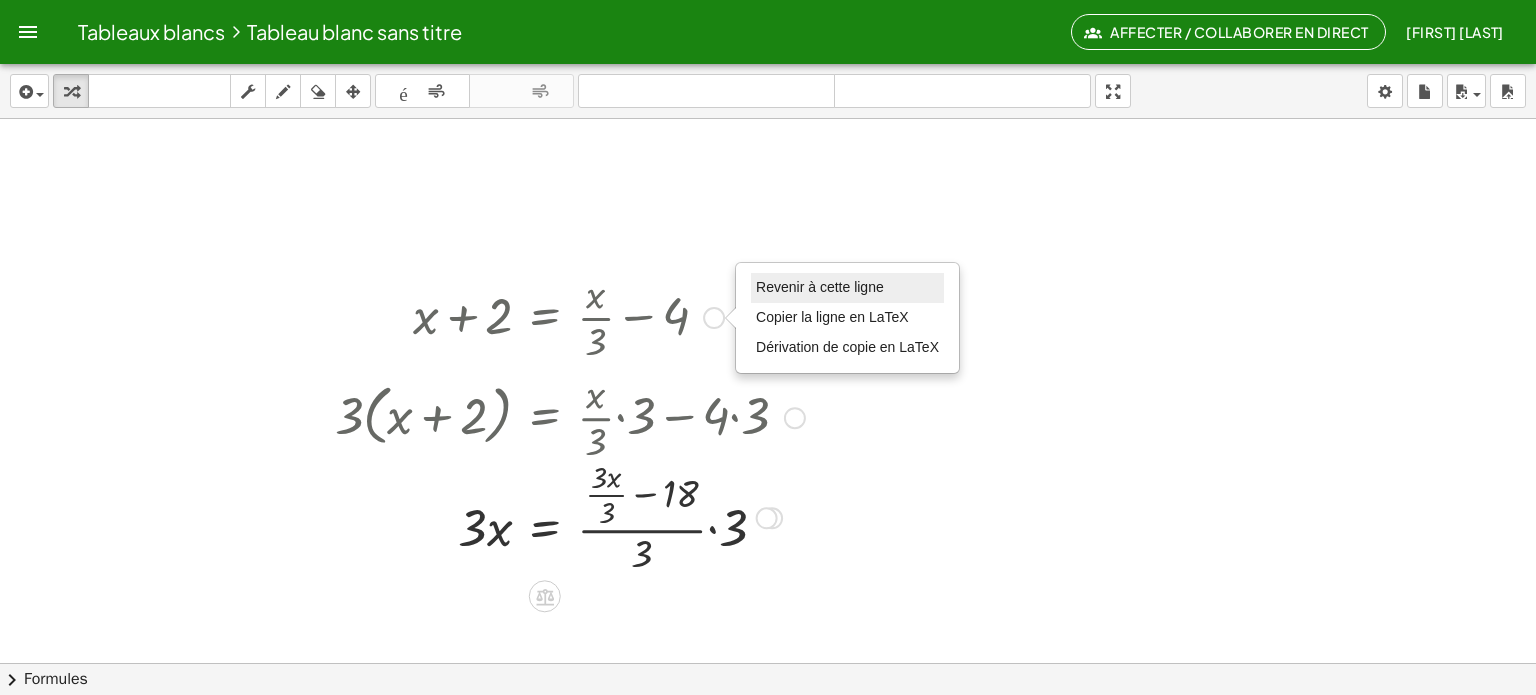 click on "Revenir à cette ligne" at bounding box center [820, 287] 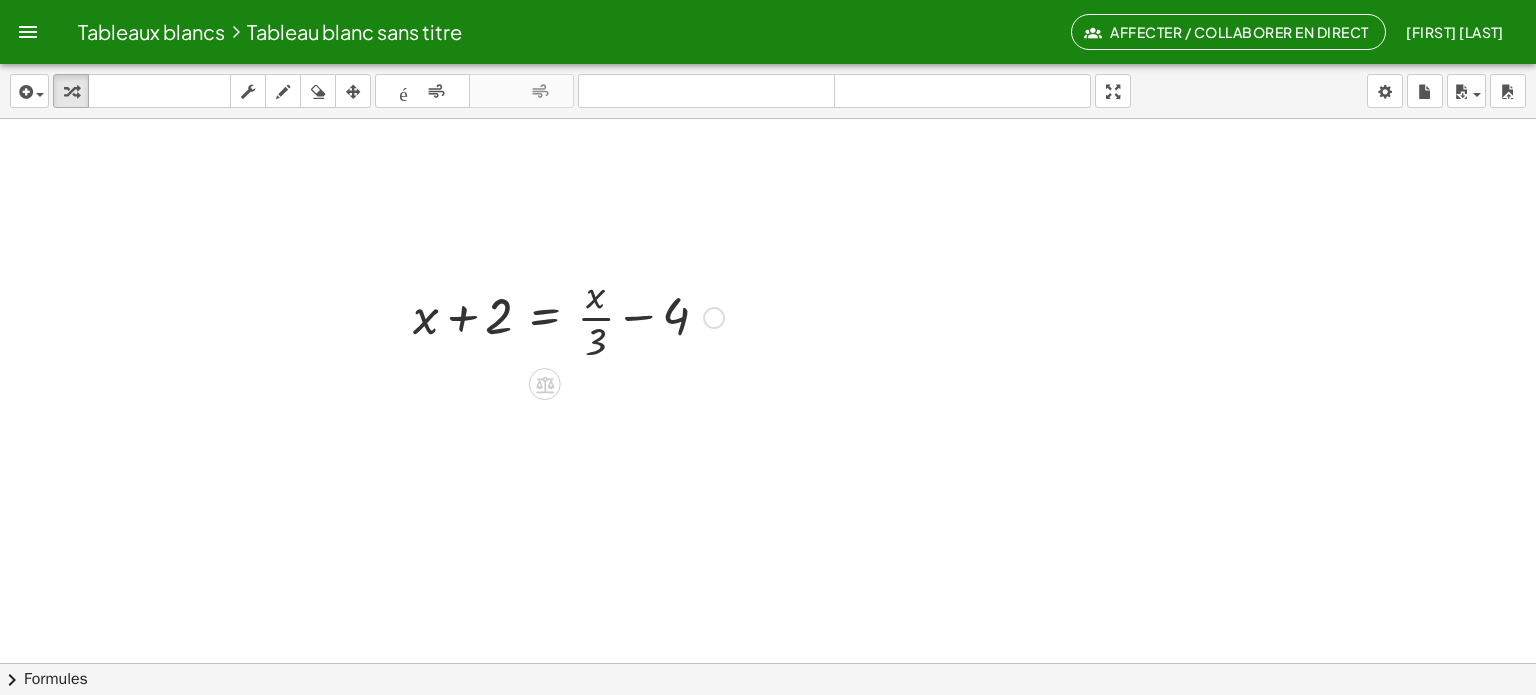 click at bounding box center [495, 316] 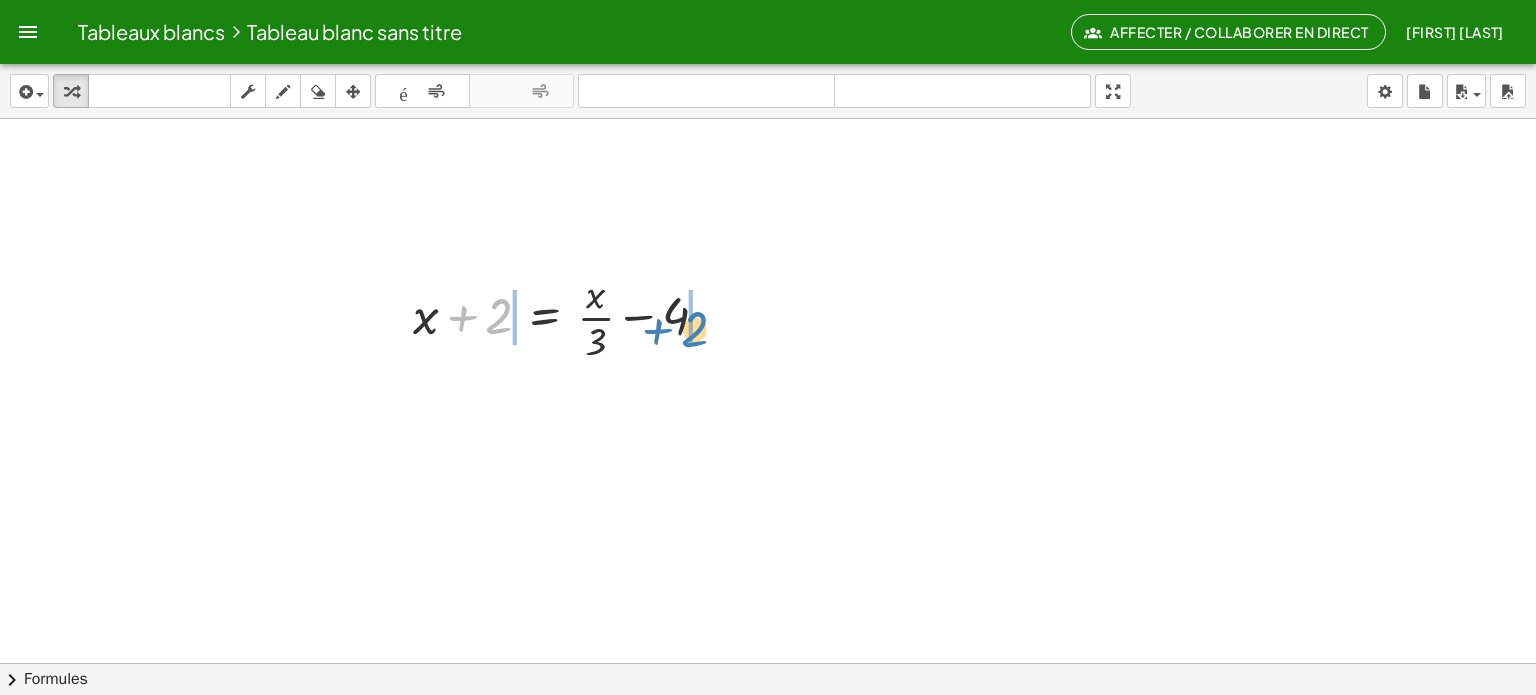 drag, startPoint x: 486, startPoint y: 319, endPoint x: 691, endPoint y: 330, distance: 205.2949 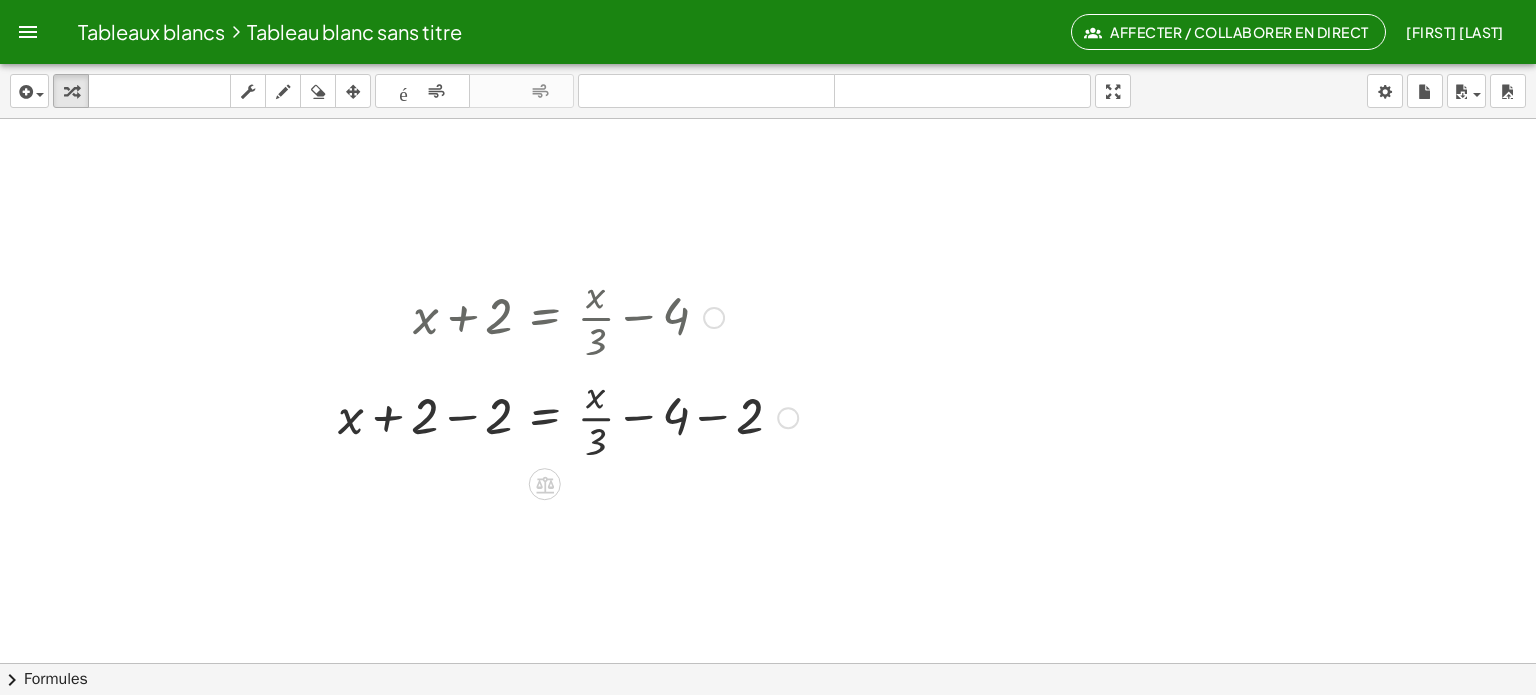 click at bounding box center (714, 318) 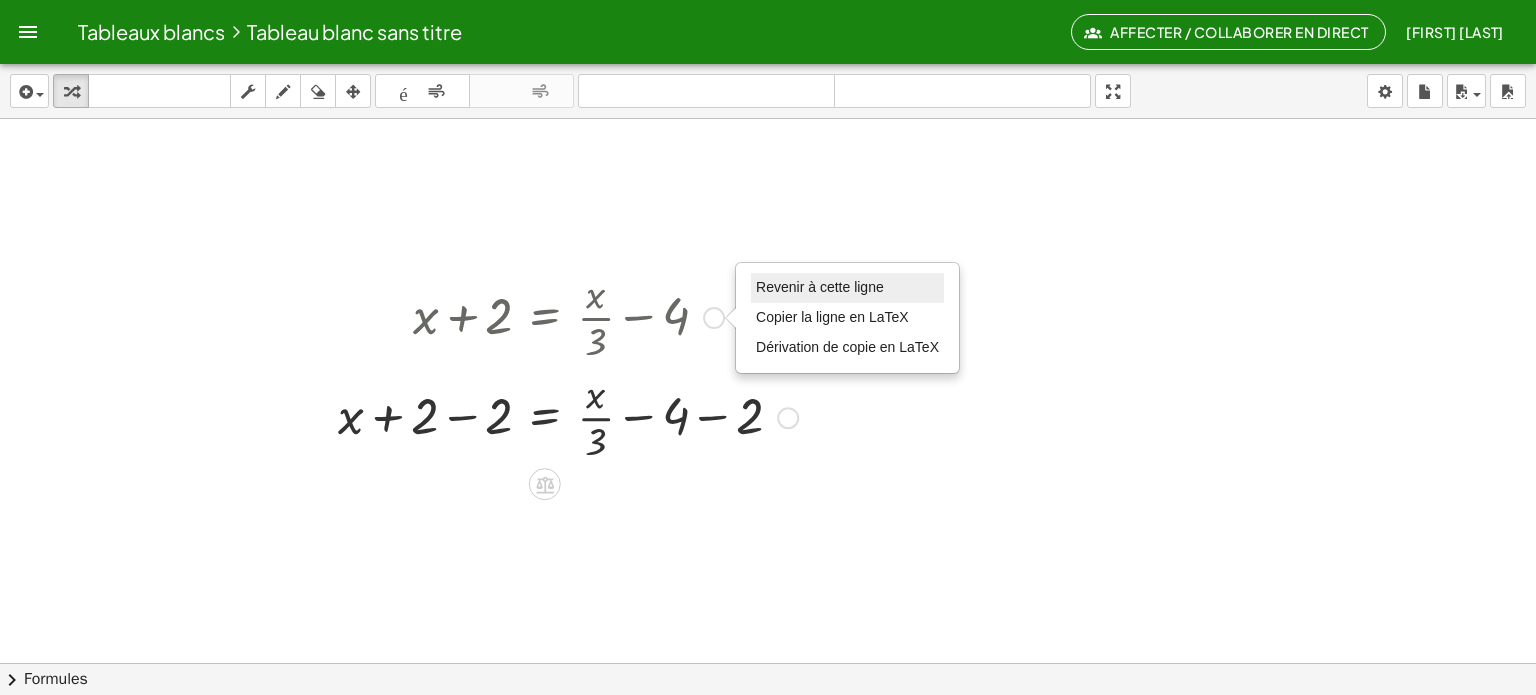 click on "Revenir à cette ligne" at bounding box center (820, 287) 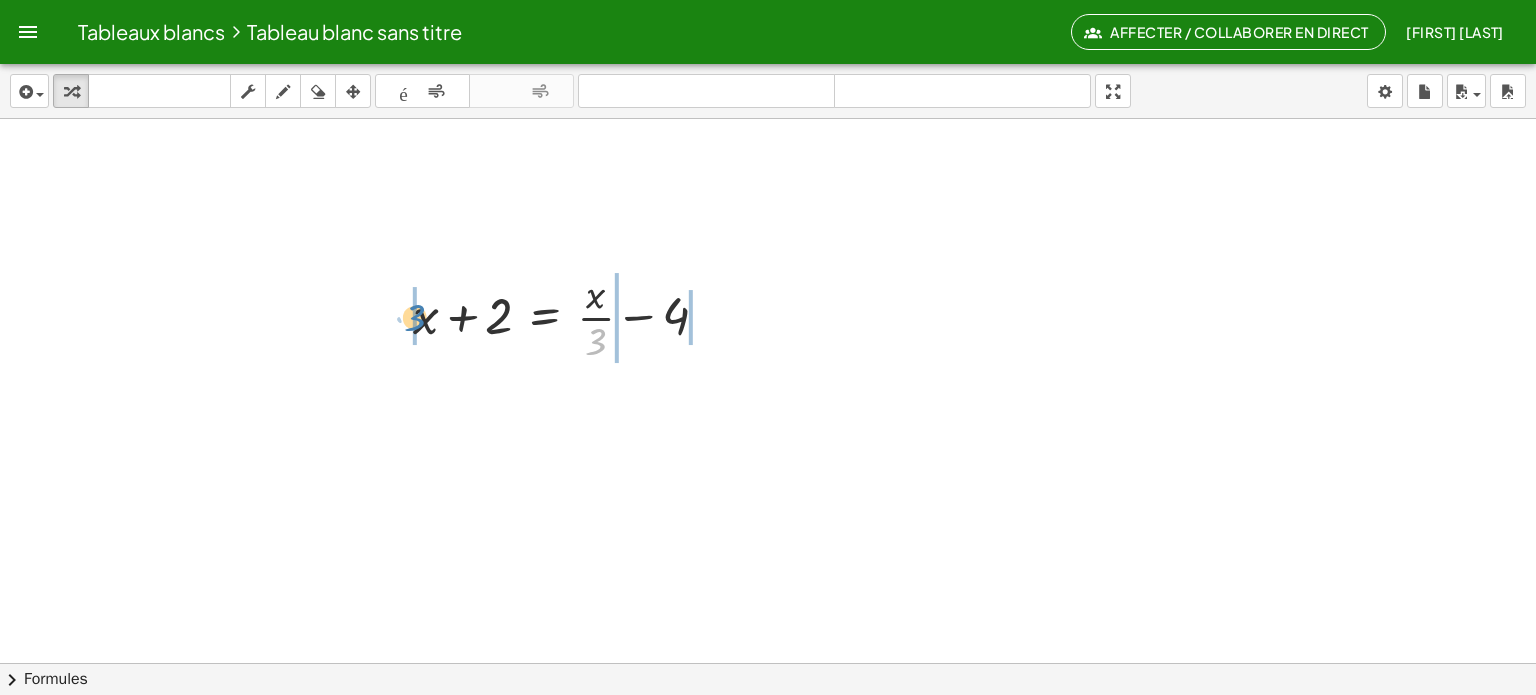 drag, startPoint x: 589, startPoint y: 332, endPoint x: 408, endPoint y: 308, distance: 182.58423 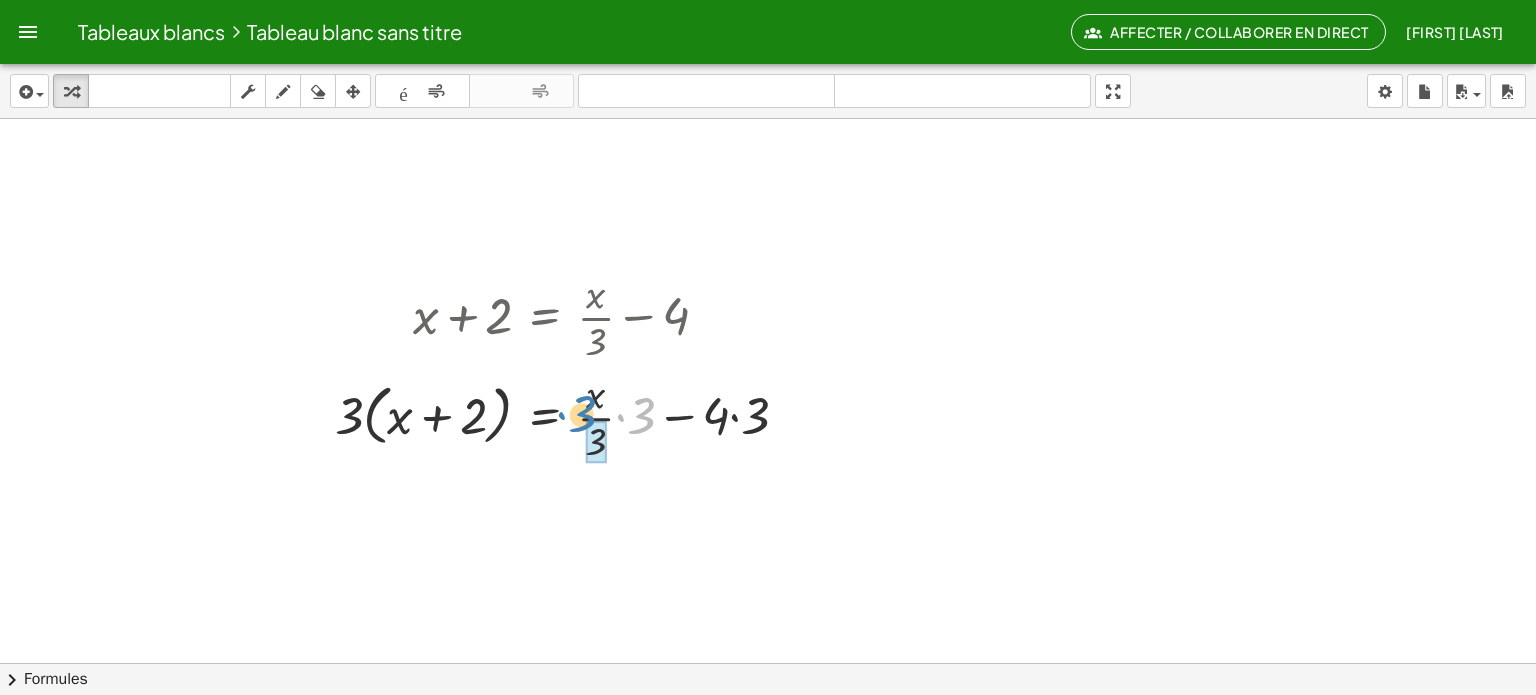 drag, startPoint x: 636, startPoint y: 418, endPoint x: 577, endPoint y: 416, distance: 59.03389 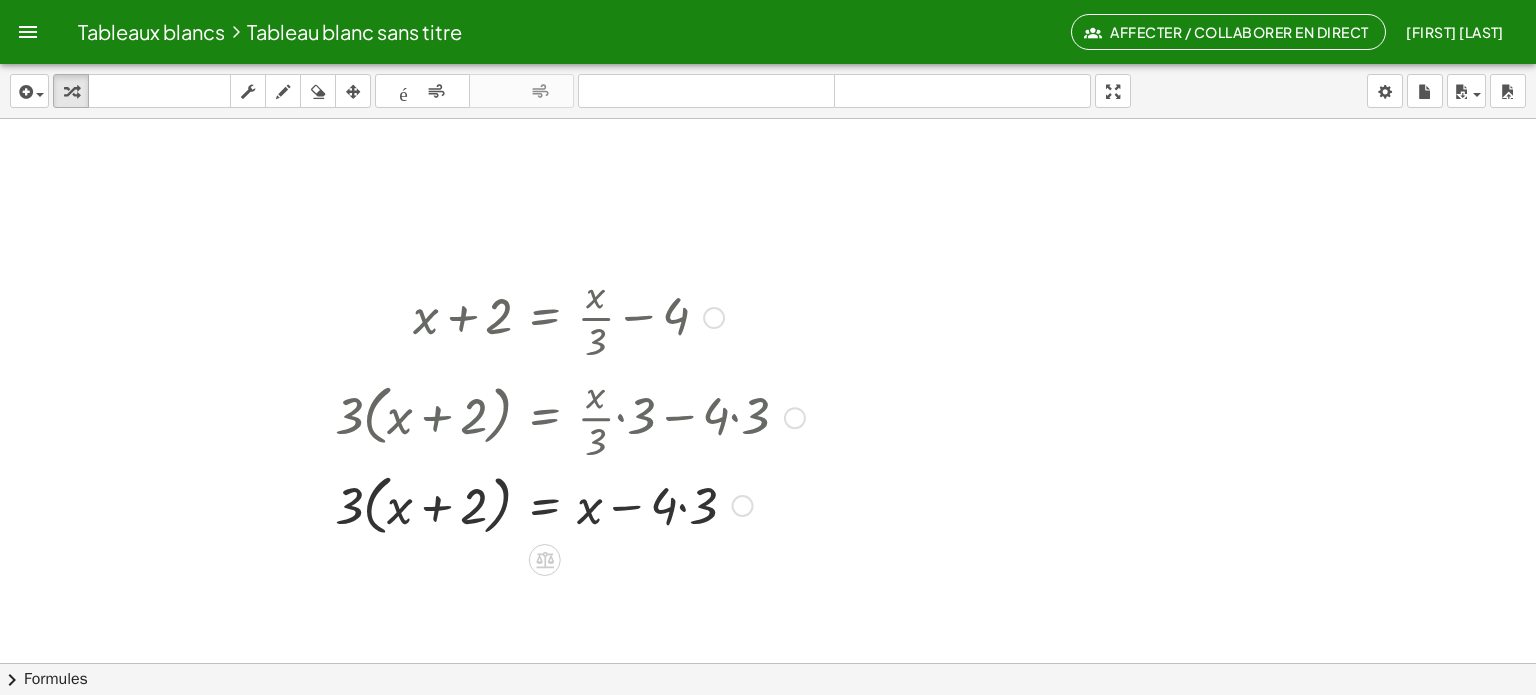click at bounding box center [495, 504] 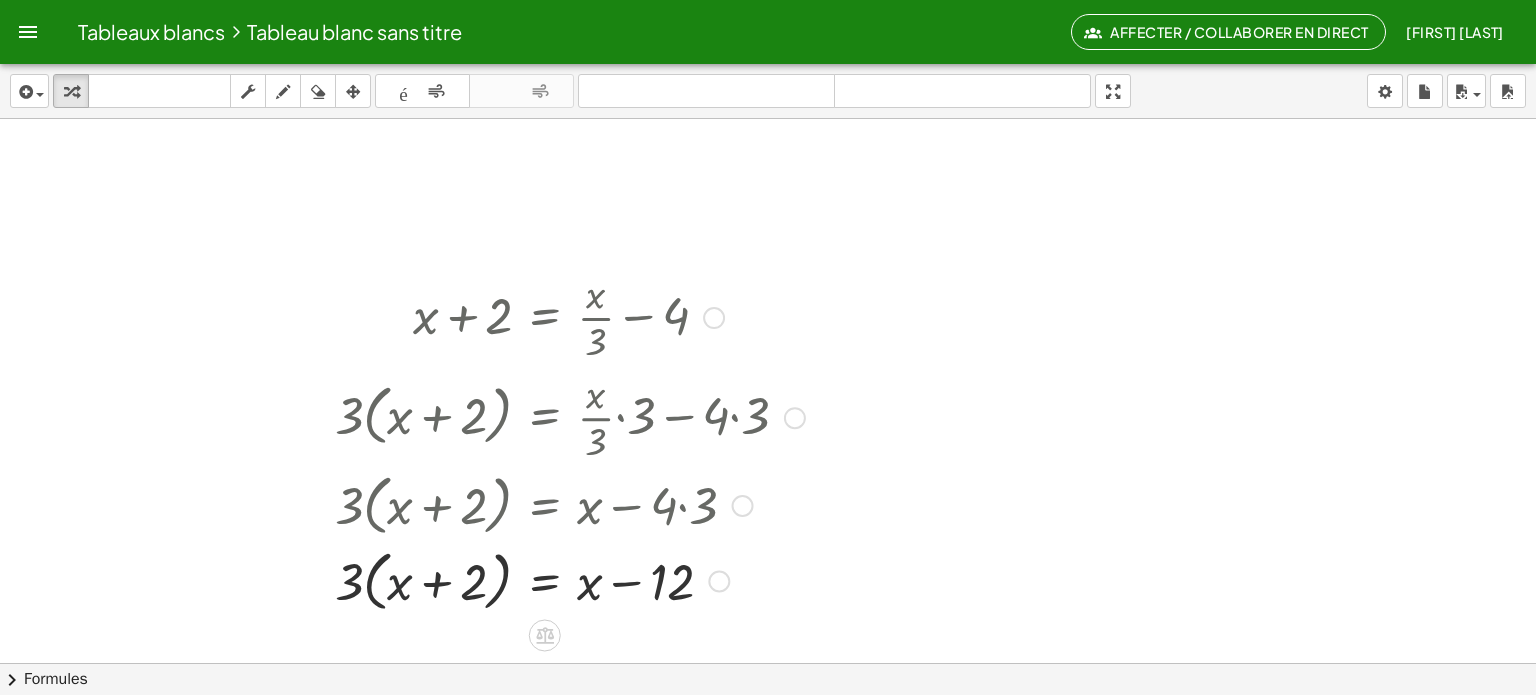 click at bounding box center (495, 580) 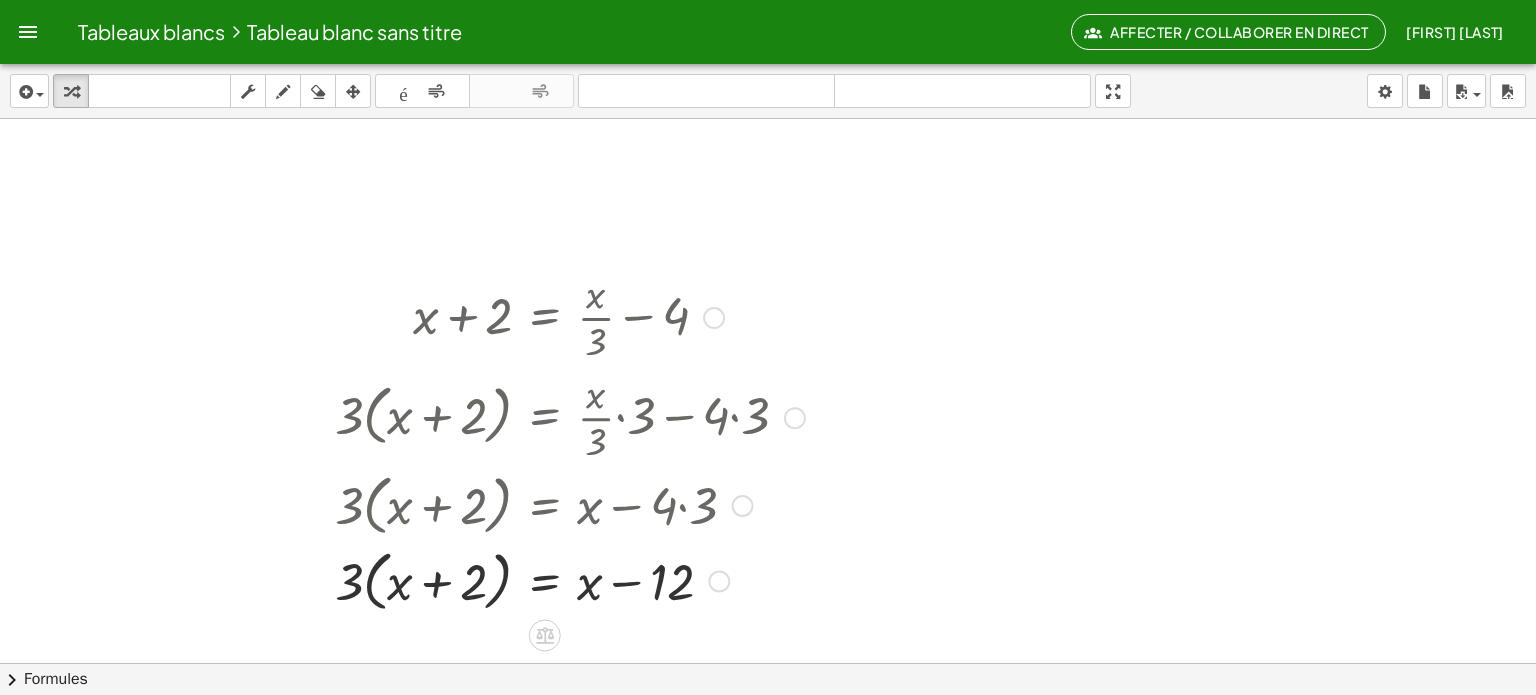 click at bounding box center (495, 580) 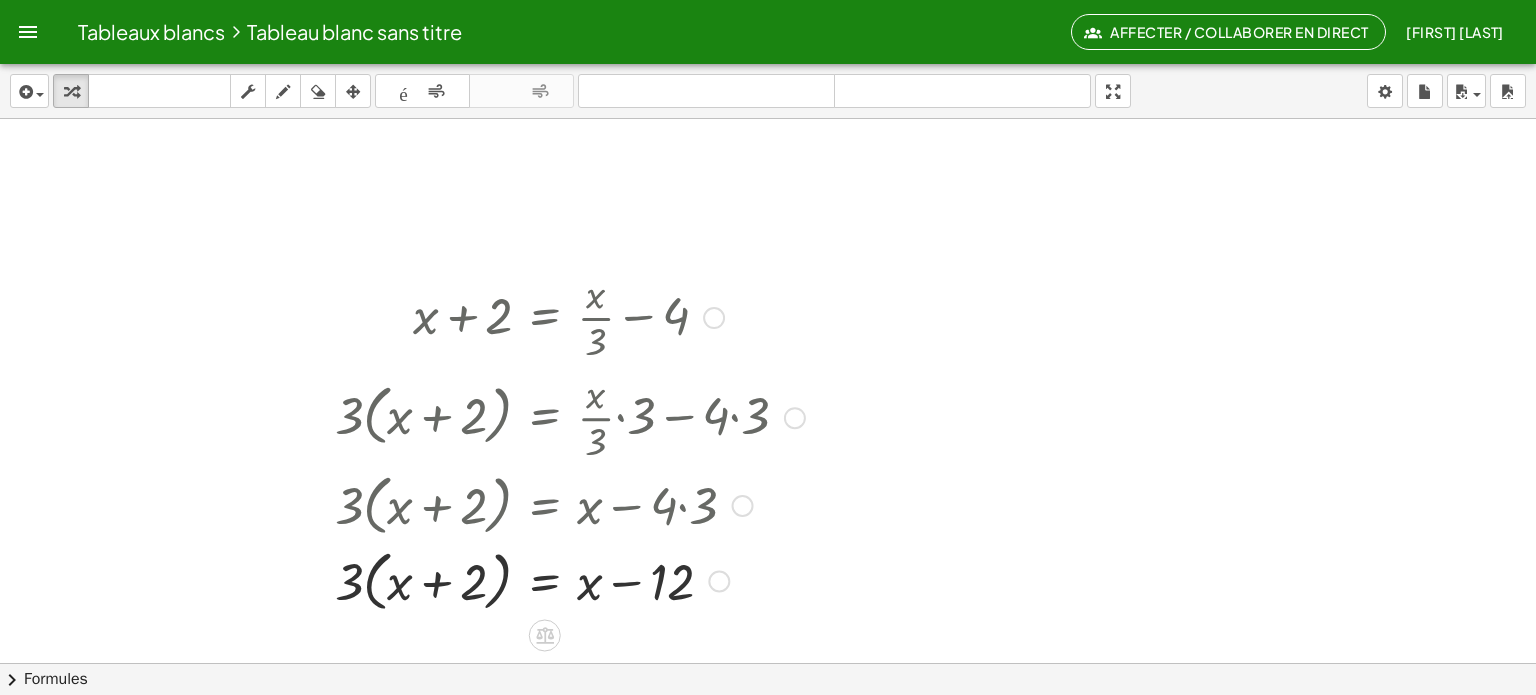 click at bounding box center (495, 580) 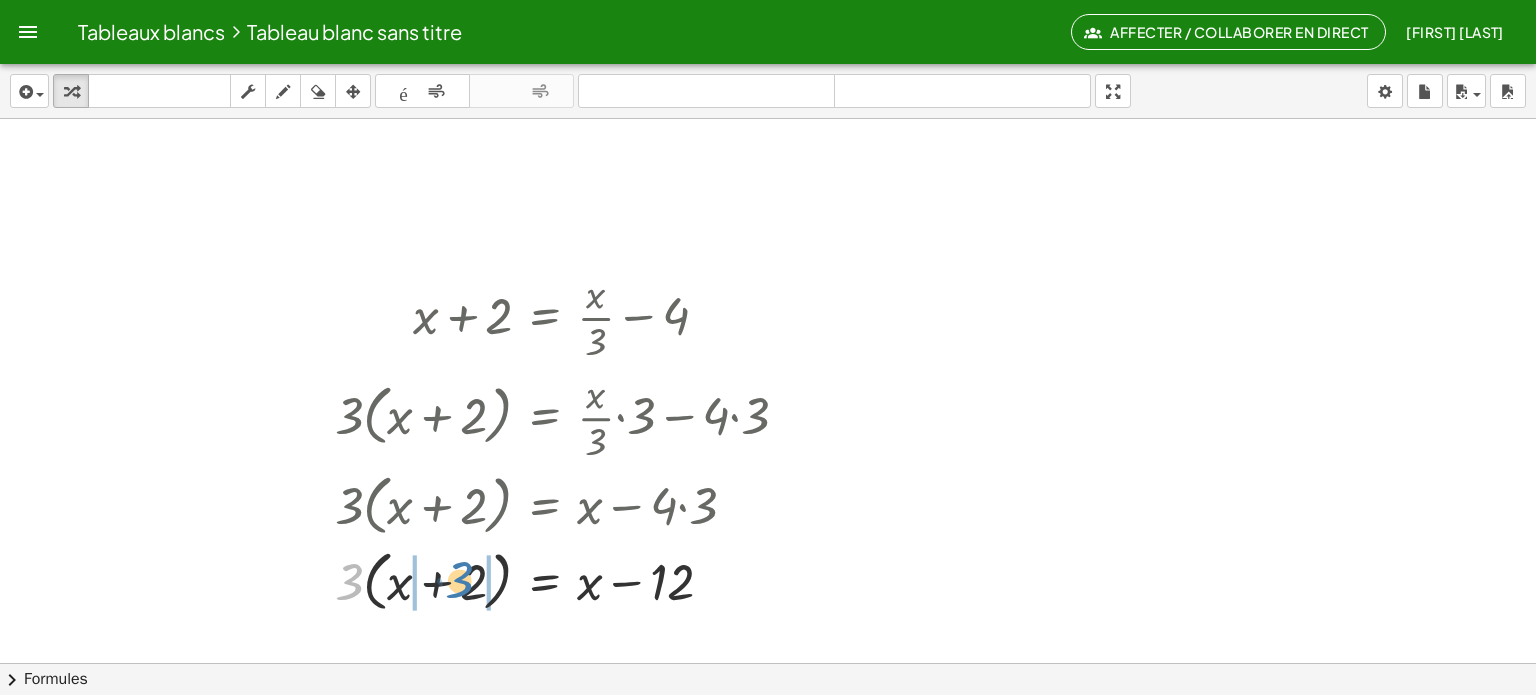 drag, startPoint x: 348, startPoint y: 581, endPoint x: 464, endPoint y: 579, distance: 116.01724 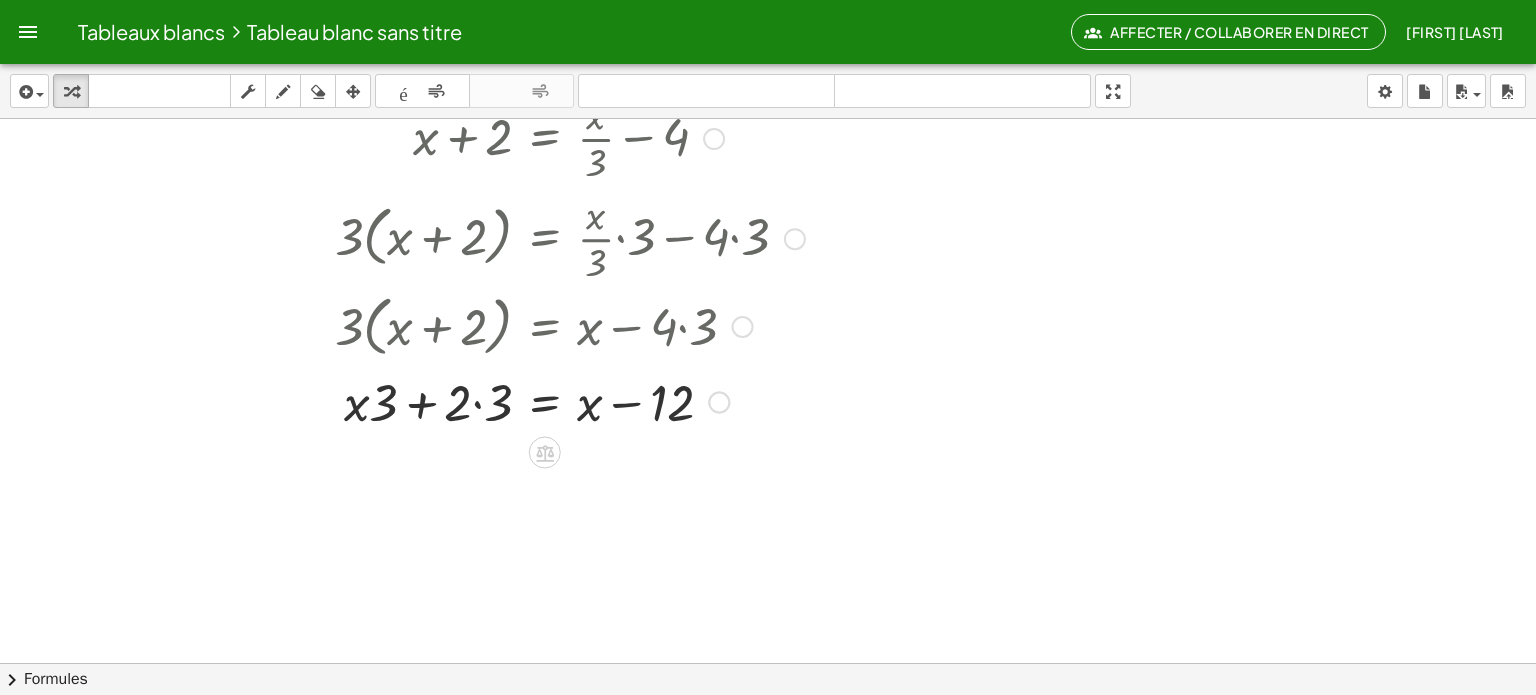 scroll, scrollTop: 180, scrollLeft: 0, axis: vertical 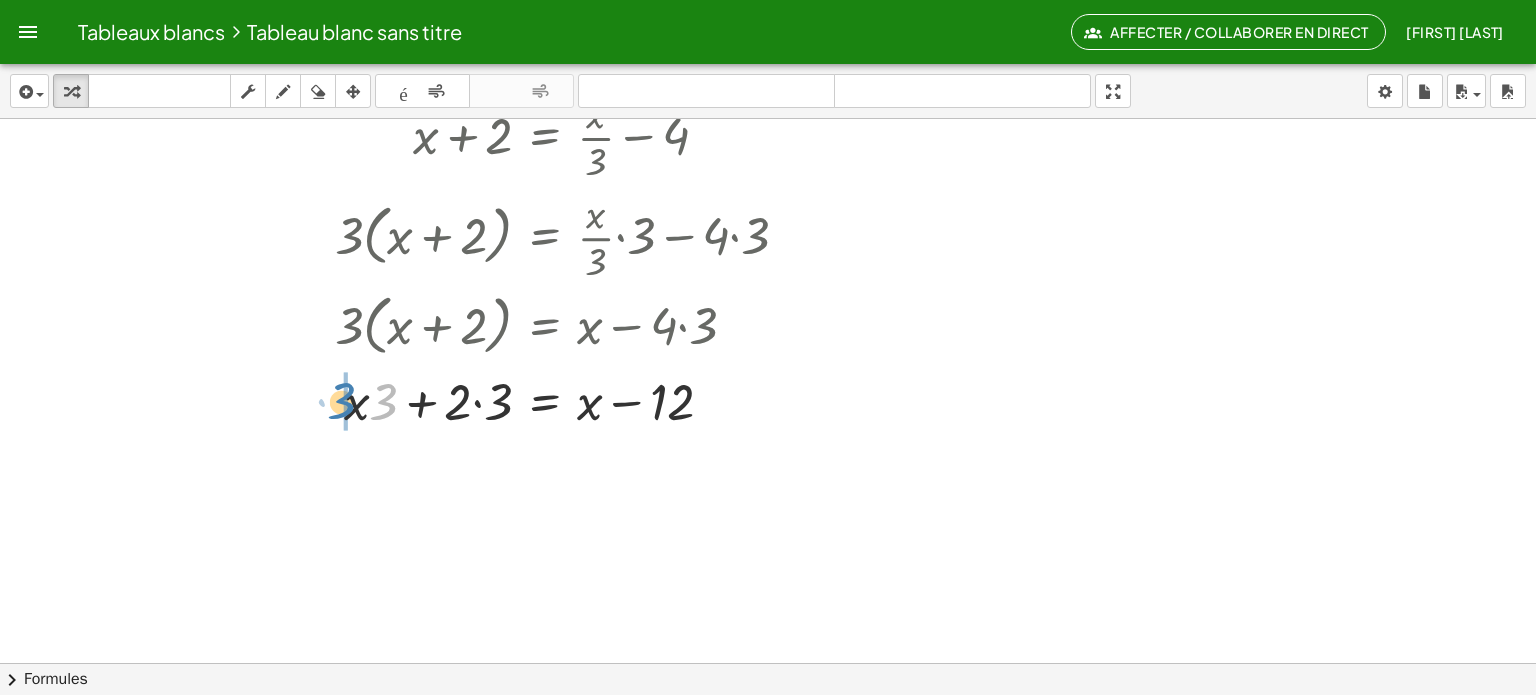 drag, startPoint x: 374, startPoint y: 408, endPoint x: 330, endPoint y: 409, distance: 44.011364 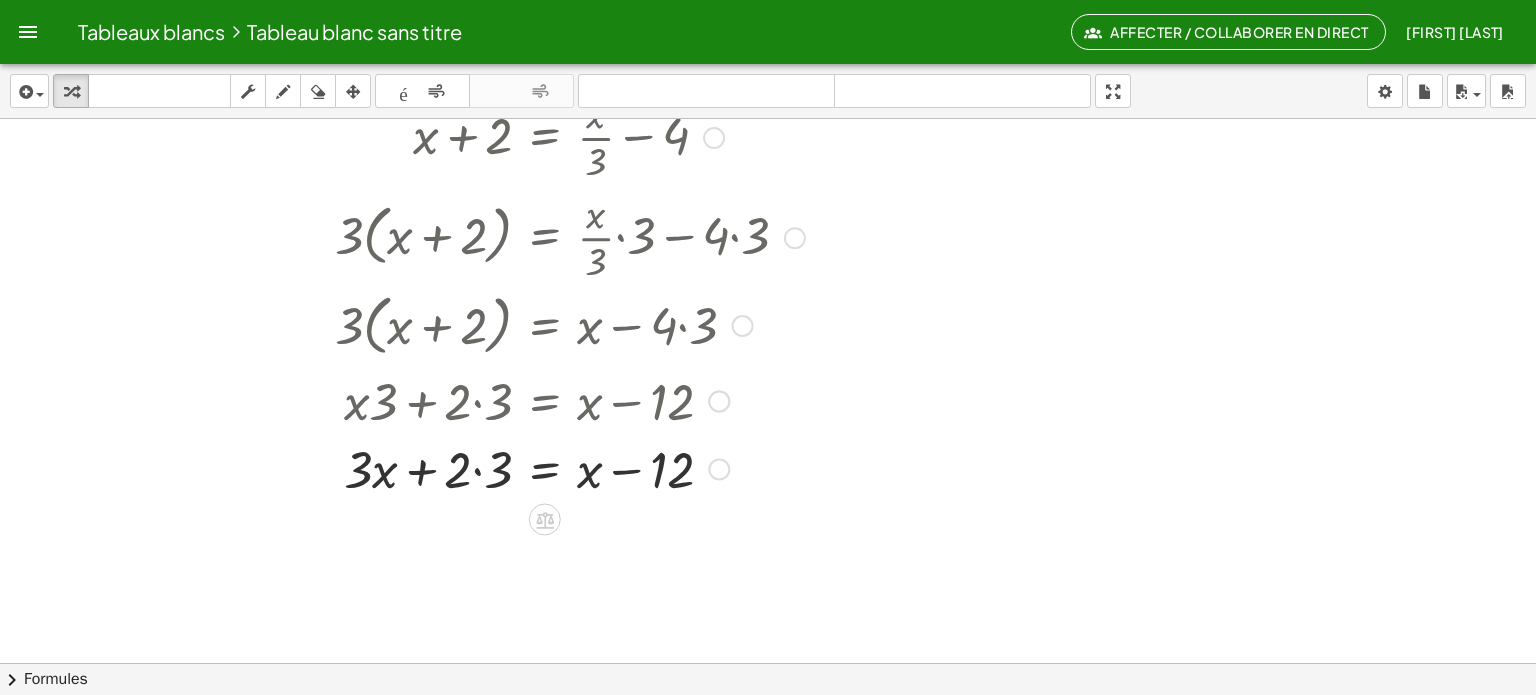 click at bounding box center (495, 468) 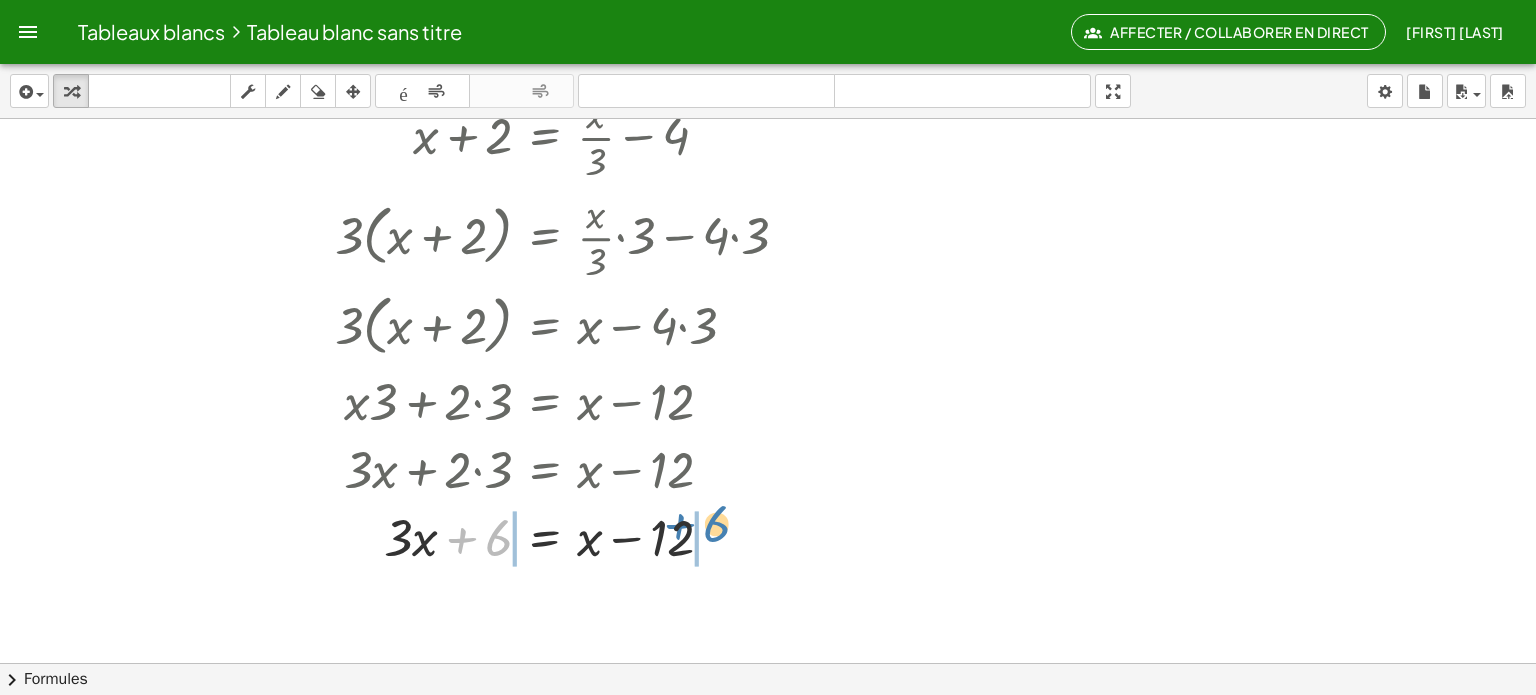 drag, startPoint x: 496, startPoint y: 544, endPoint x: 724, endPoint y: 536, distance: 228.1403 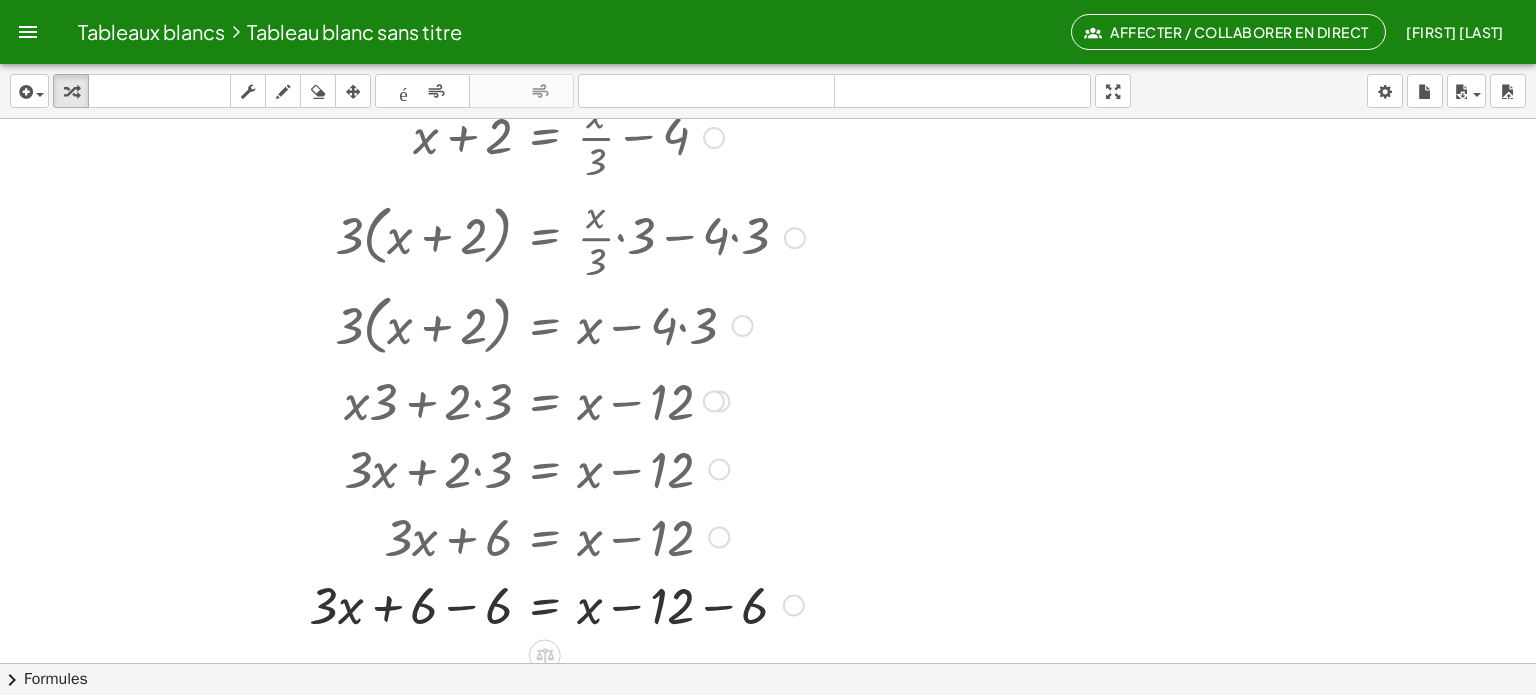 click at bounding box center (495, 604) 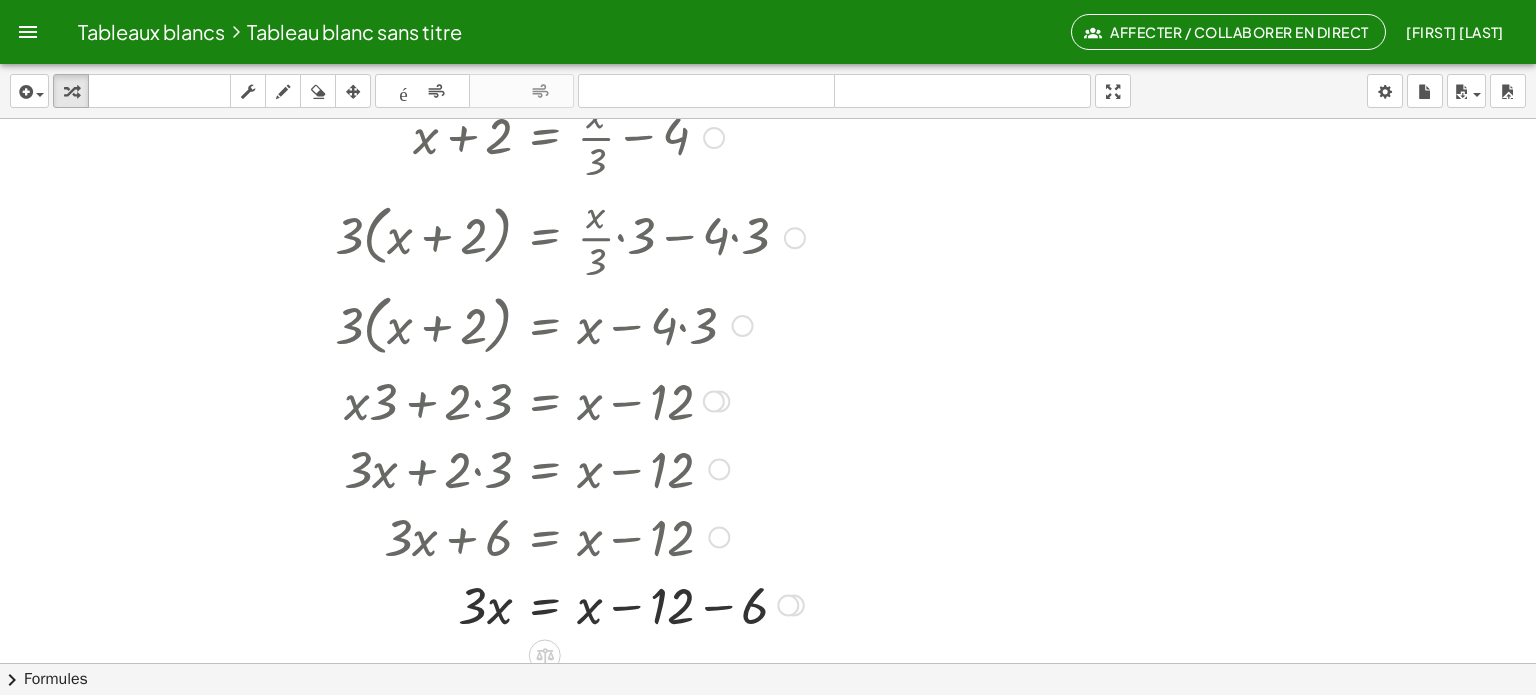 click at bounding box center (495, 604) 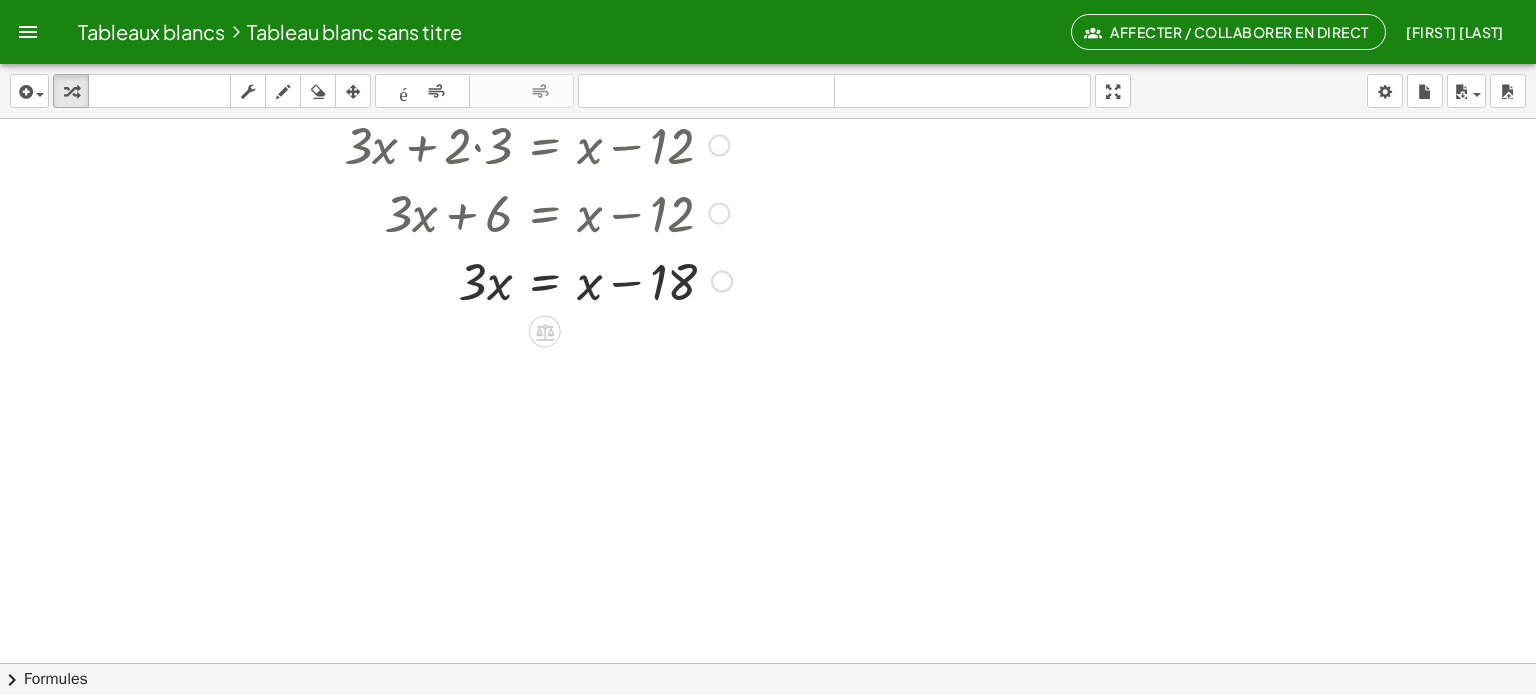 scroll, scrollTop: 507, scrollLeft: 0, axis: vertical 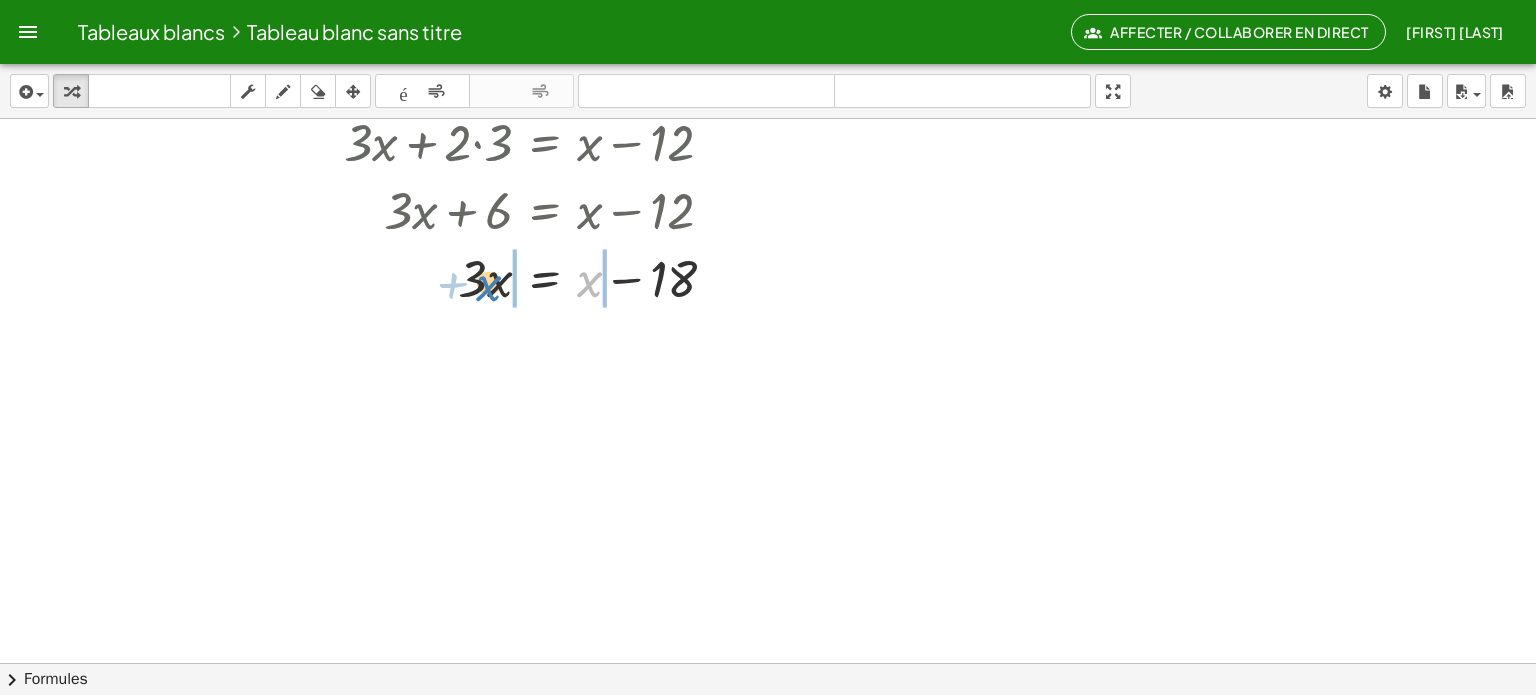drag, startPoint x: 591, startPoint y: 290, endPoint x: 498, endPoint y: 291, distance: 93.00538 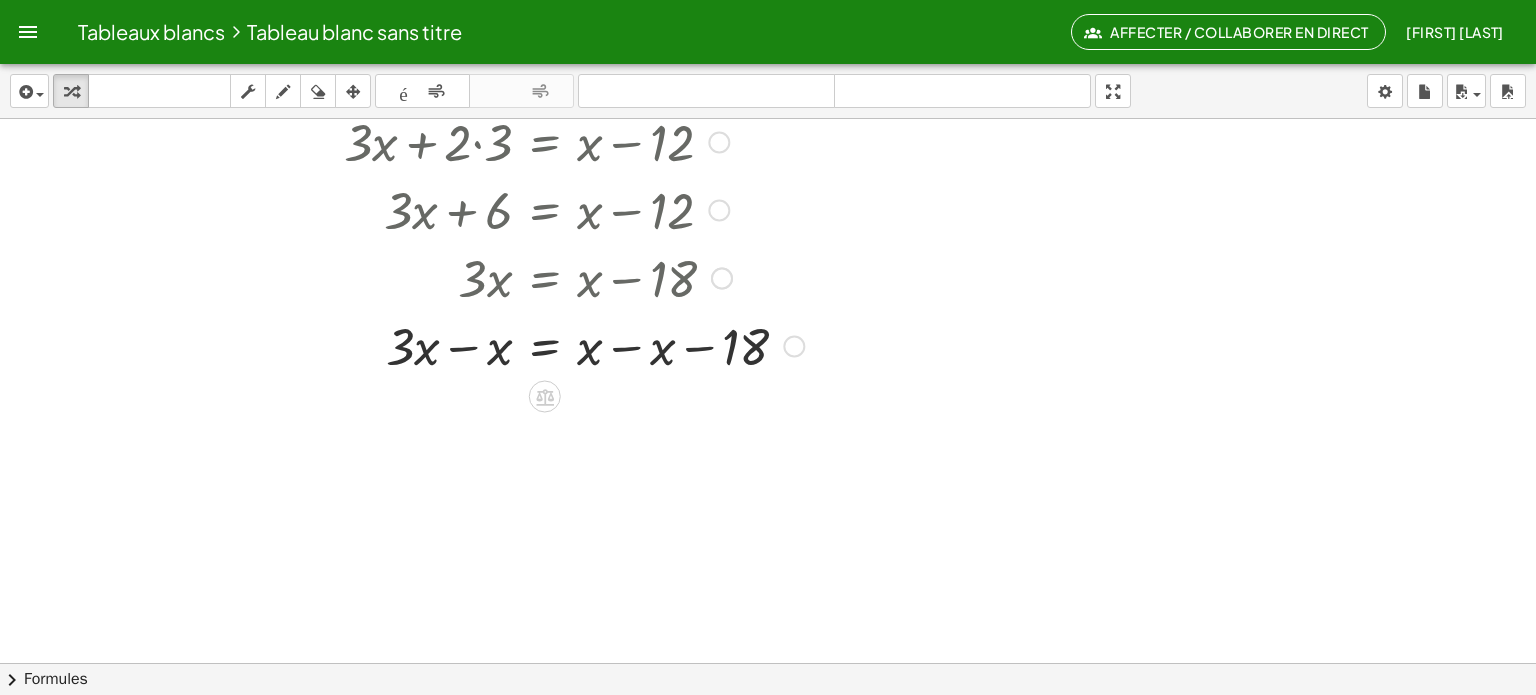 click at bounding box center (495, 345) 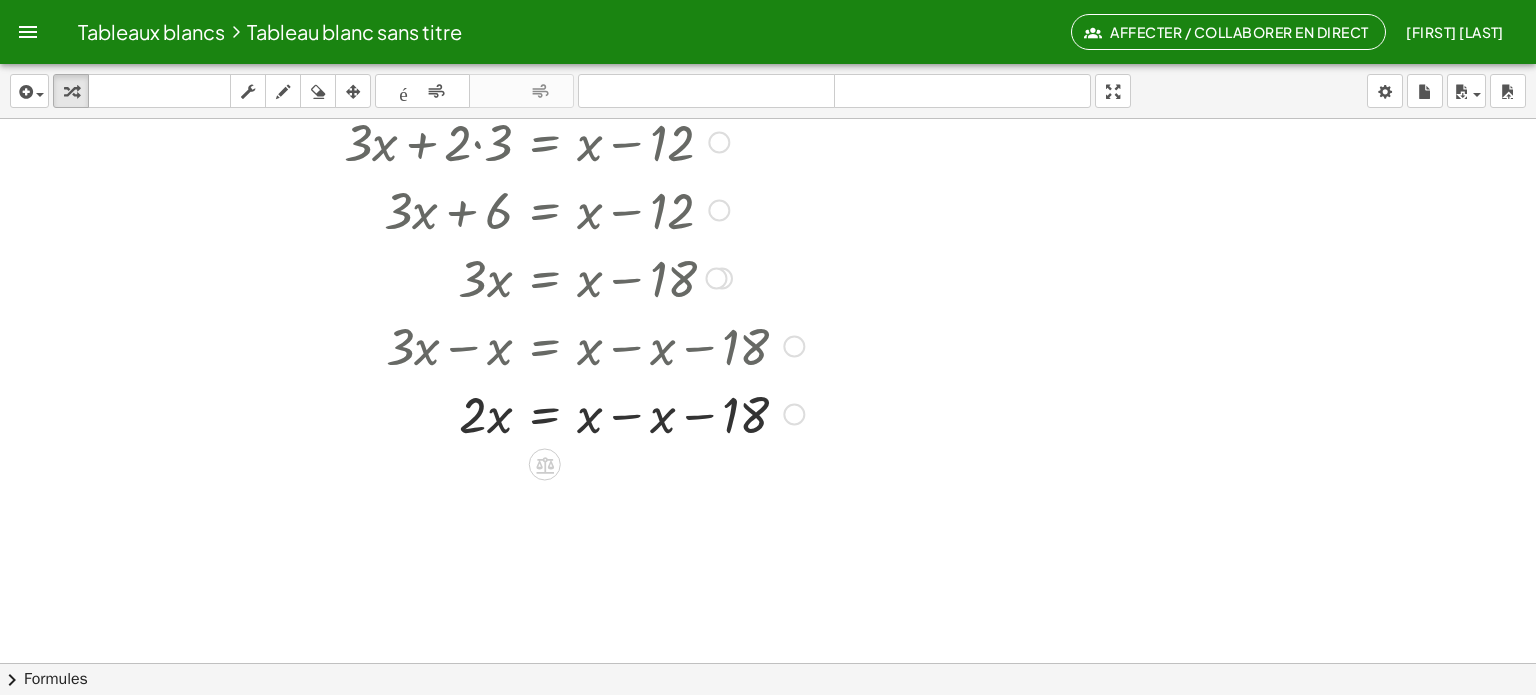 click at bounding box center (495, 413) 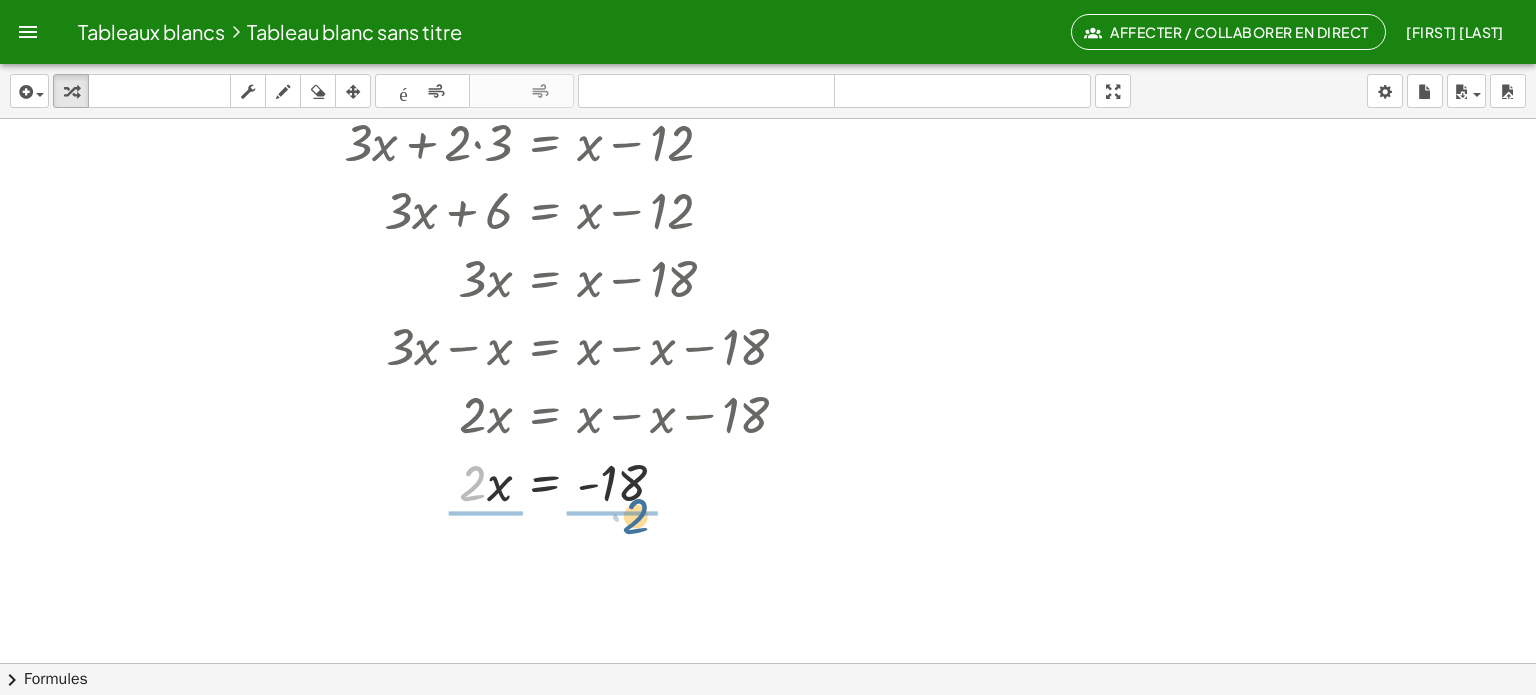 drag, startPoint x: 472, startPoint y: 485, endPoint x: 635, endPoint y: 515, distance: 165.73775 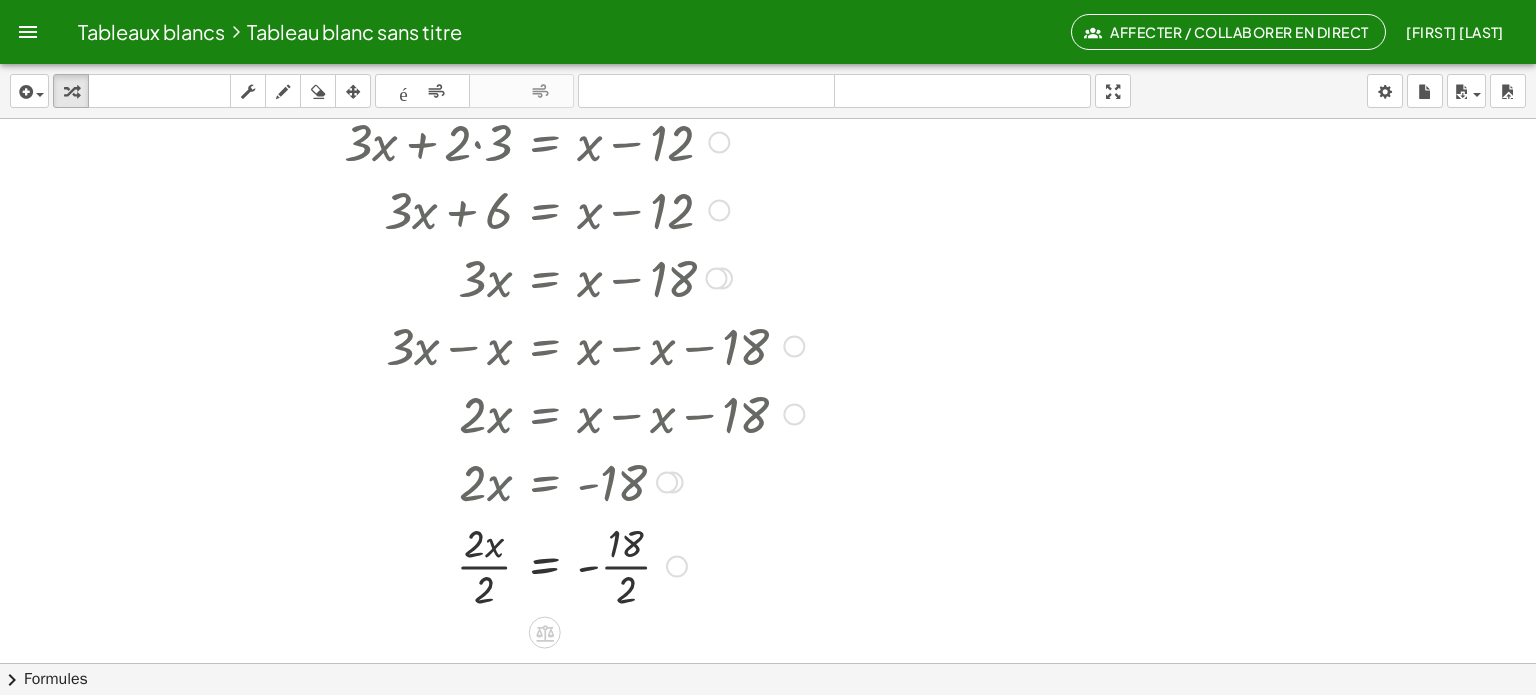 click at bounding box center [495, 565] 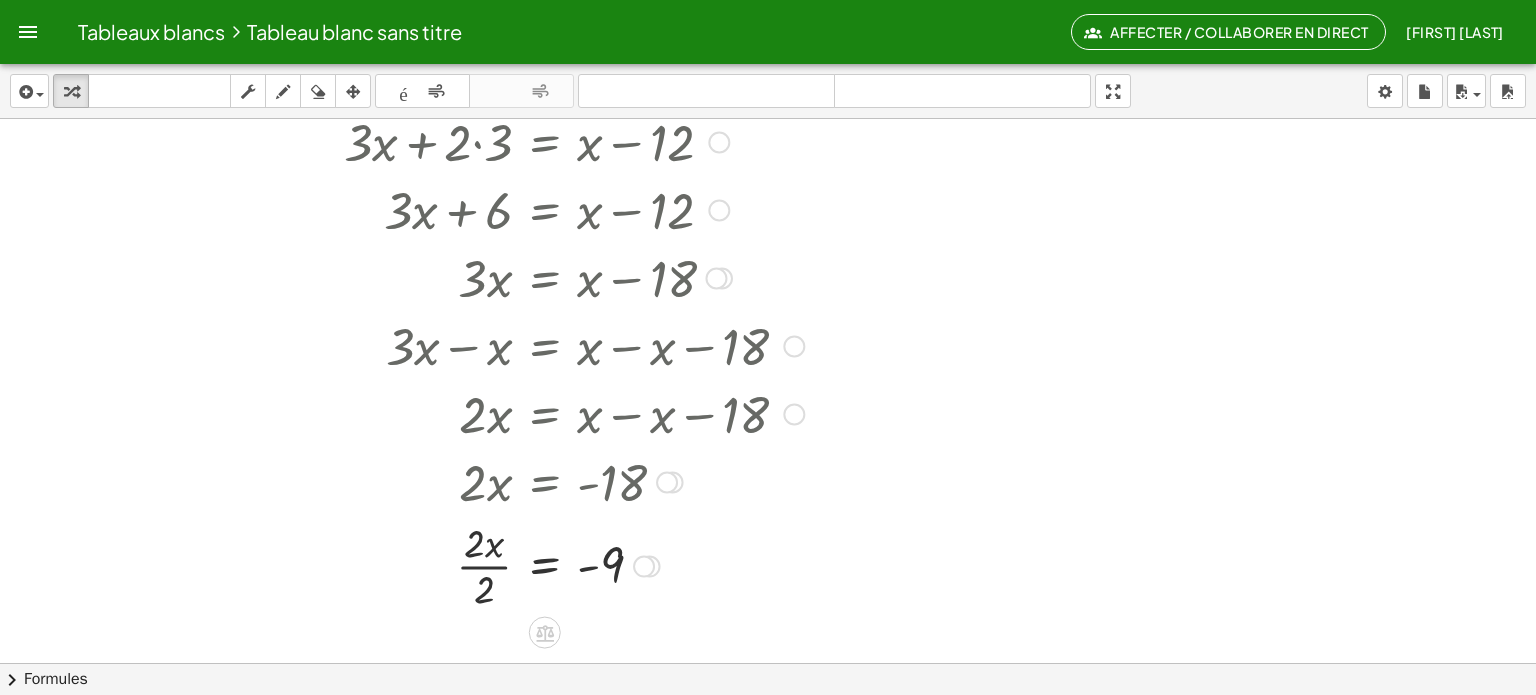 click at bounding box center (495, 565) 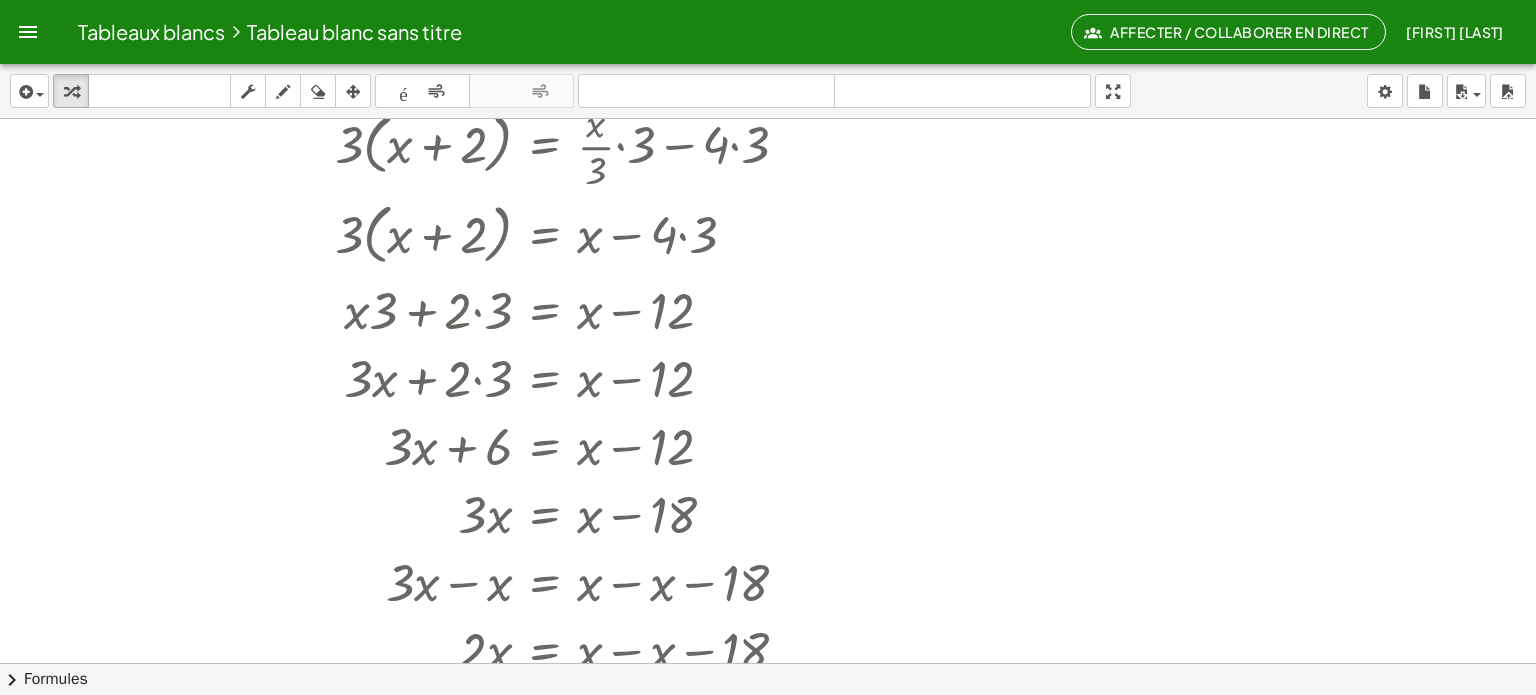 scroll, scrollTop: 0, scrollLeft: 0, axis: both 